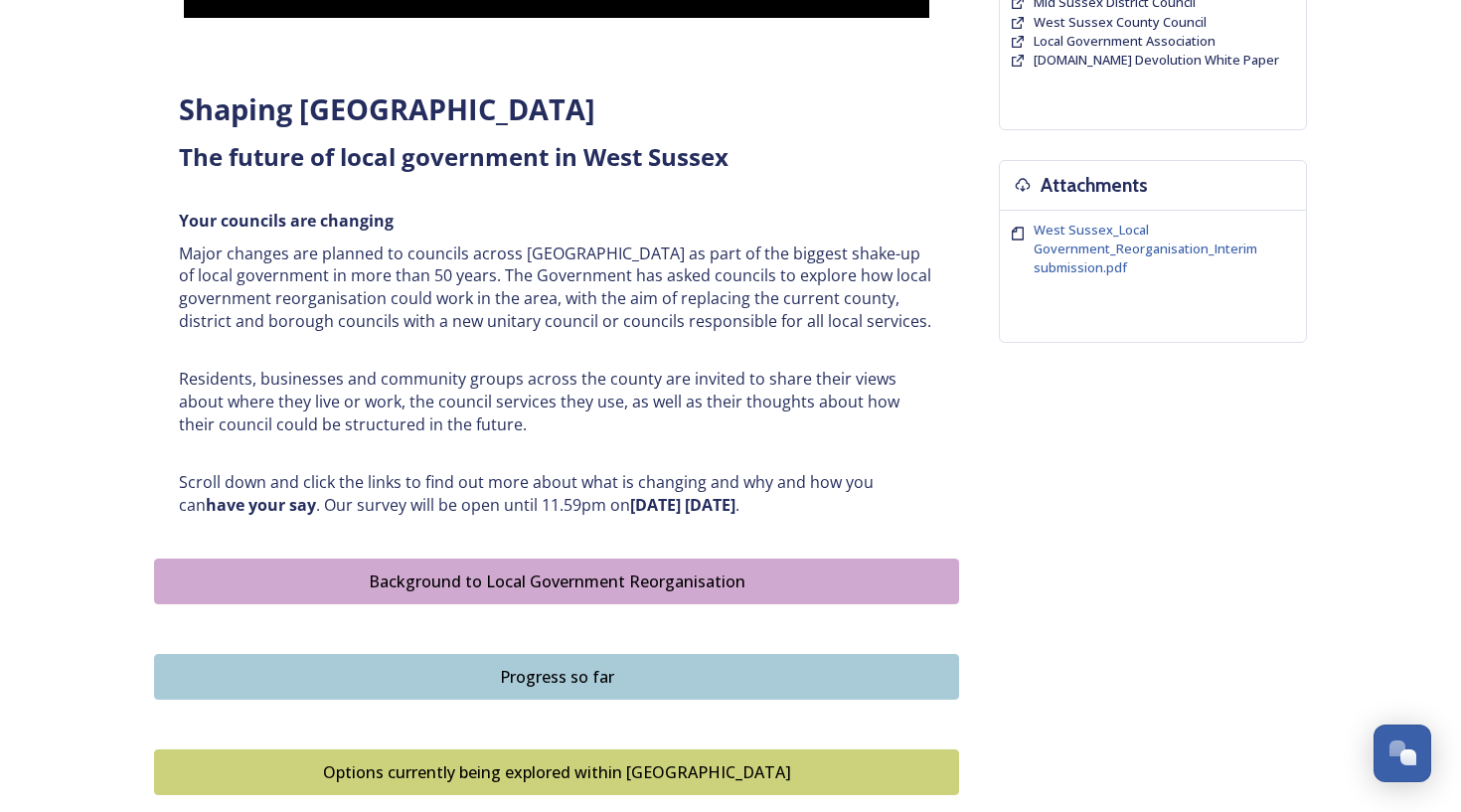scroll, scrollTop: 644, scrollLeft: 0, axis: vertical 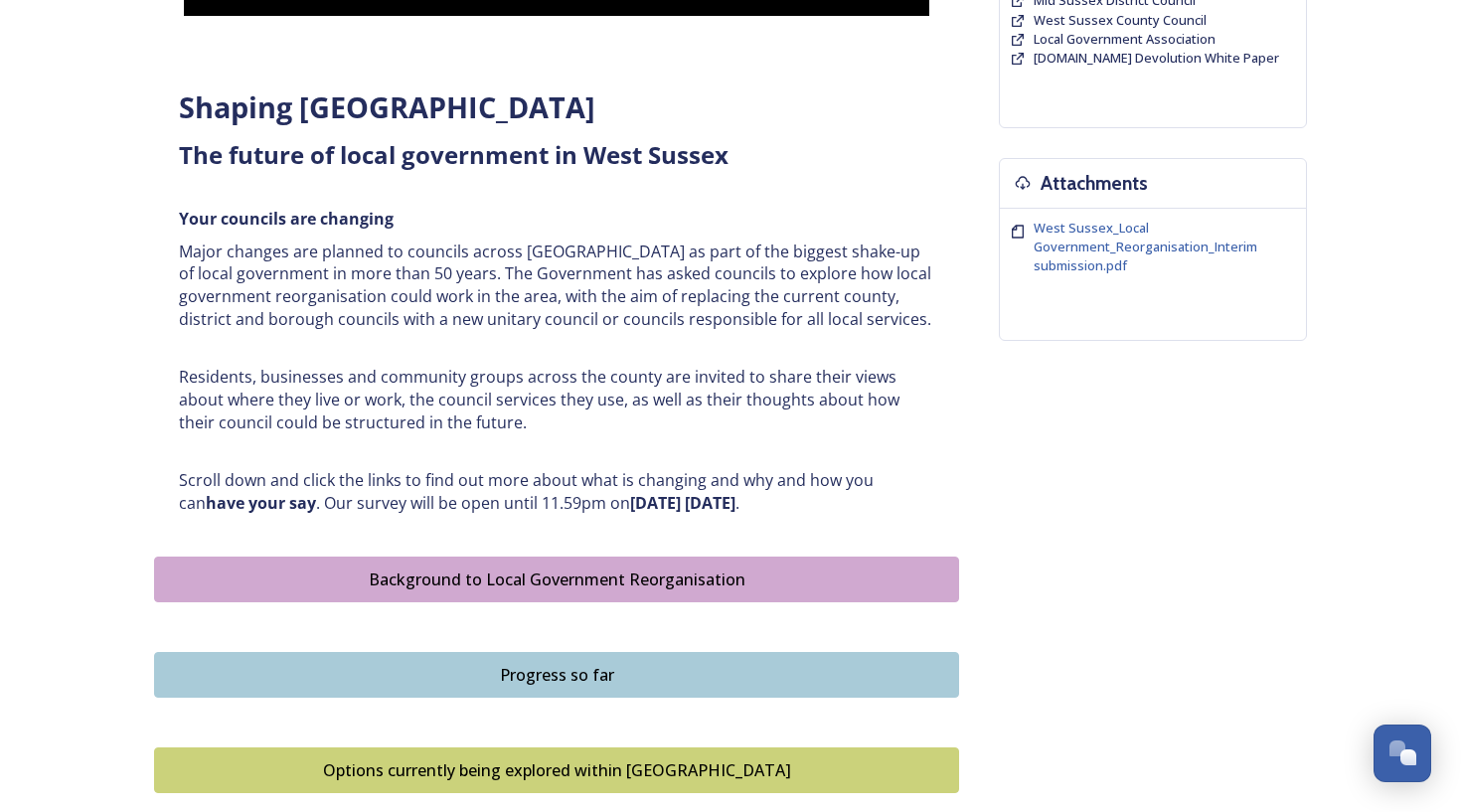 click on "Background to Local Government Reorganisation" at bounding box center (557, 579) 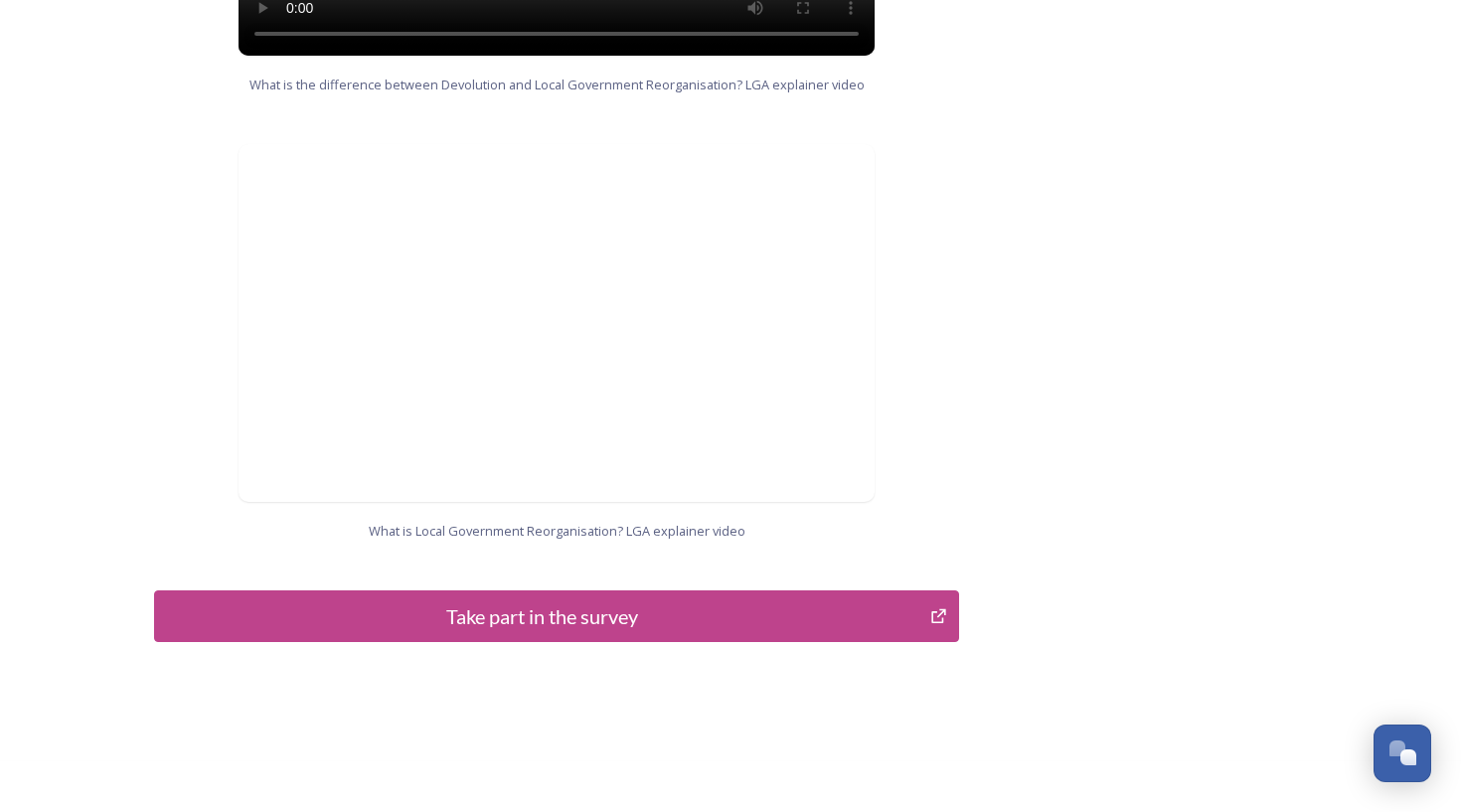 scroll, scrollTop: 1979, scrollLeft: 0, axis: vertical 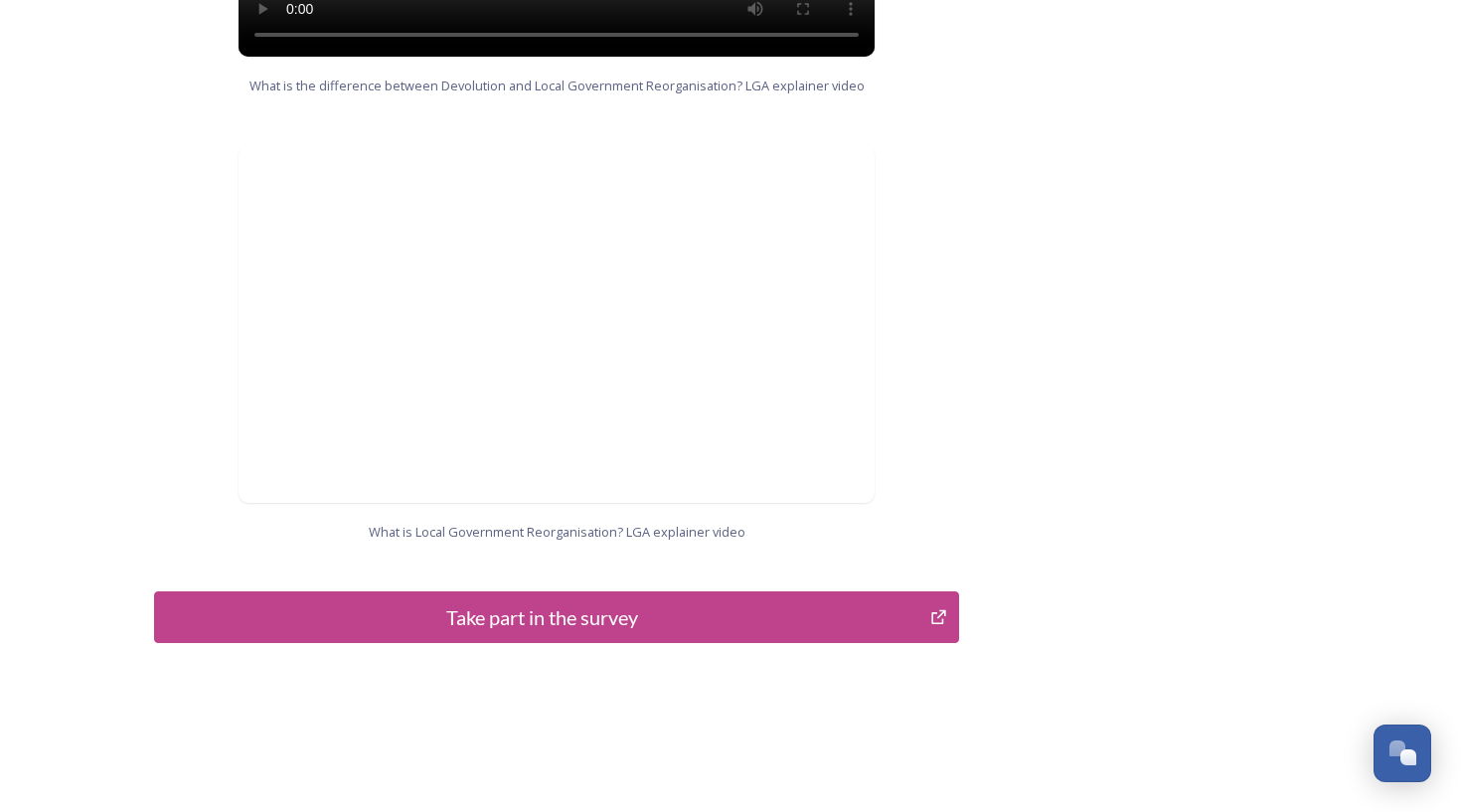 click on "Take part in the survey" at bounding box center (542, 617) 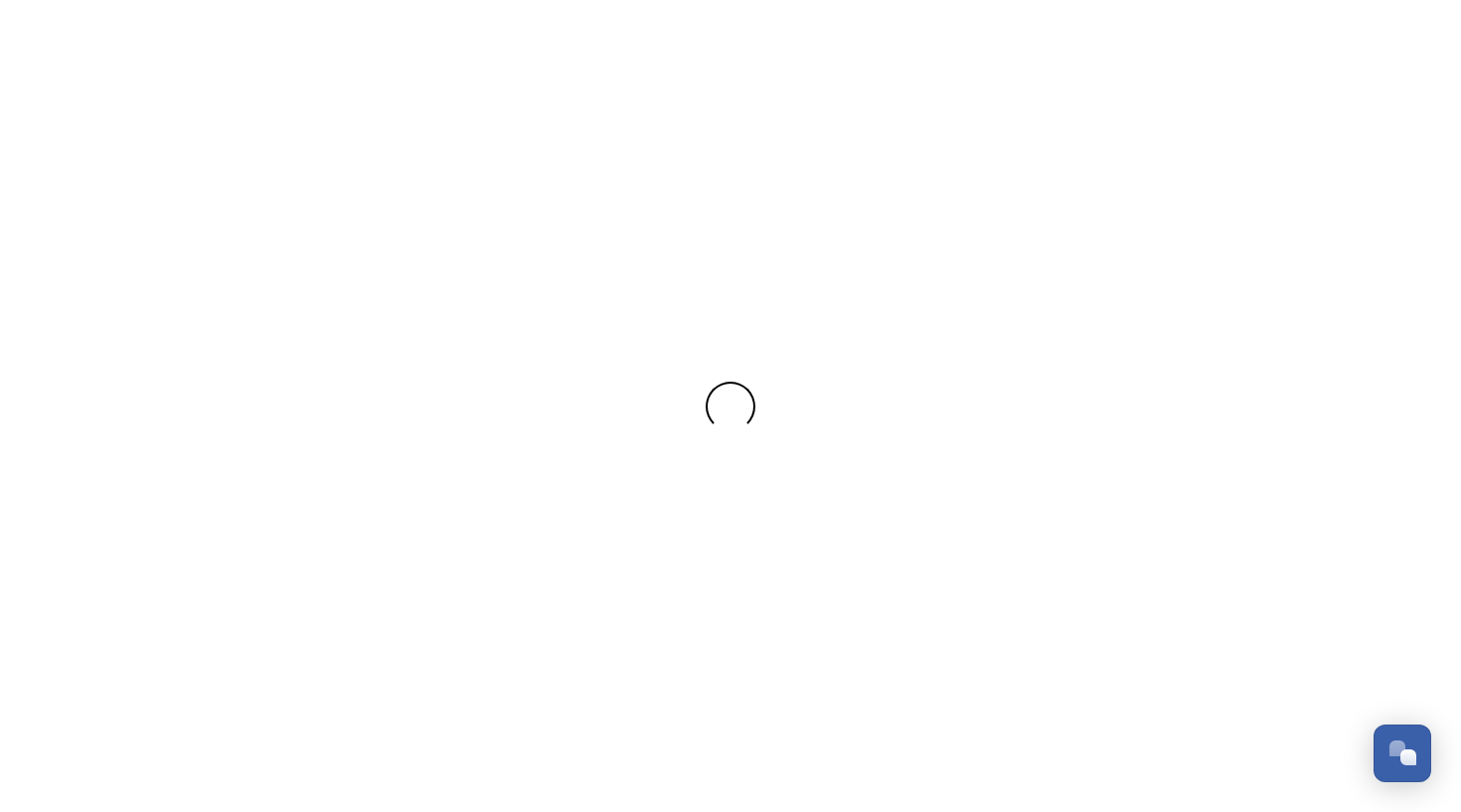 scroll, scrollTop: 0, scrollLeft: 0, axis: both 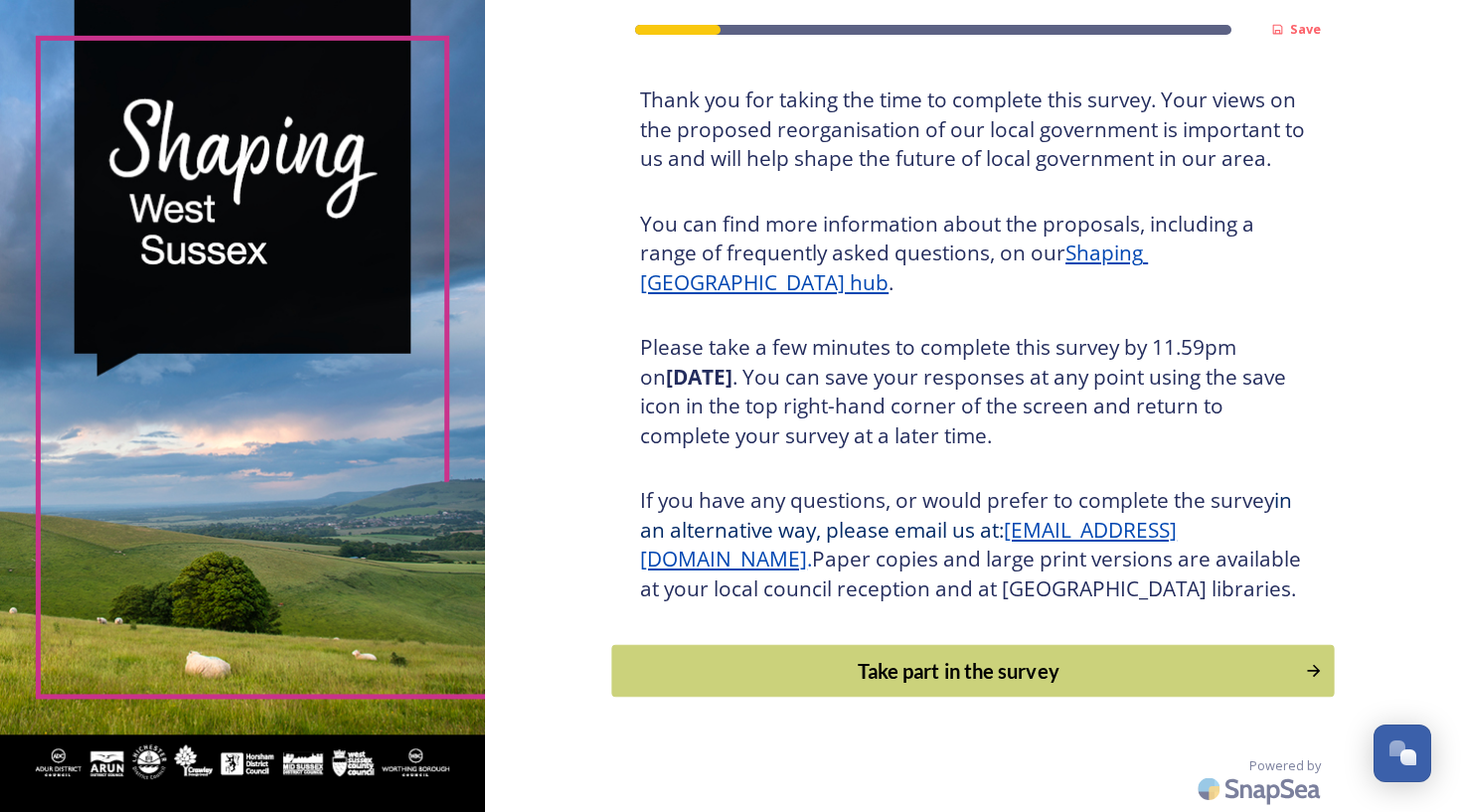 click on "Take part in the survey" at bounding box center (959, 671) 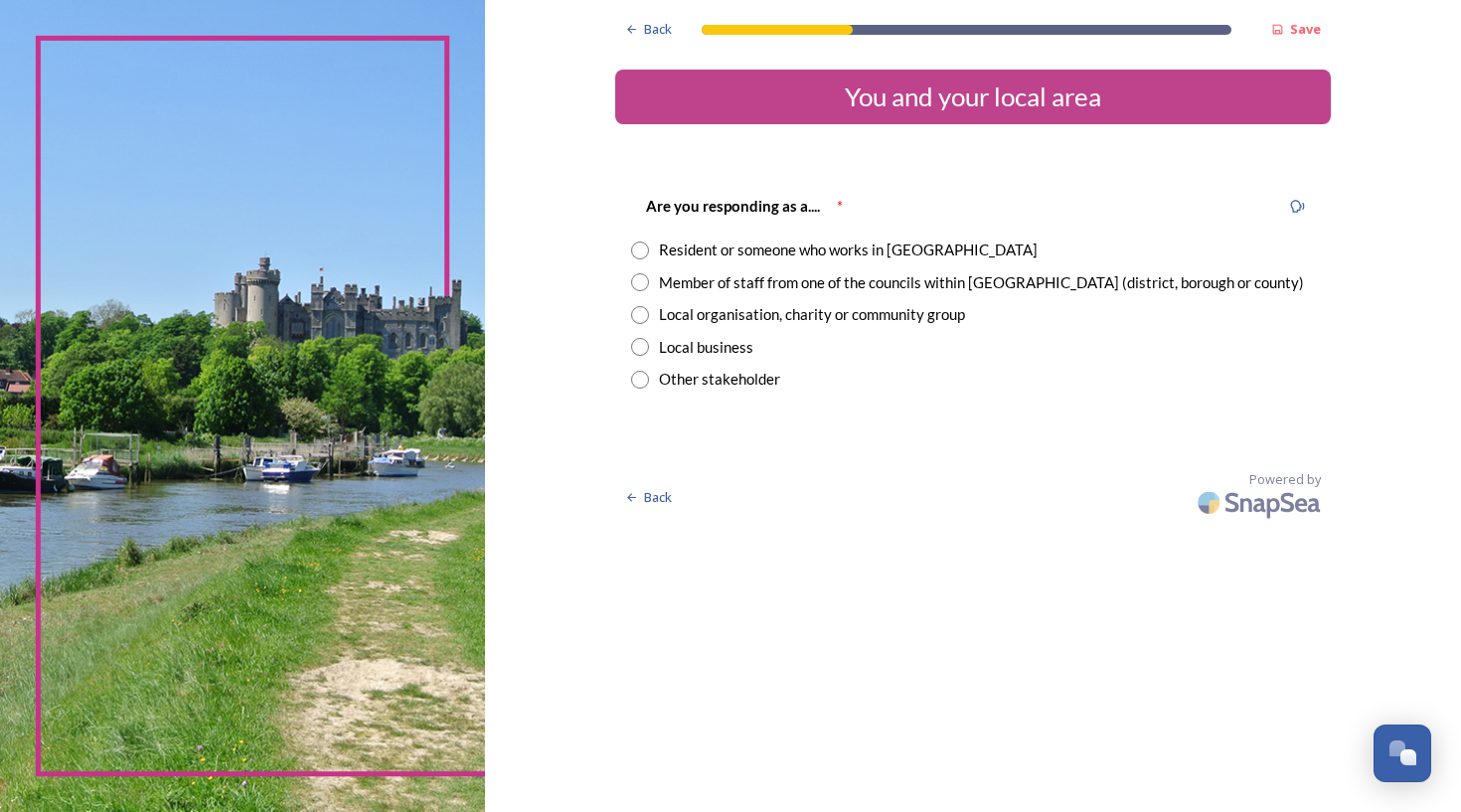 click at bounding box center (640, 250) 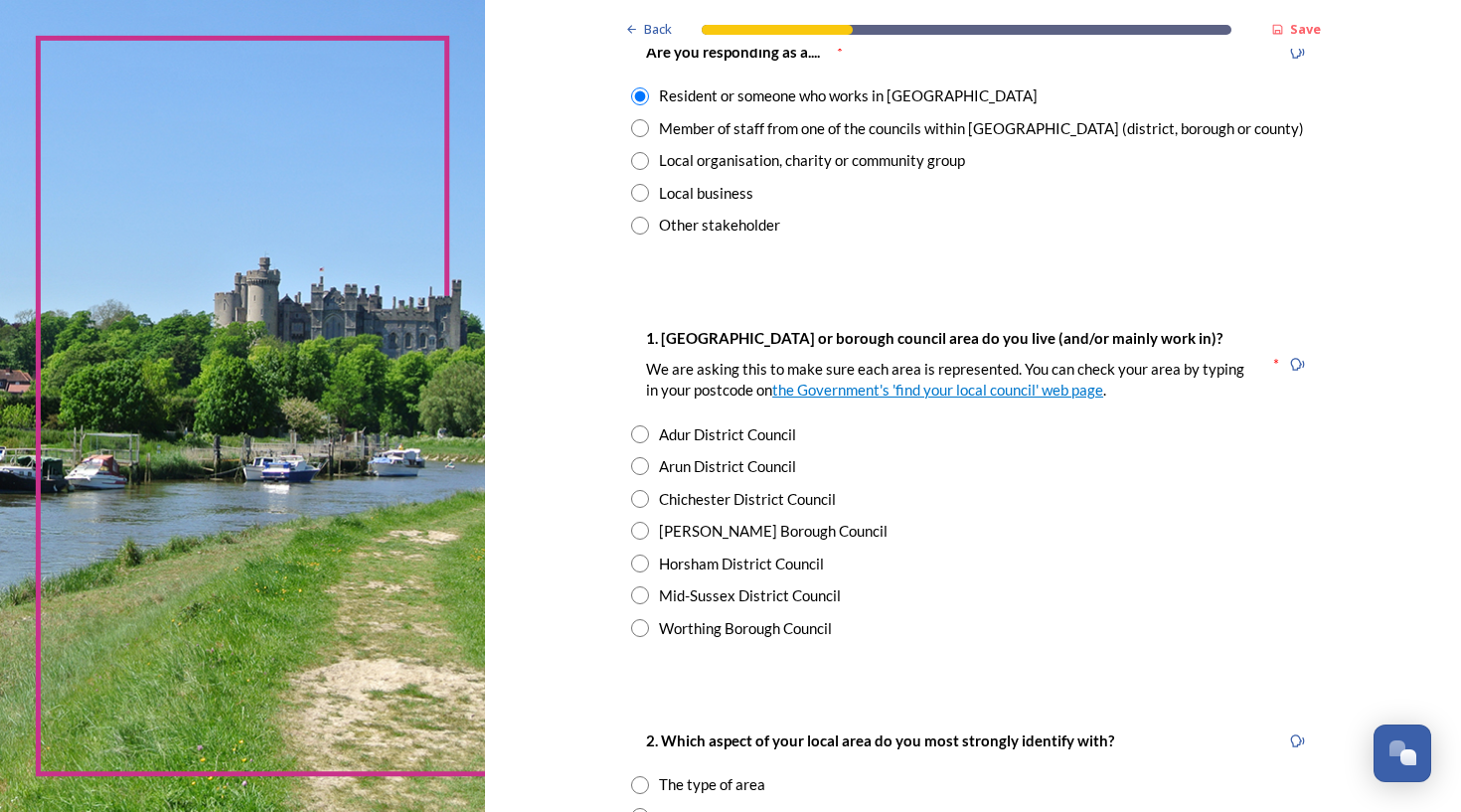 scroll, scrollTop: 156, scrollLeft: 0, axis: vertical 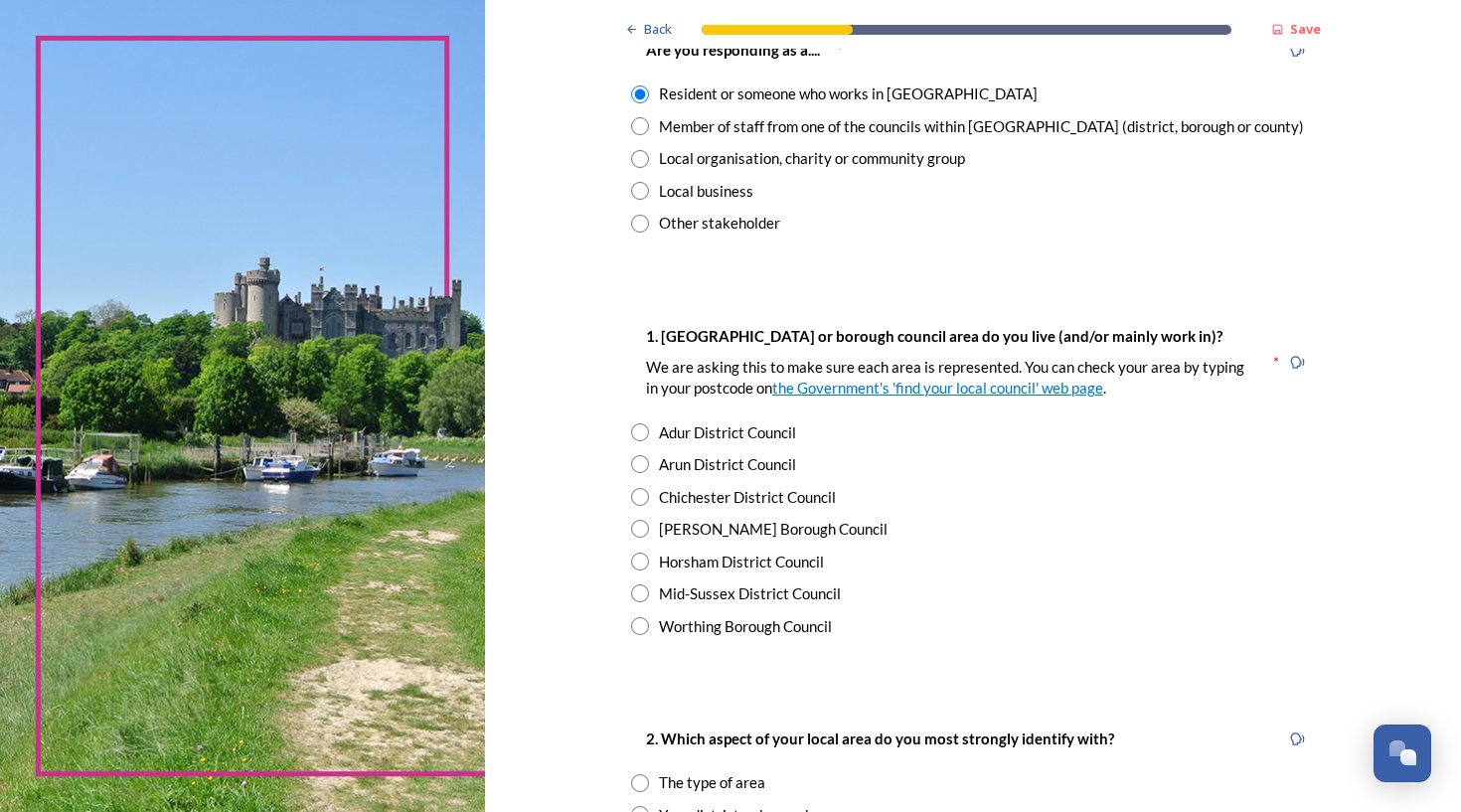 click at bounding box center [640, 497] 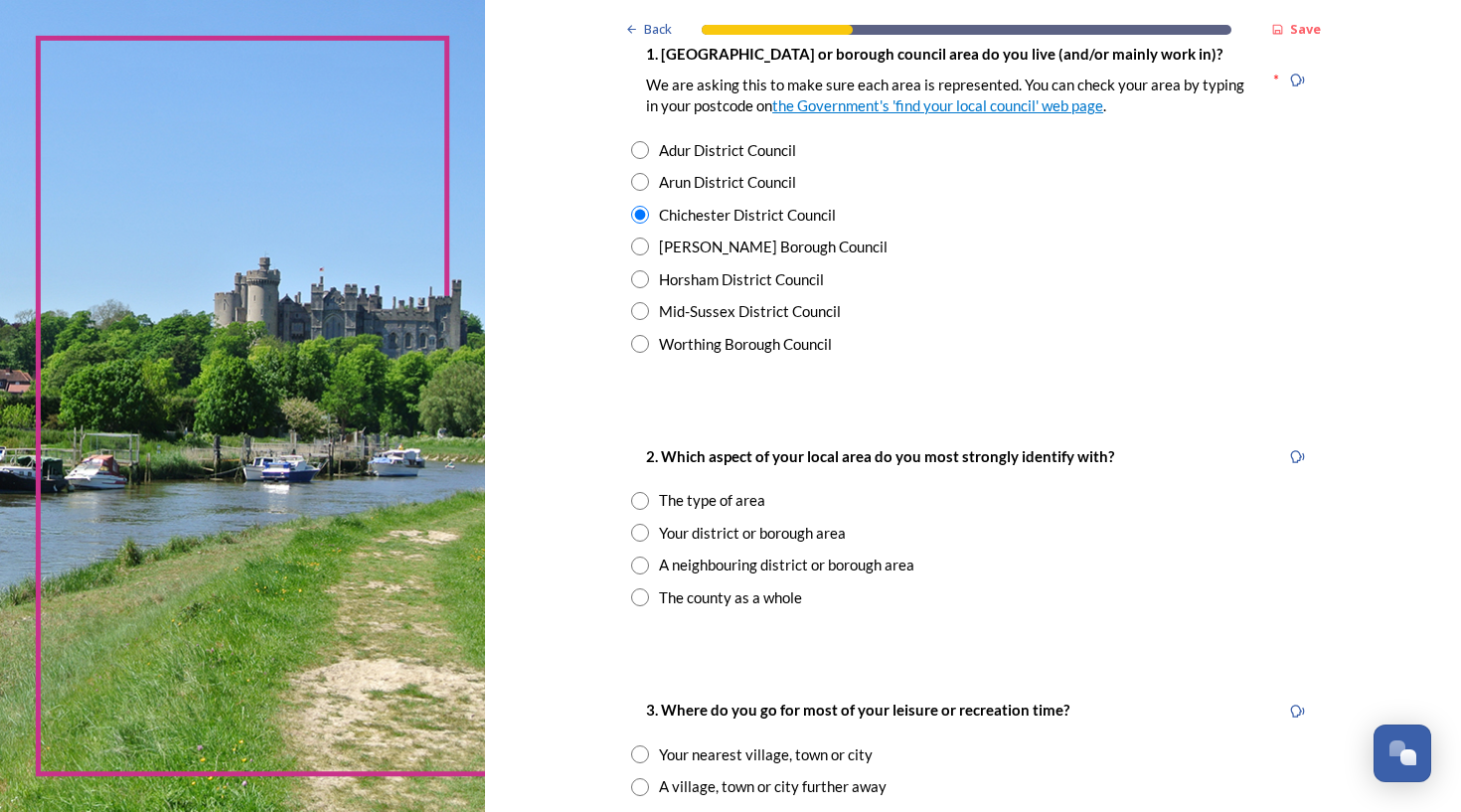 scroll, scrollTop: 445, scrollLeft: 0, axis: vertical 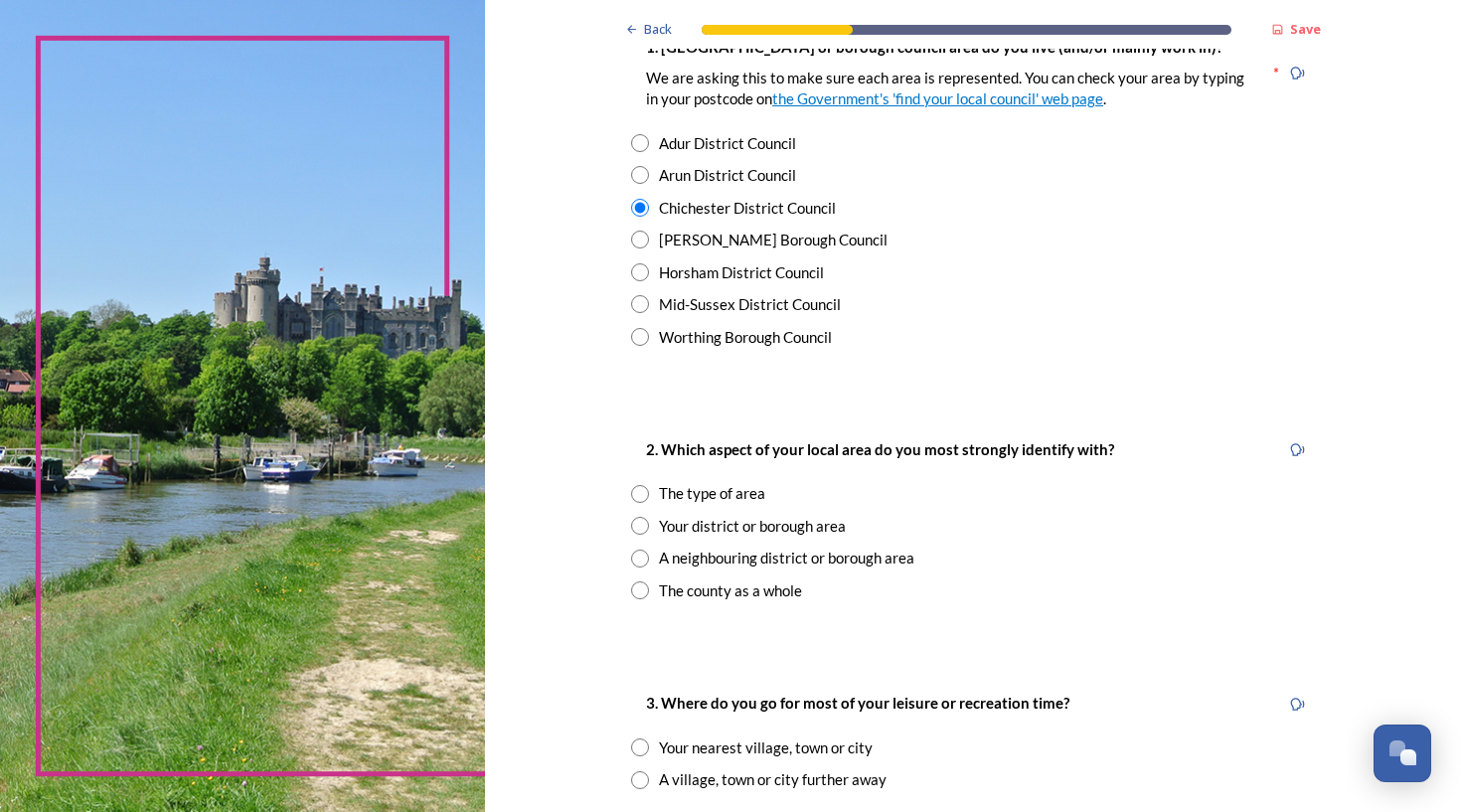 click at bounding box center [640, 590] 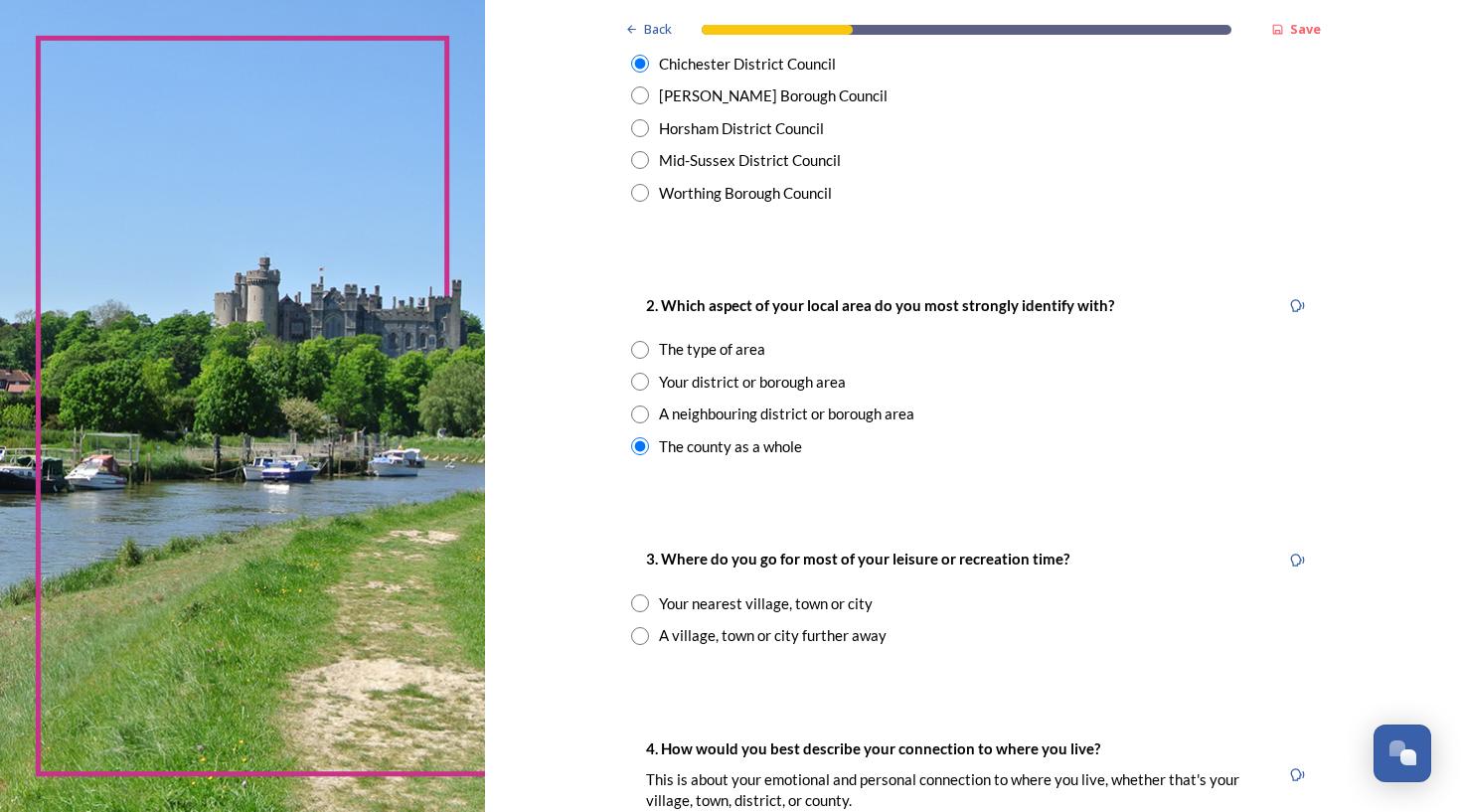 scroll, scrollTop: 594, scrollLeft: 0, axis: vertical 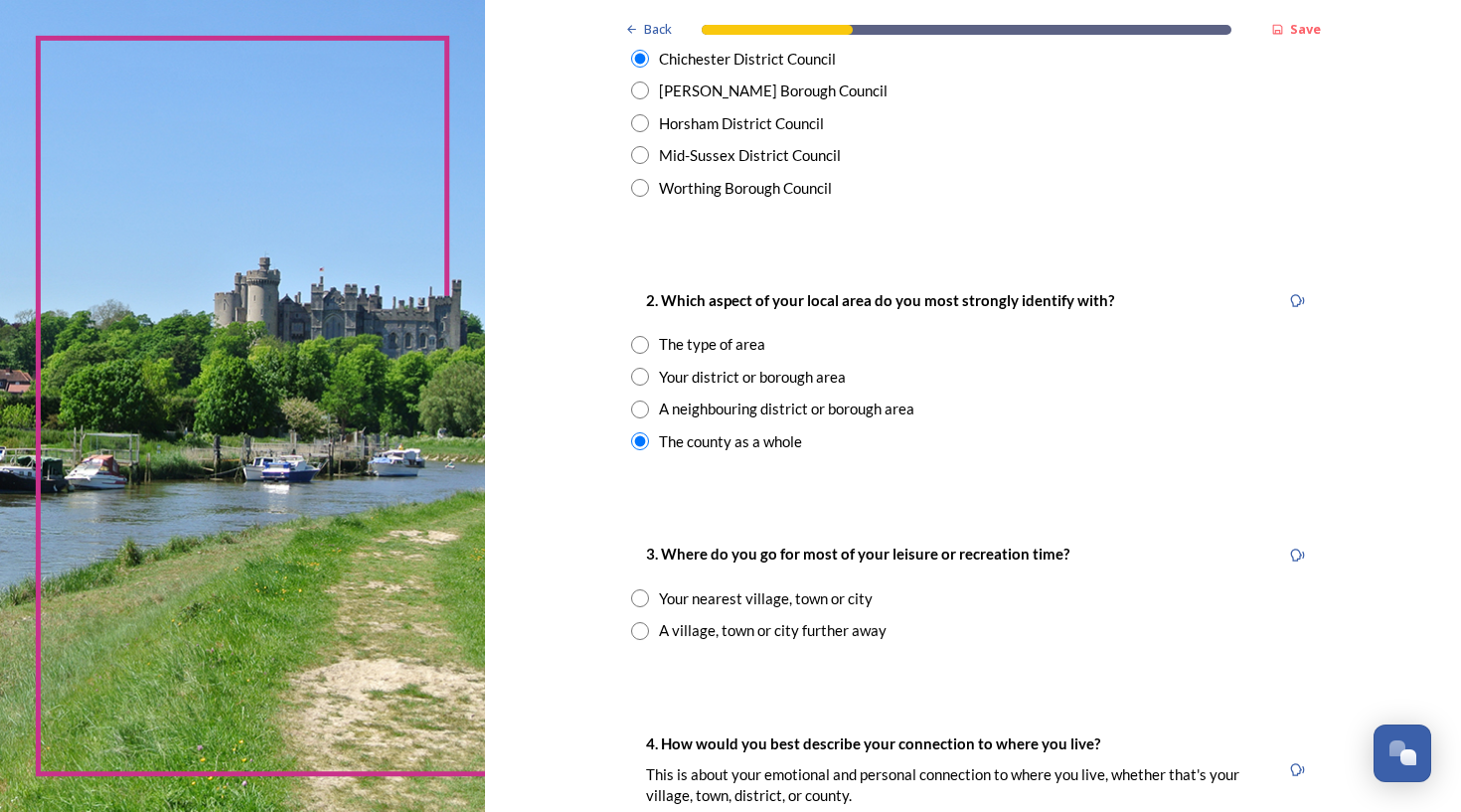 click at bounding box center (640, 598) 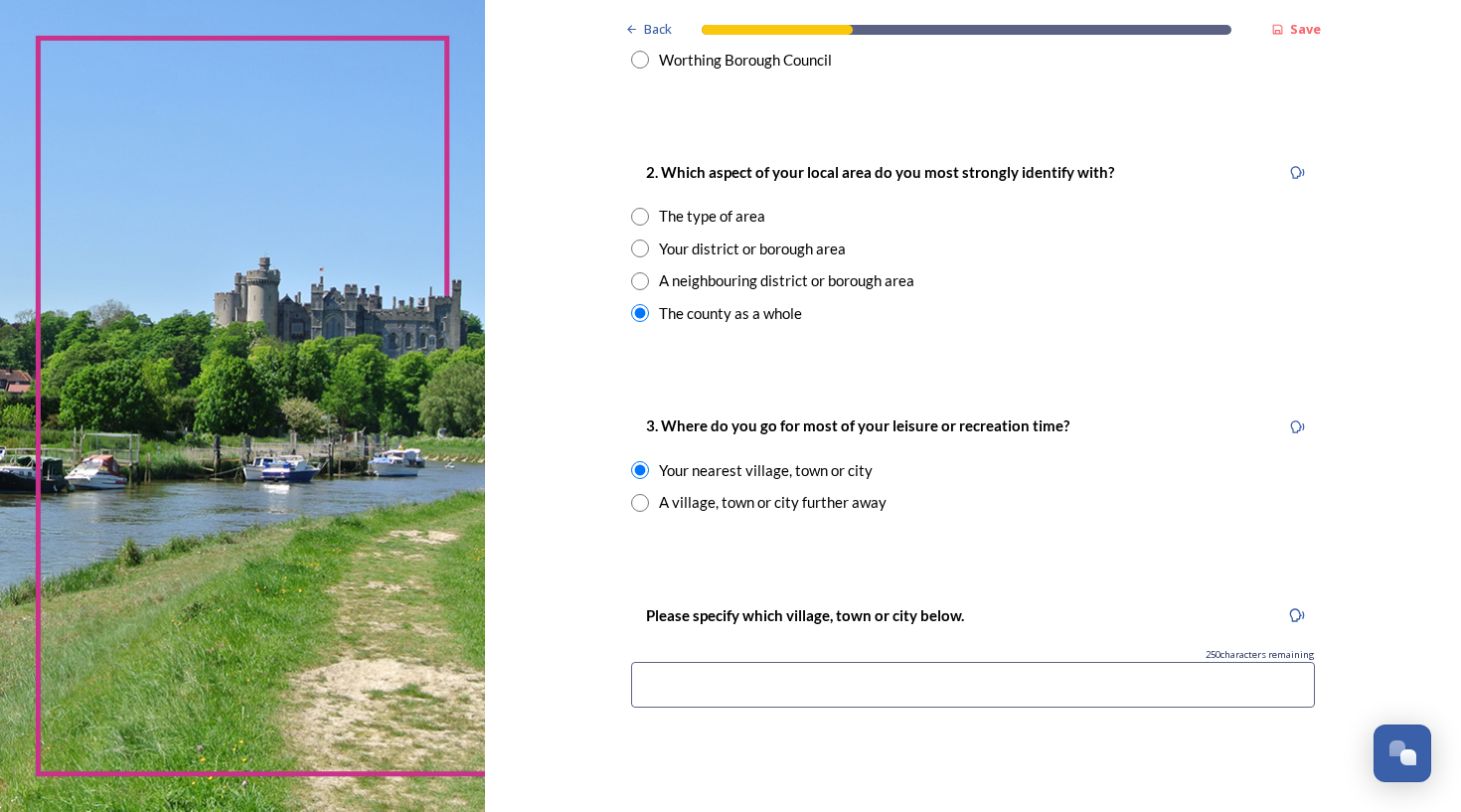 scroll, scrollTop: 724, scrollLeft: 0, axis: vertical 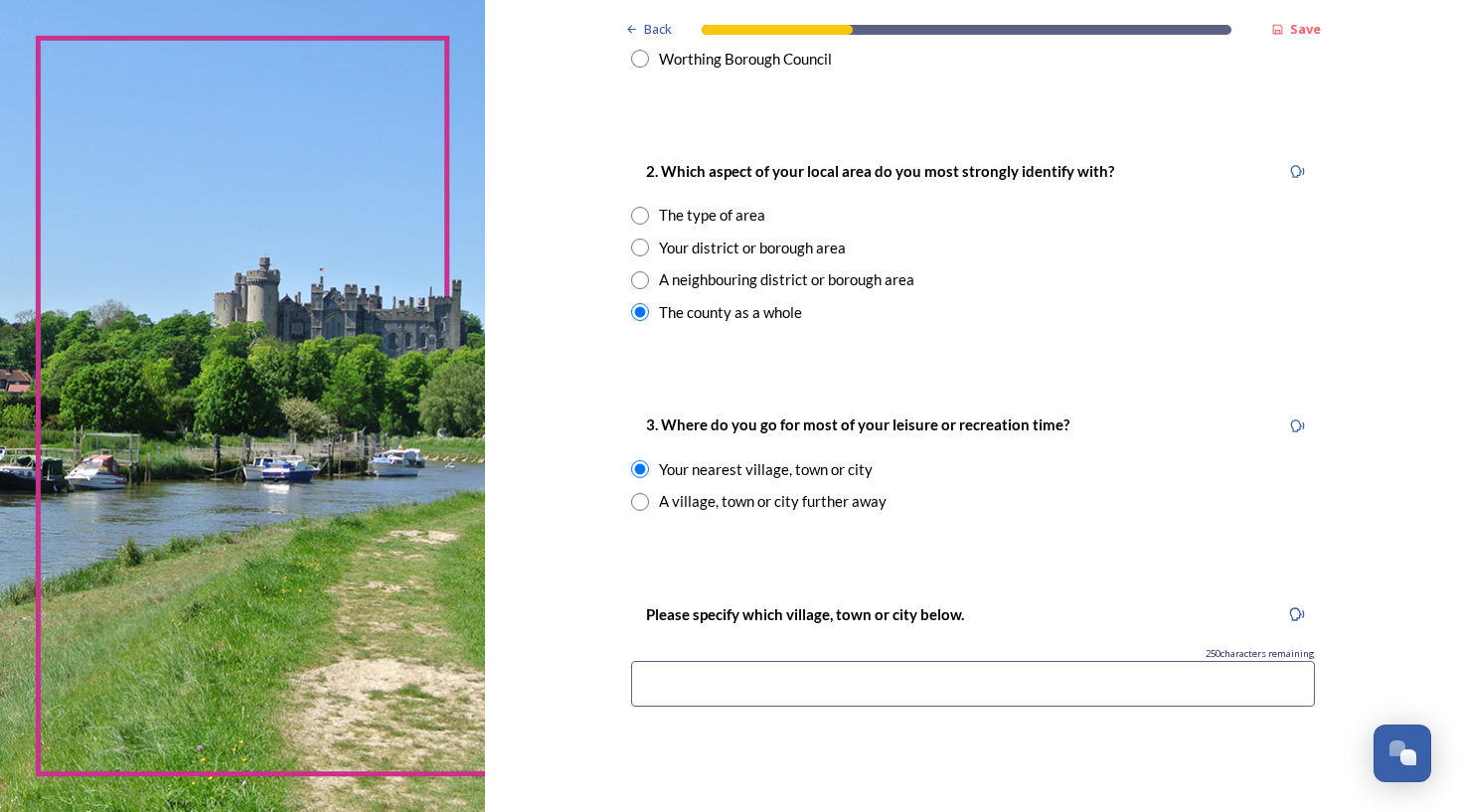 click at bounding box center (973, 684) 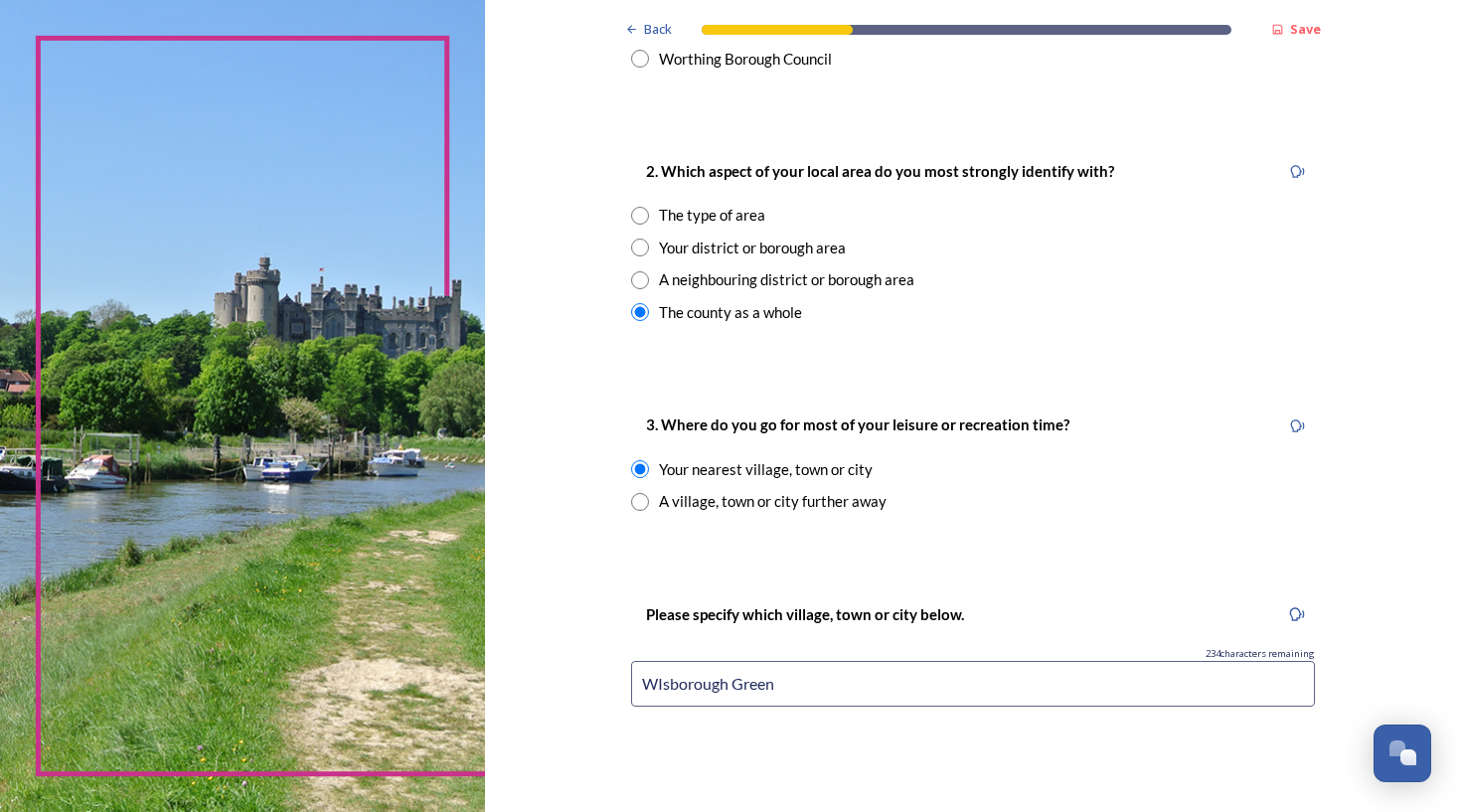 click on "WIsborough Green" at bounding box center [973, 684] 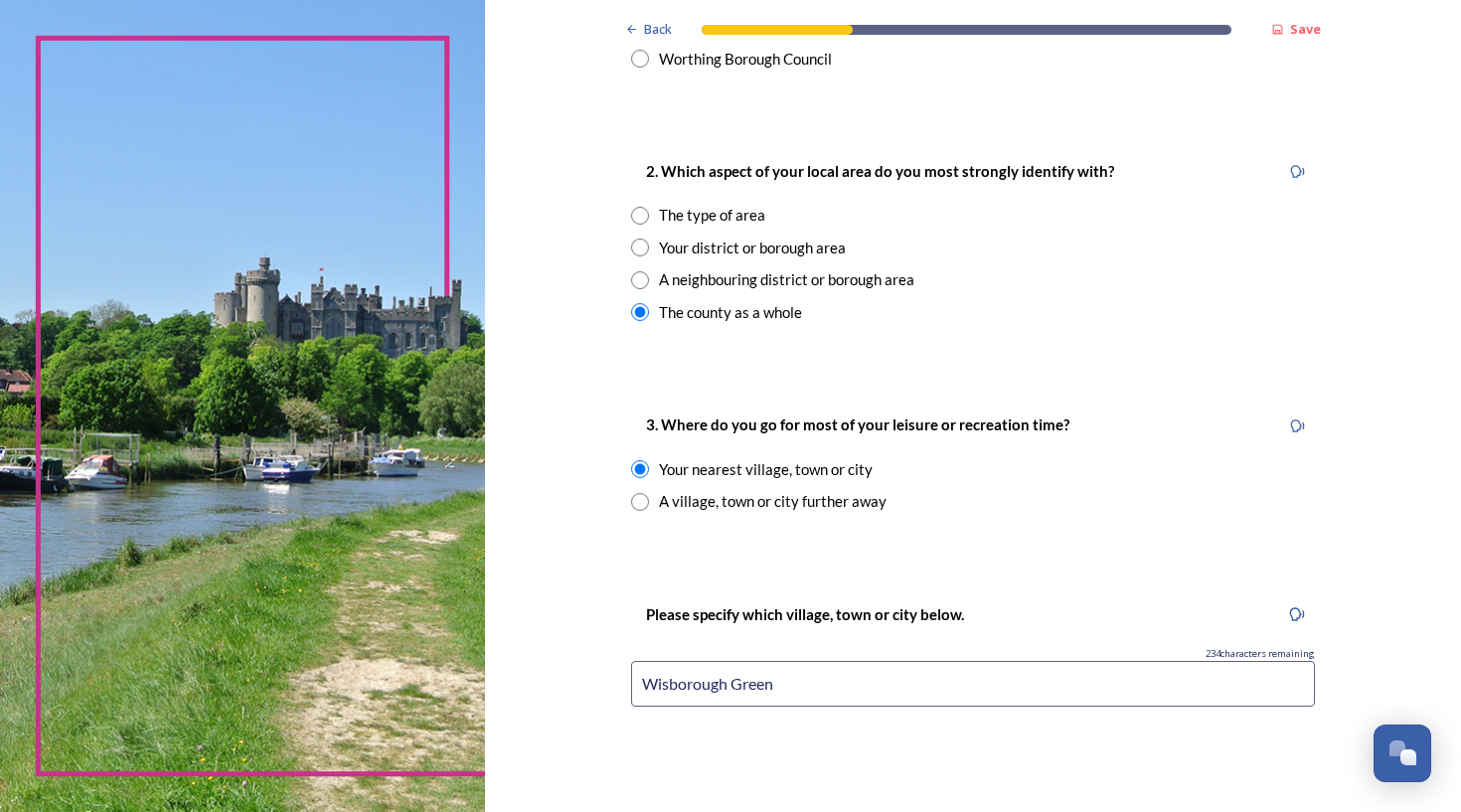 type on "Wisborough Green" 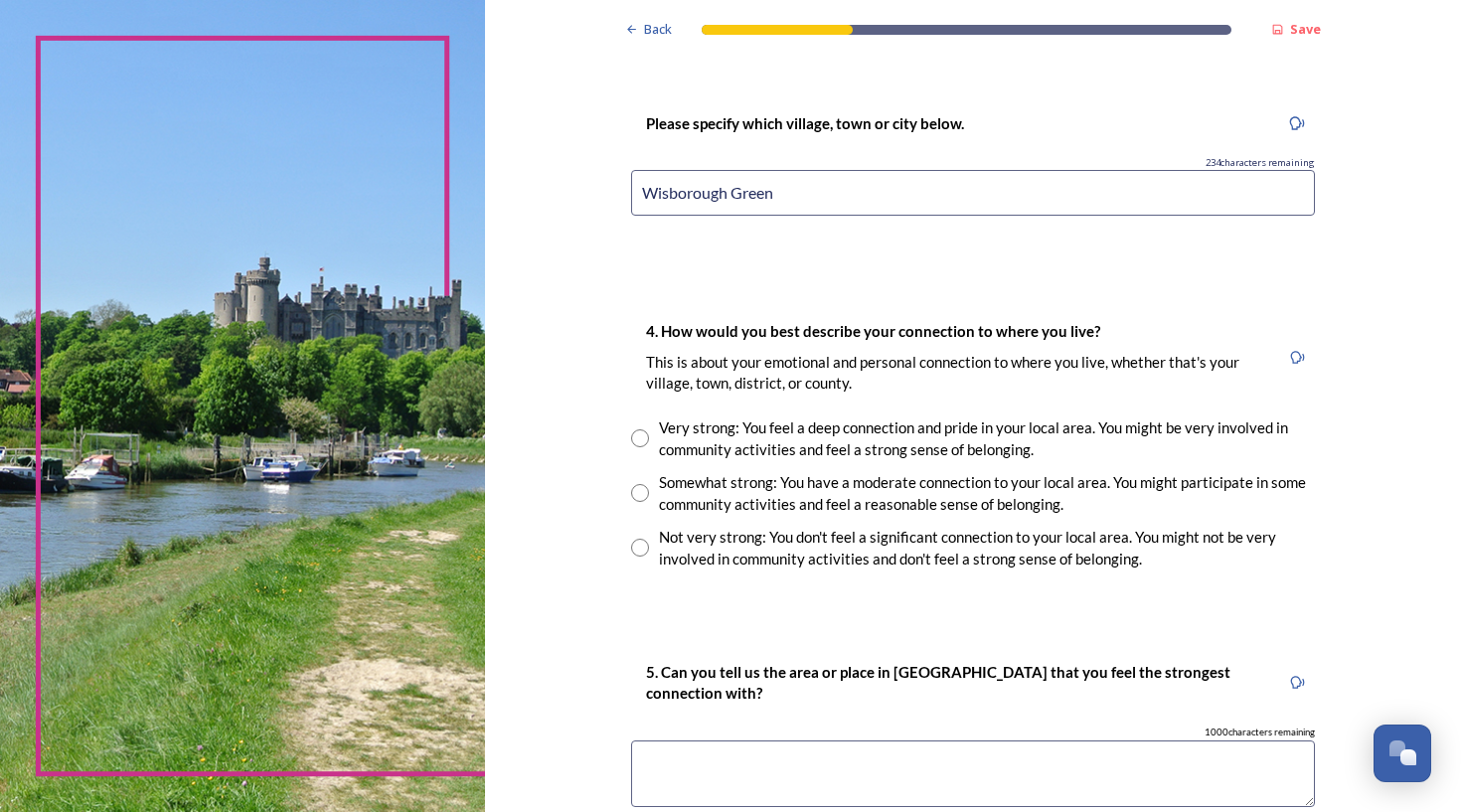 scroll, scrollTop: 1218, scrollLeft: 0, axis: vertical 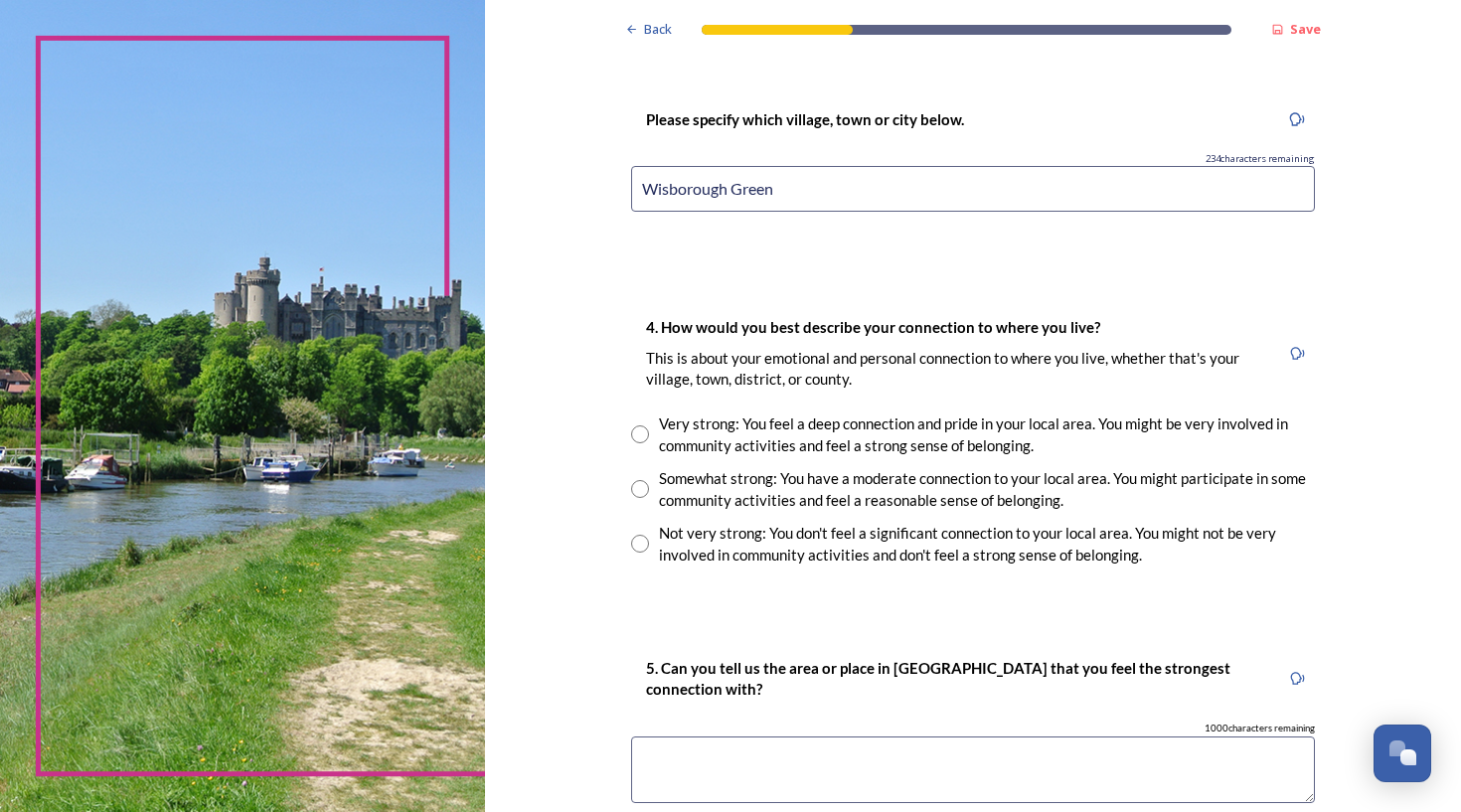 click at bounding box center [640, 434] 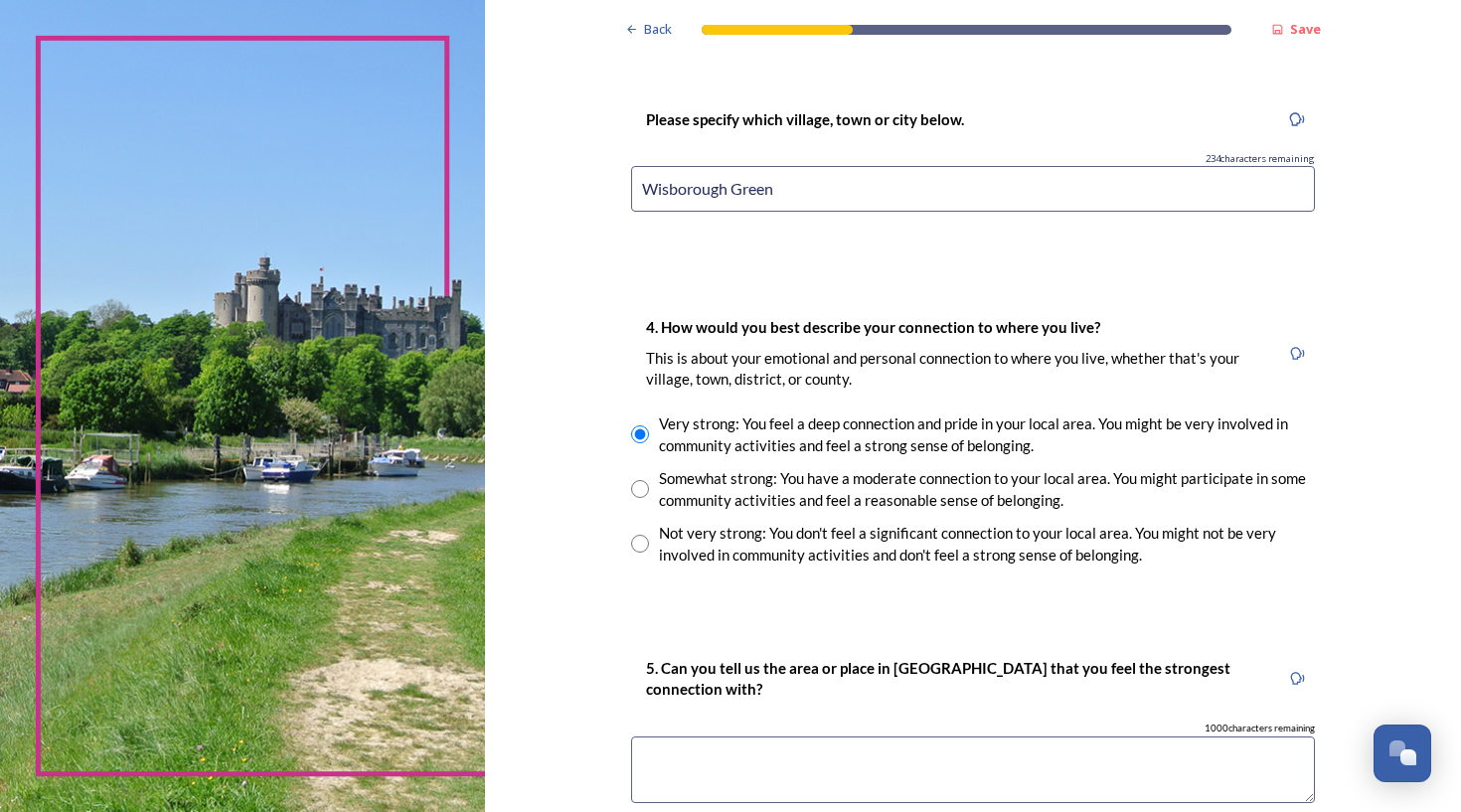 click at bounding box center (973, 769) 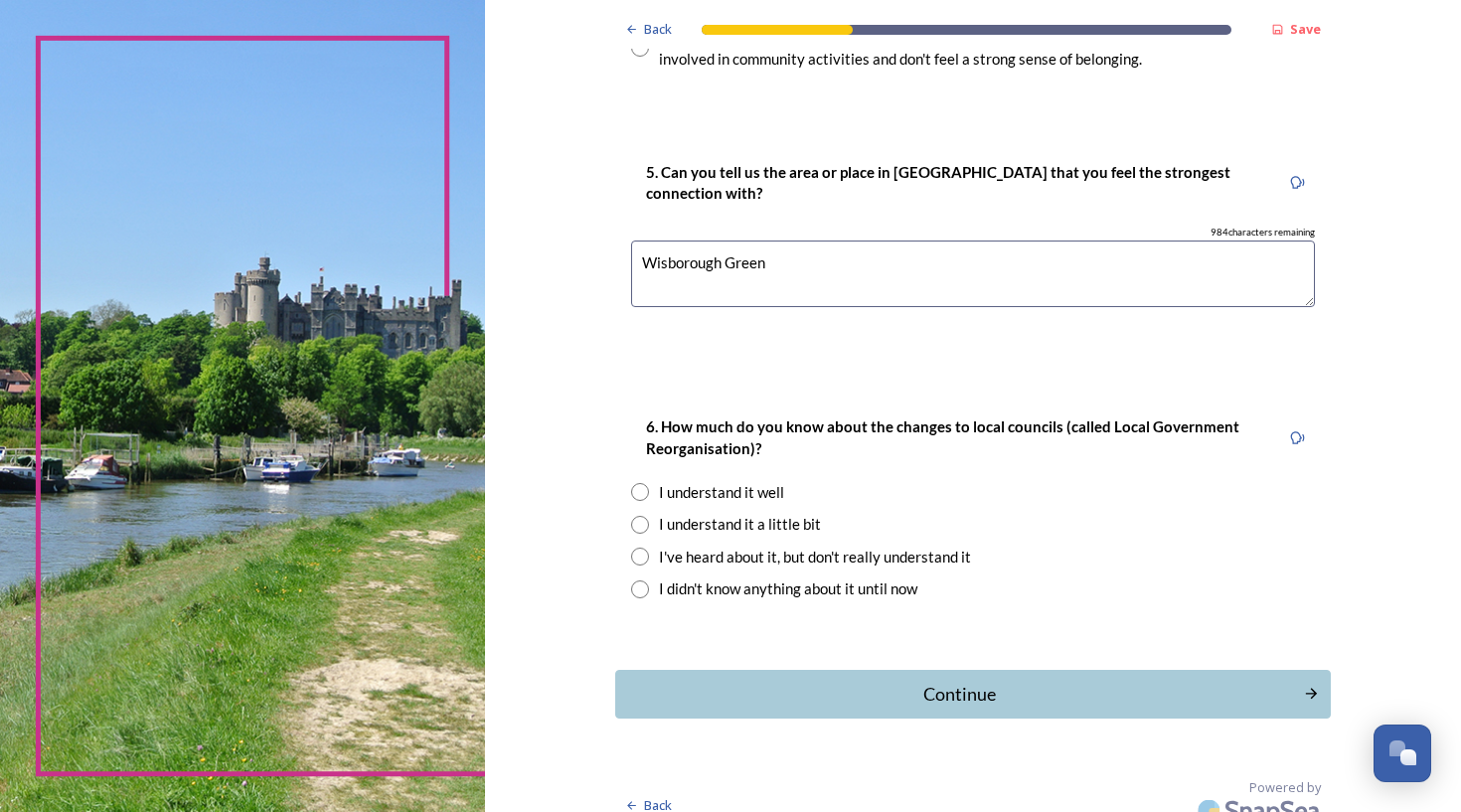 scroll, scrollTop: 1713, scrollLeft: 0, axis: vertical 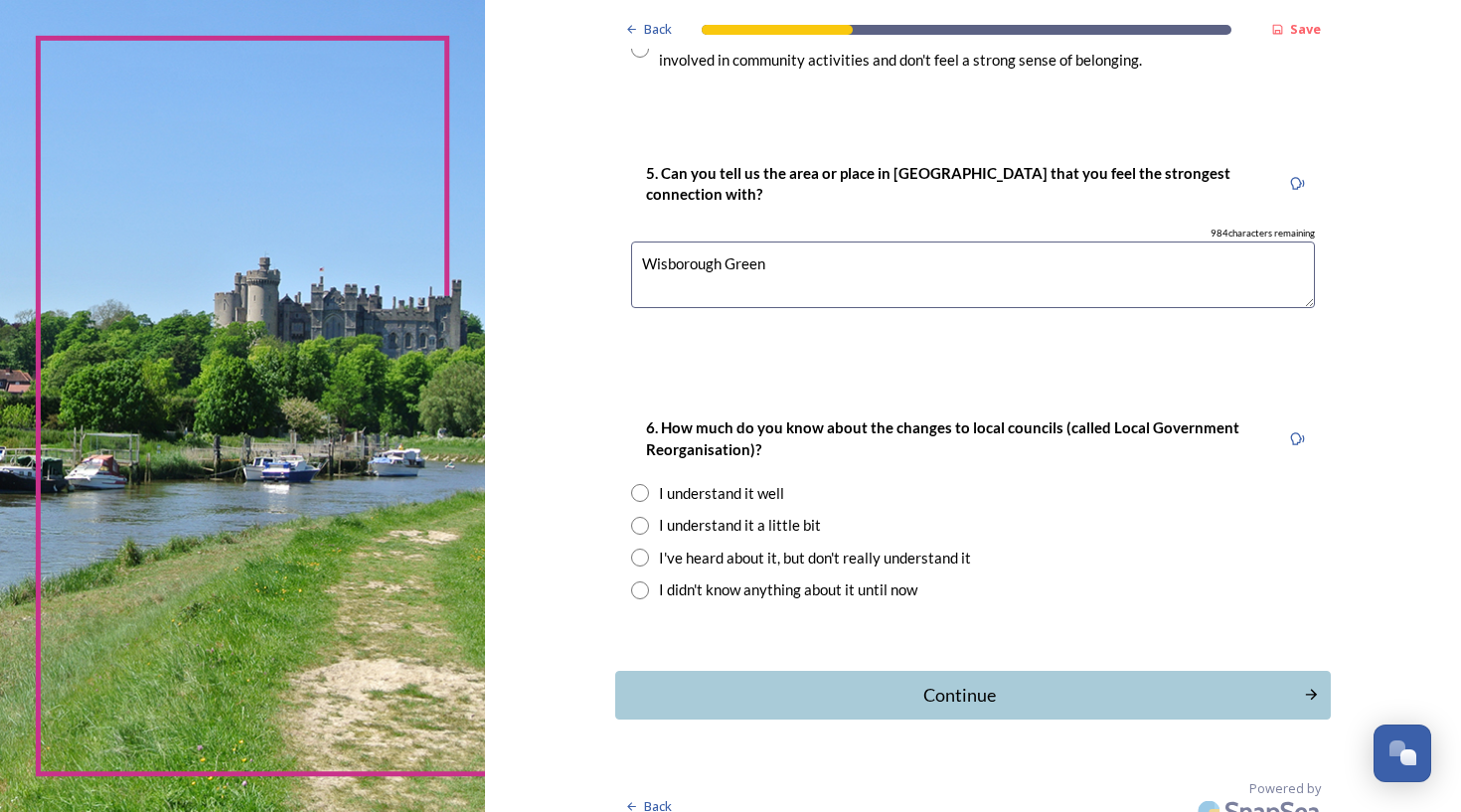 type on "Wisborough Green" 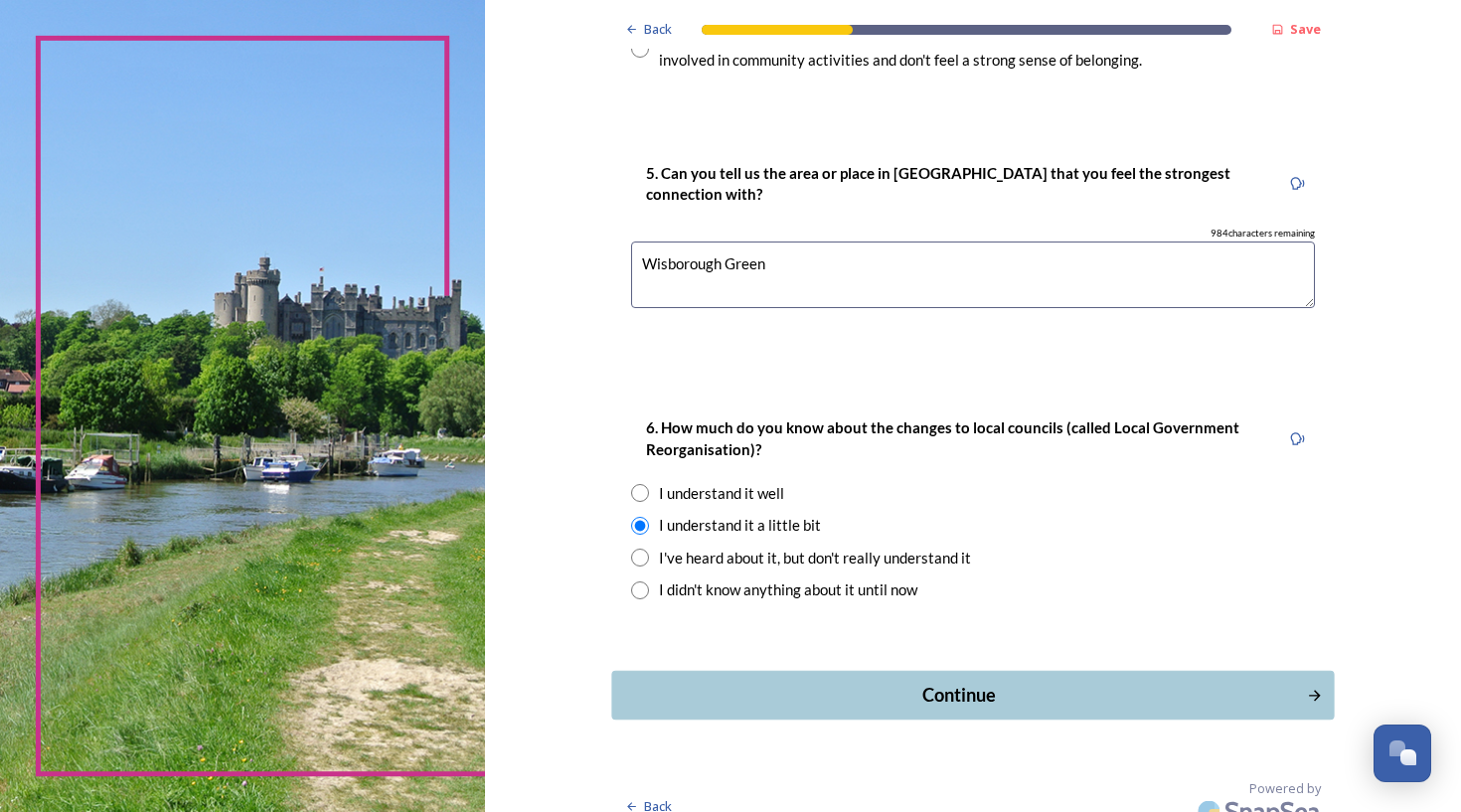 click on "Continue" at bounding box center [959, 695] 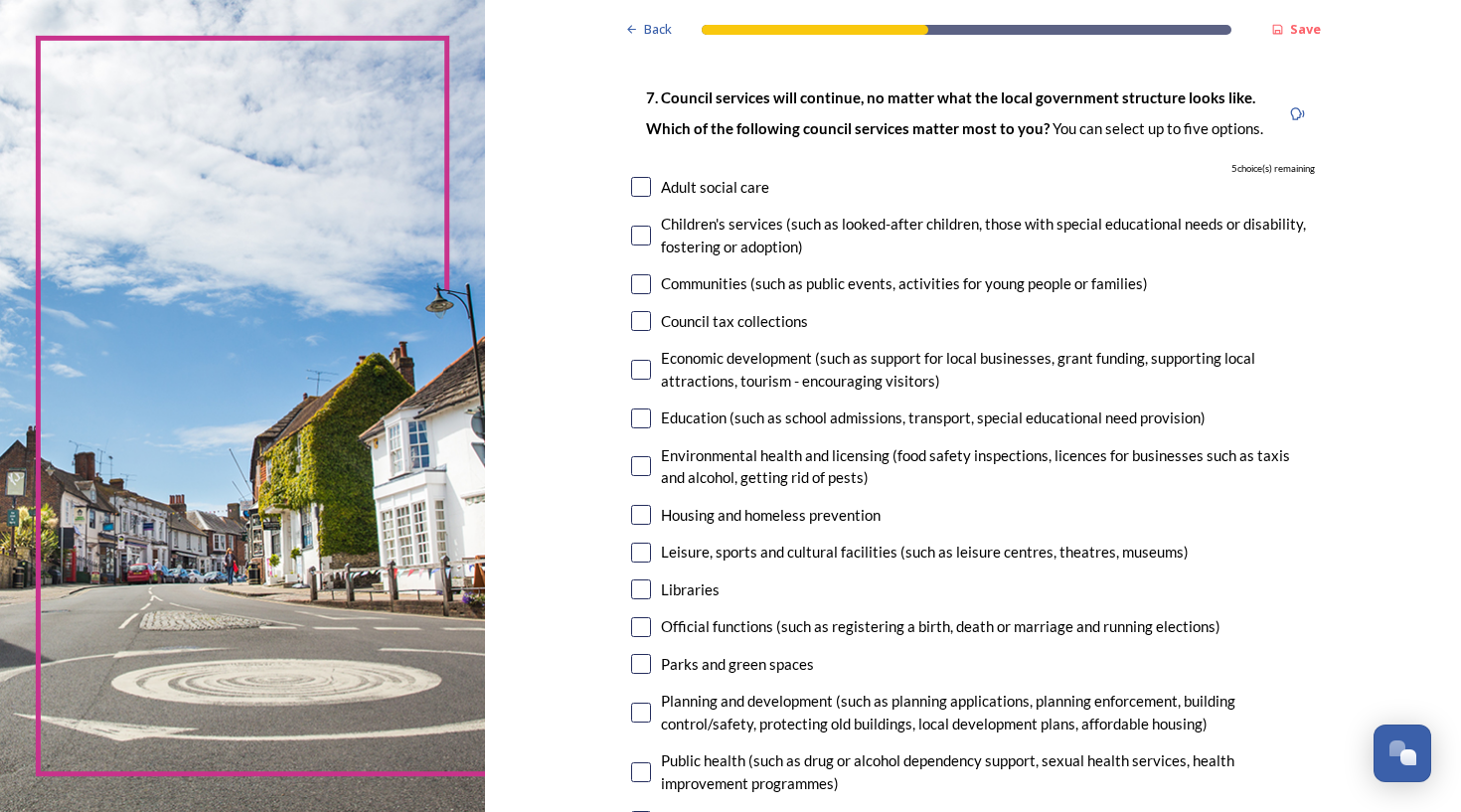 scroll, scrollTop: 125, scrollLeft: 0, axis: vertical 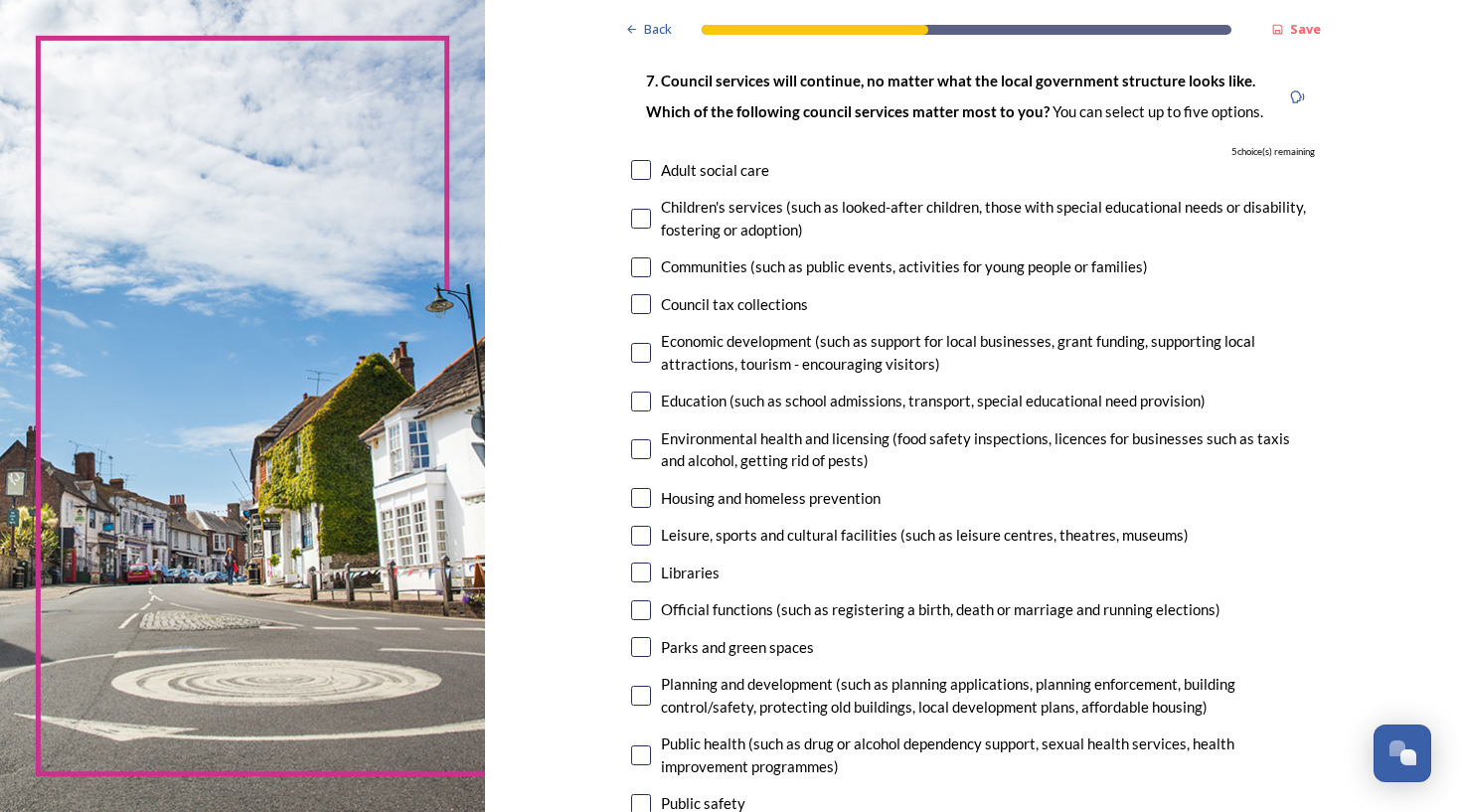 click at bounding box center [641, 170] 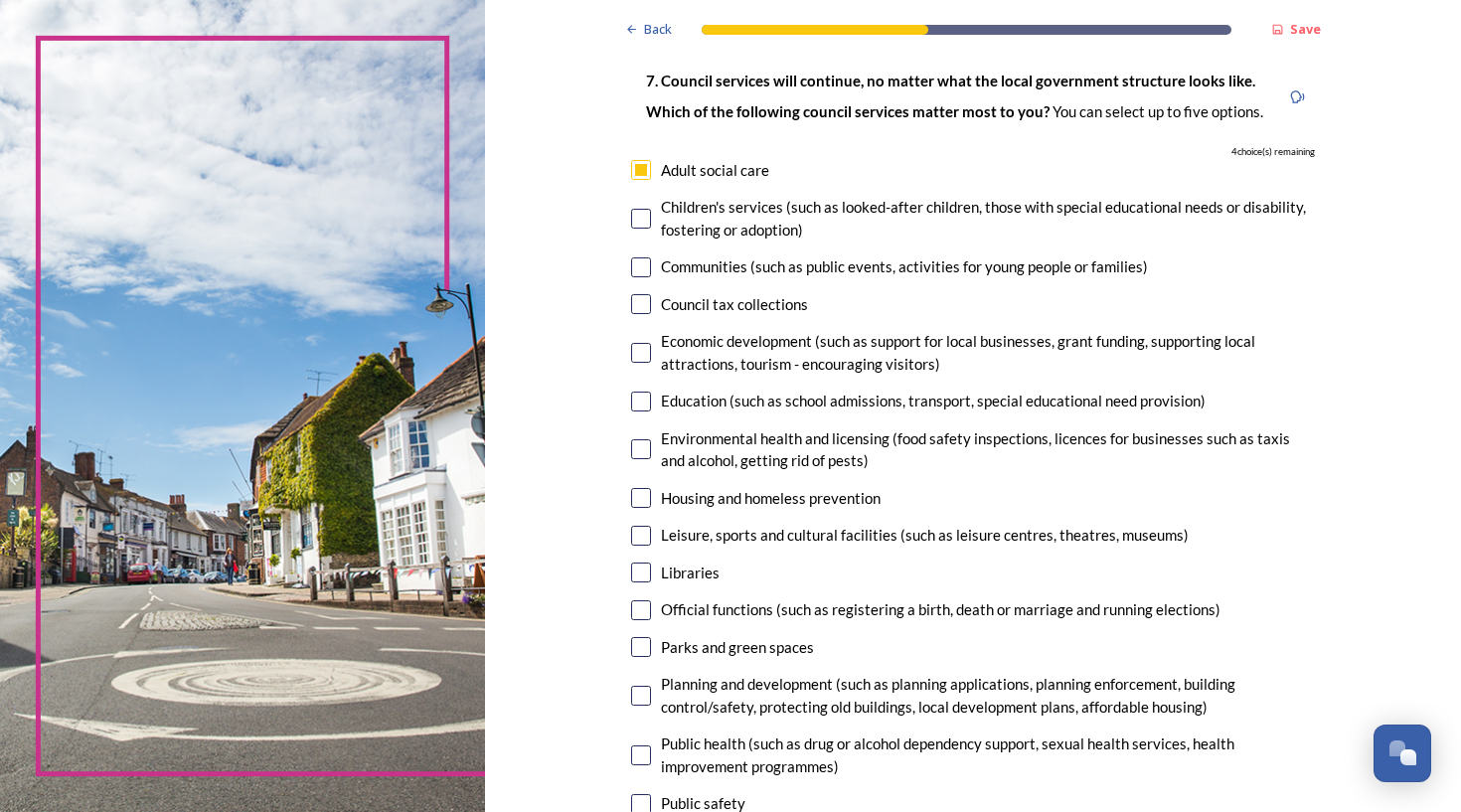 click at bounding box center (641, 402) 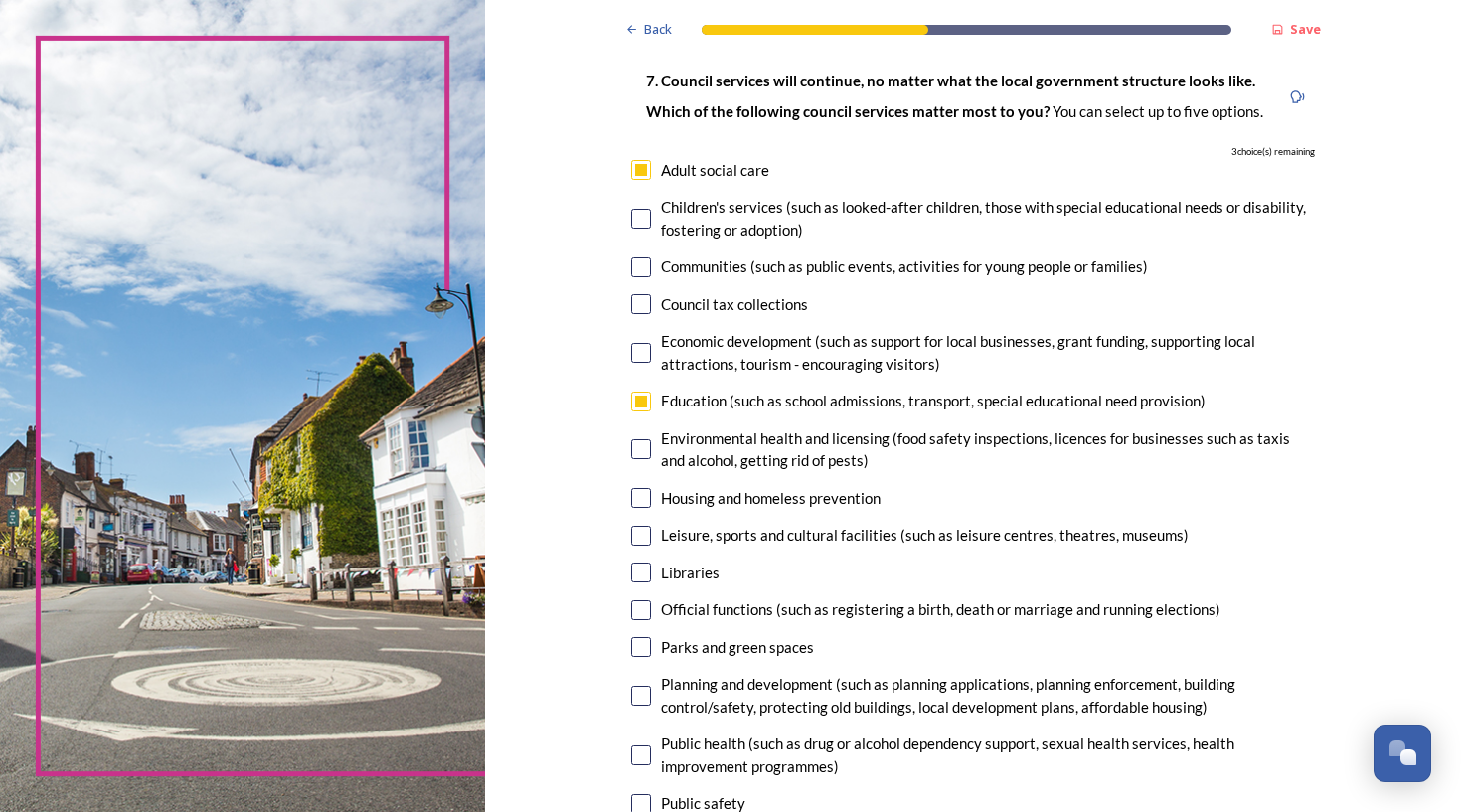 click at bounding box center (641, 498) 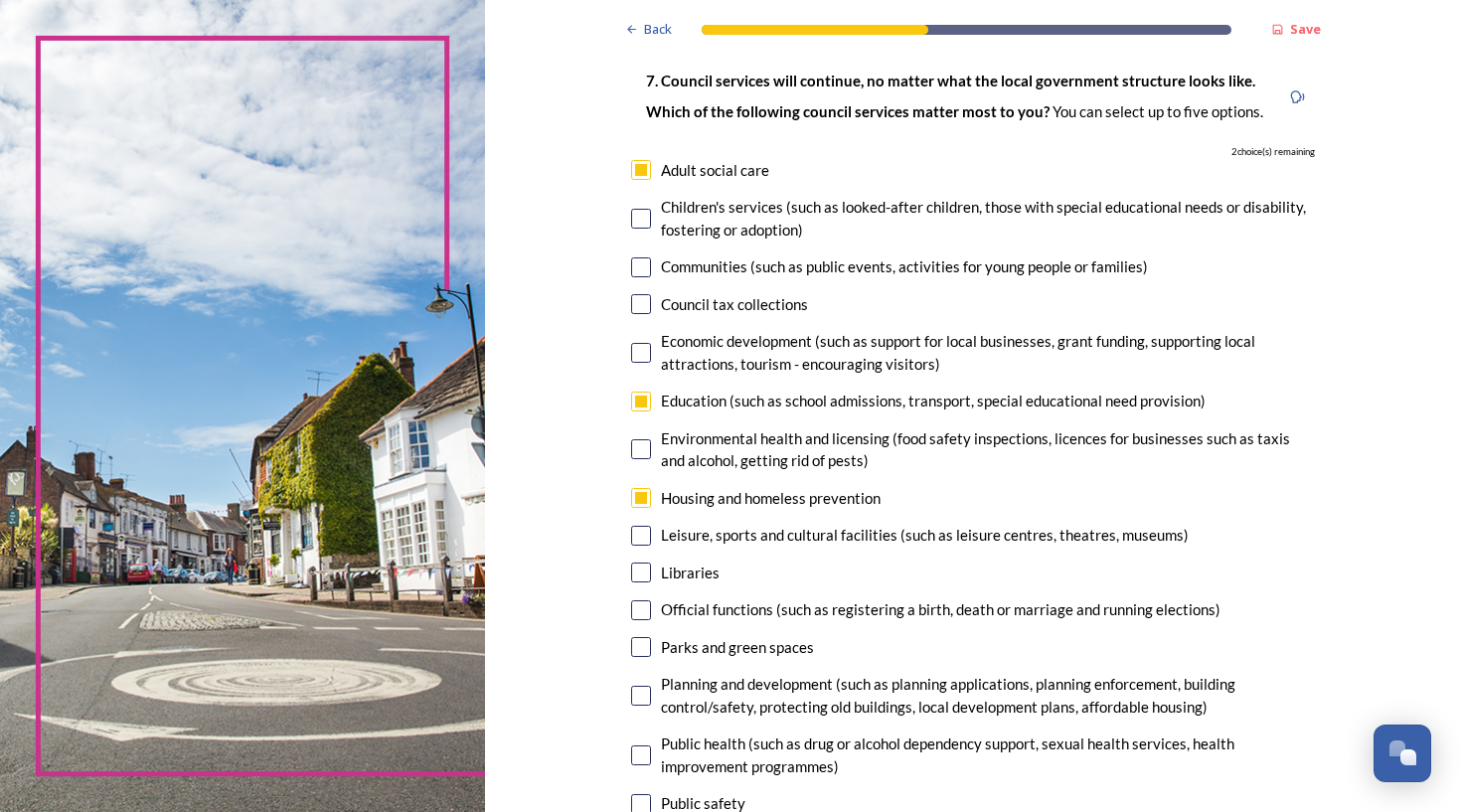 click at bounding box center (641, 647) 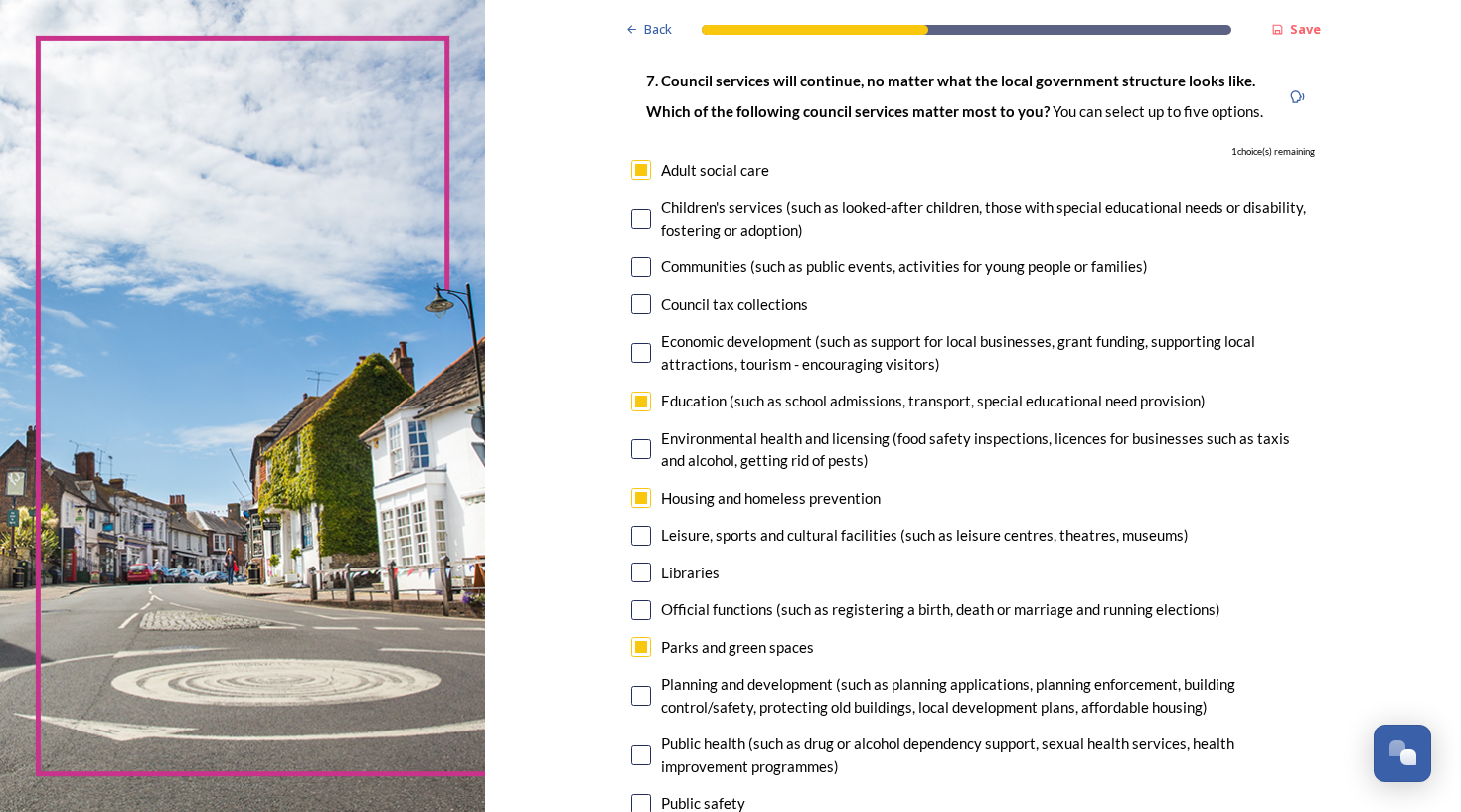 click at bounding box center (641, 696) 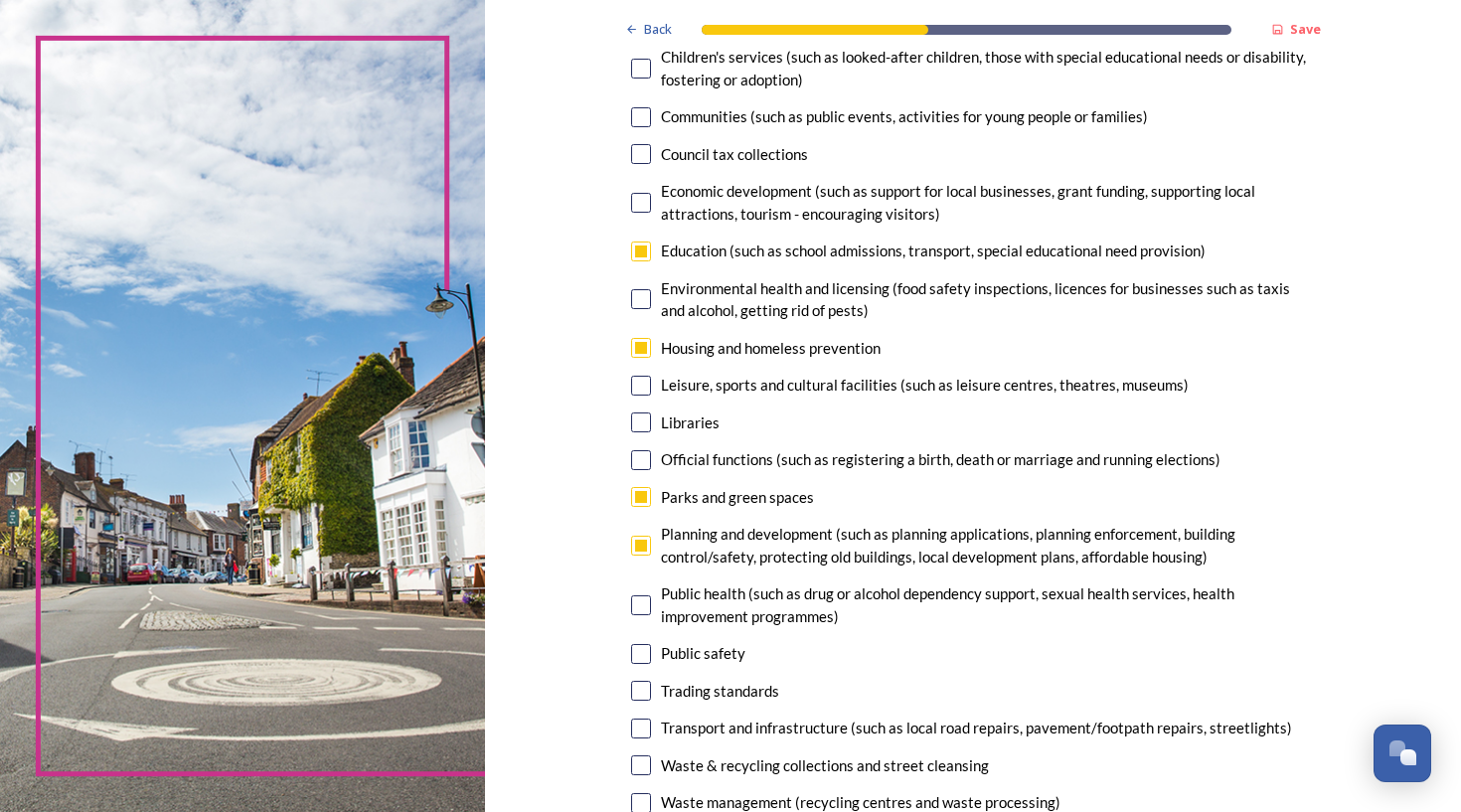 scroll, scrollTop: 262, scrollLeft: 0, axis: vertical 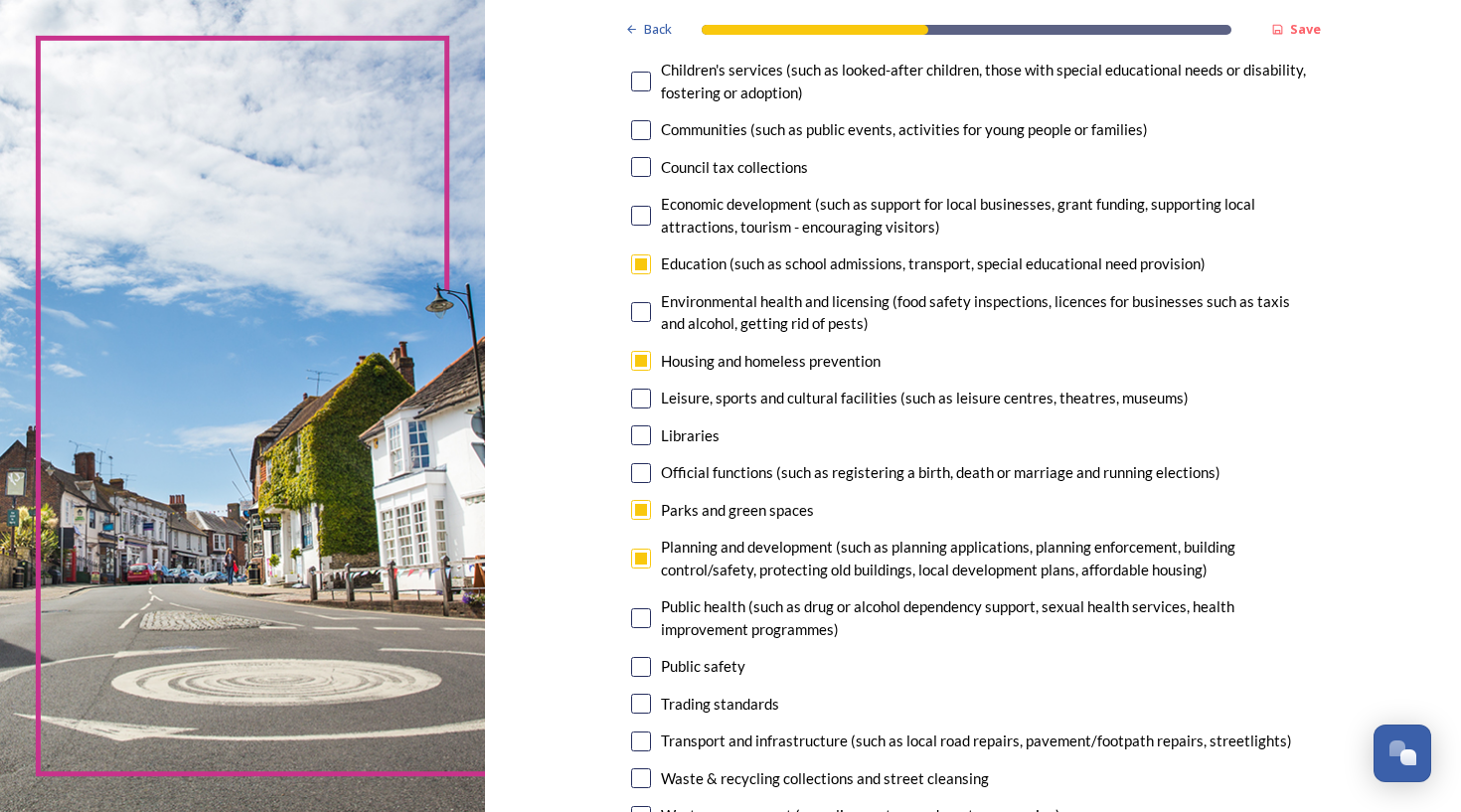 click at bounding box center (641, 361) 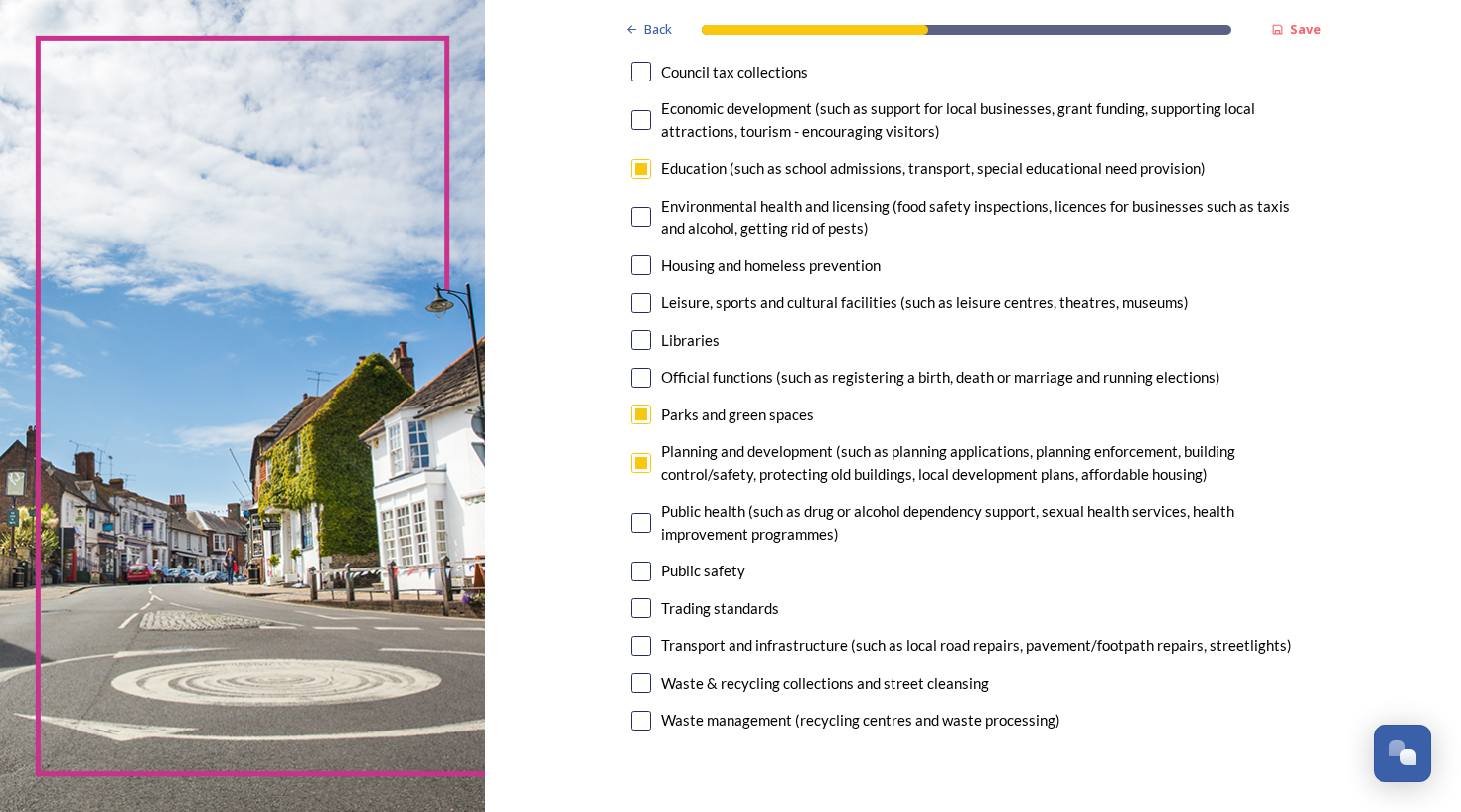 scroll, scrollTop: 361, scrollLeft: 0, axis: vertical 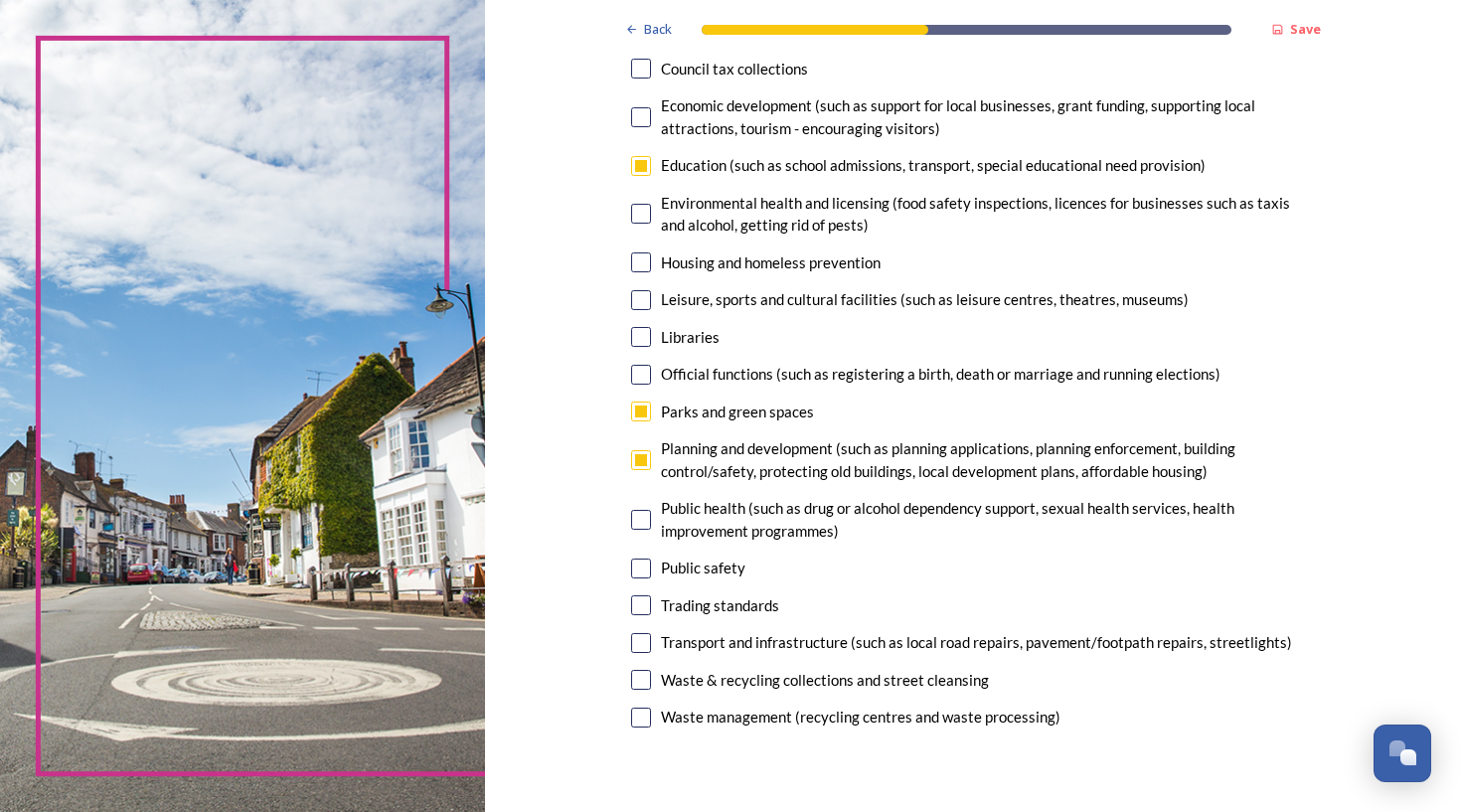 click at bounding box center [641, 643] 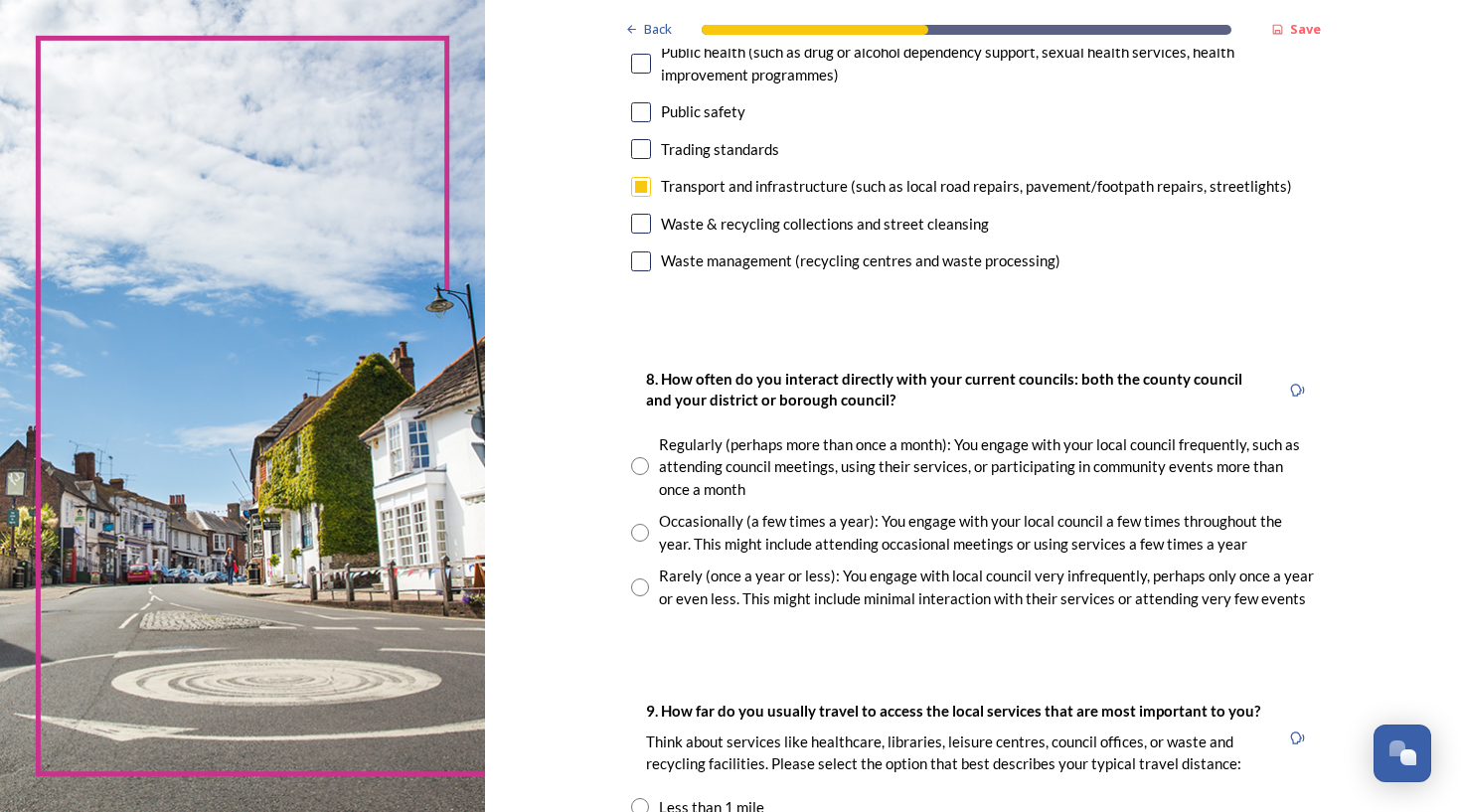 scroll, scrollTop: 818, scrollLeft: 0, axis: vertical 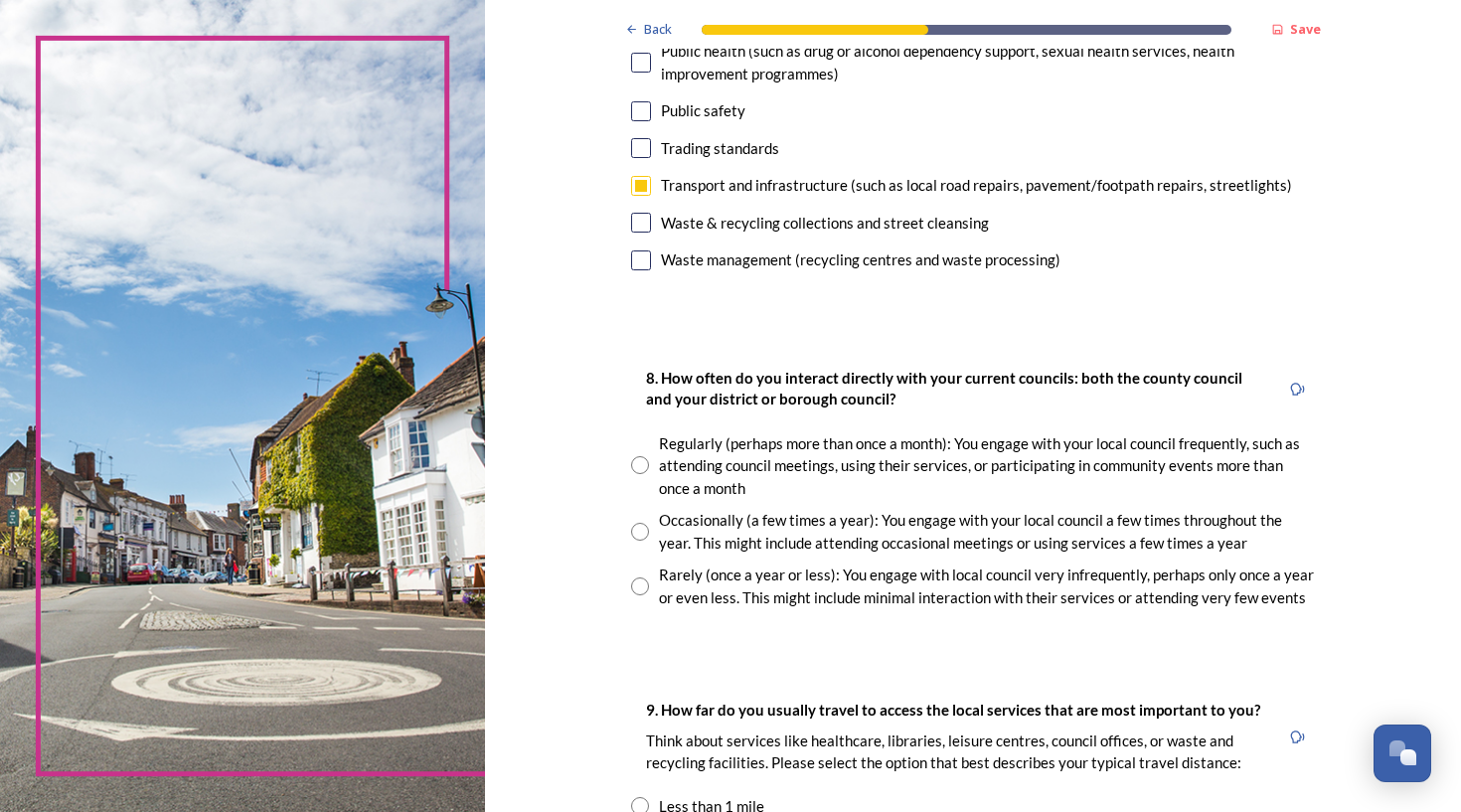 click at bounding box center [640, 465] 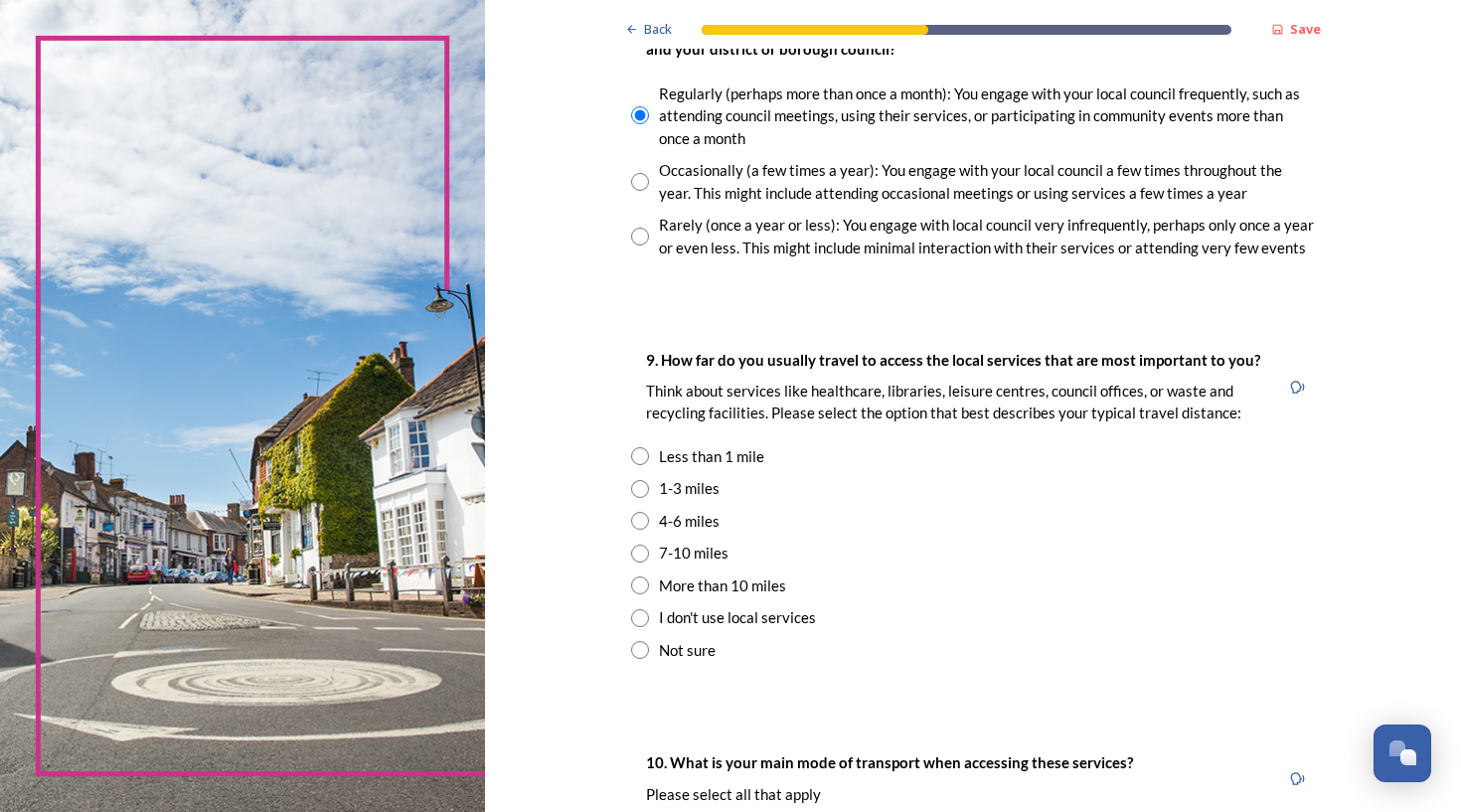 scroll, scrollTop: 1169, scrollLeft: 0, axis: vertical 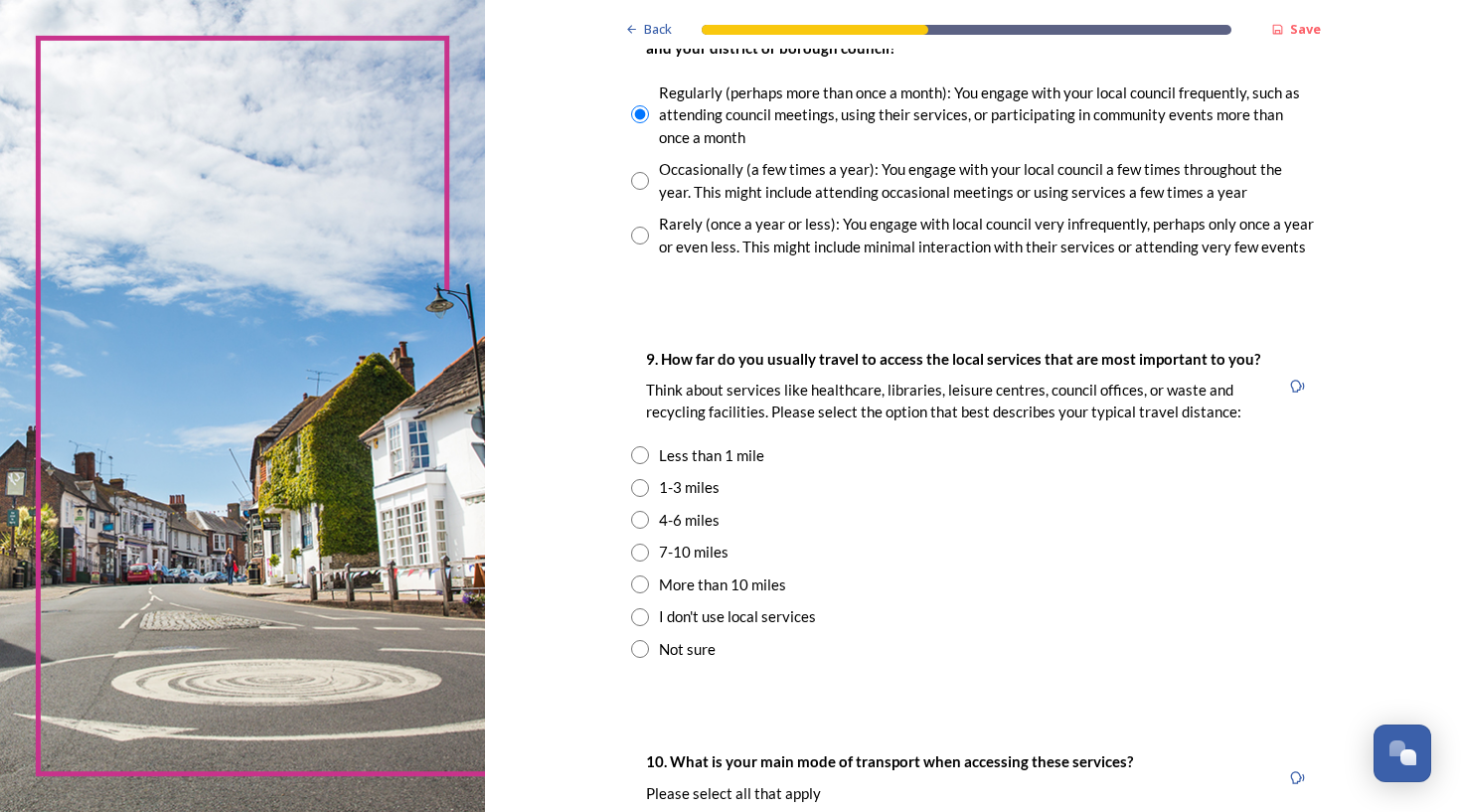 click at bounding box center [640, 520] 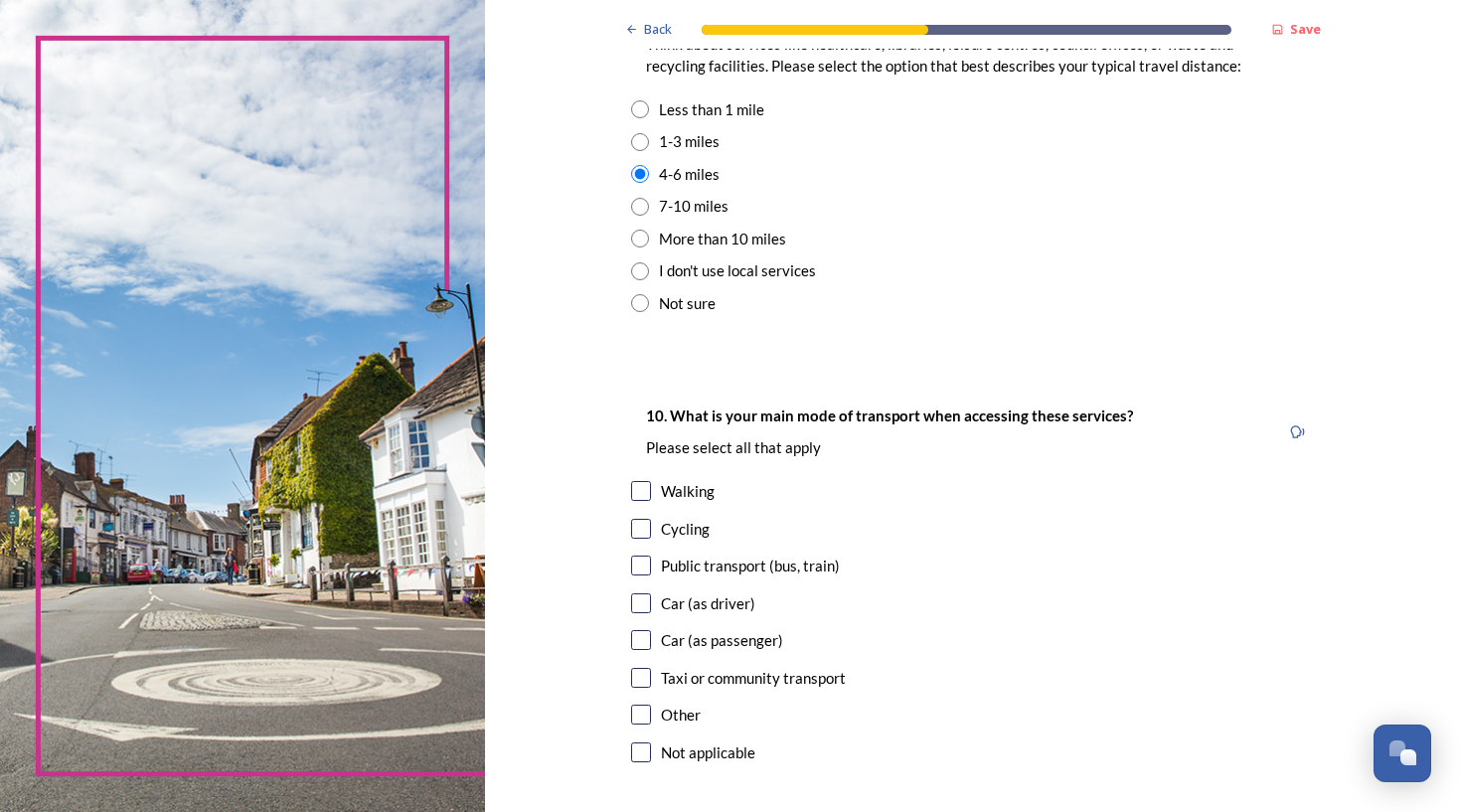 scroll, scrollTop: 1534, scrollLeft: 0, axis: vertical 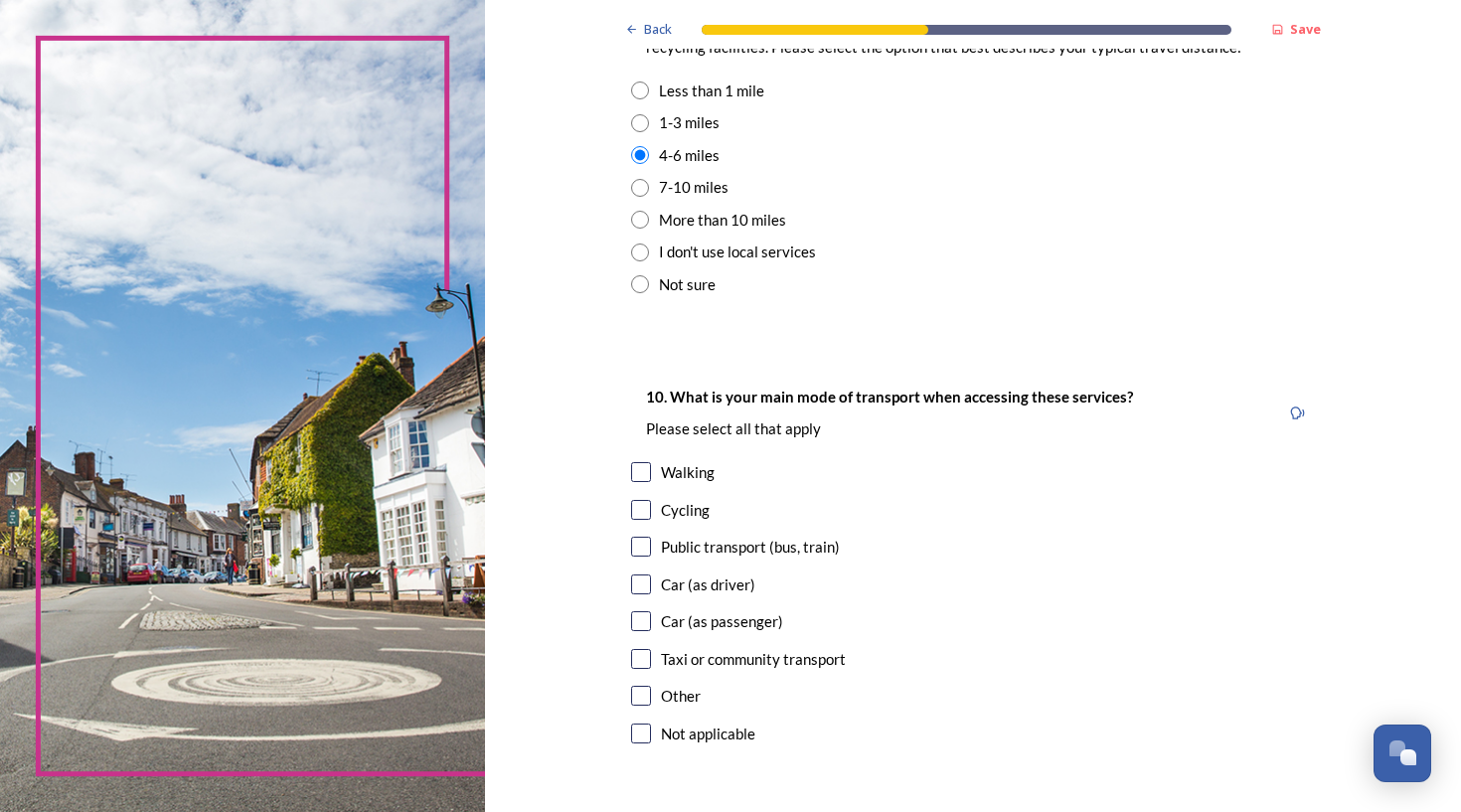 click at bounding box center (641, 584) 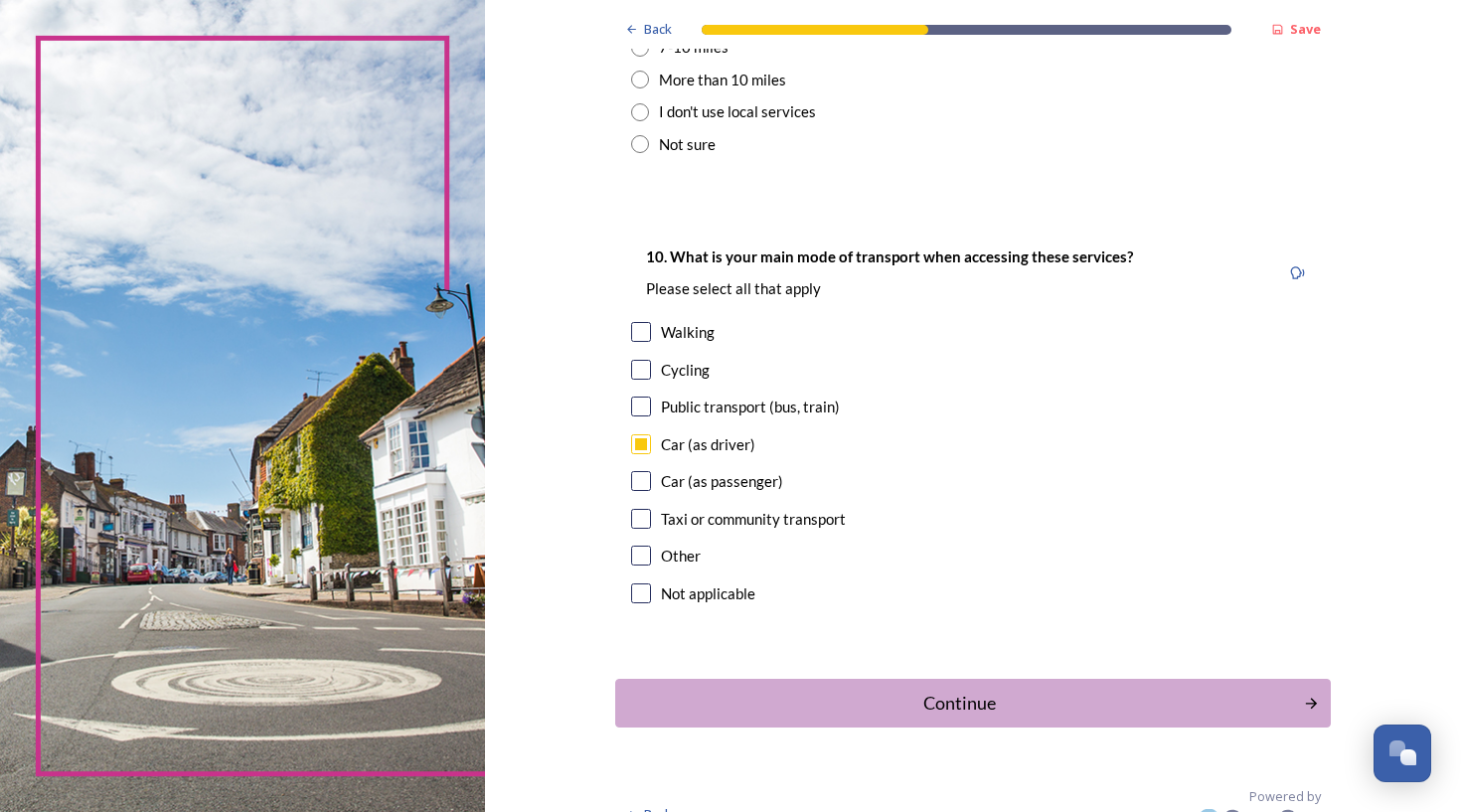 scroll, scrollTop: 1675, scrollLeft: 0, axis: vertical 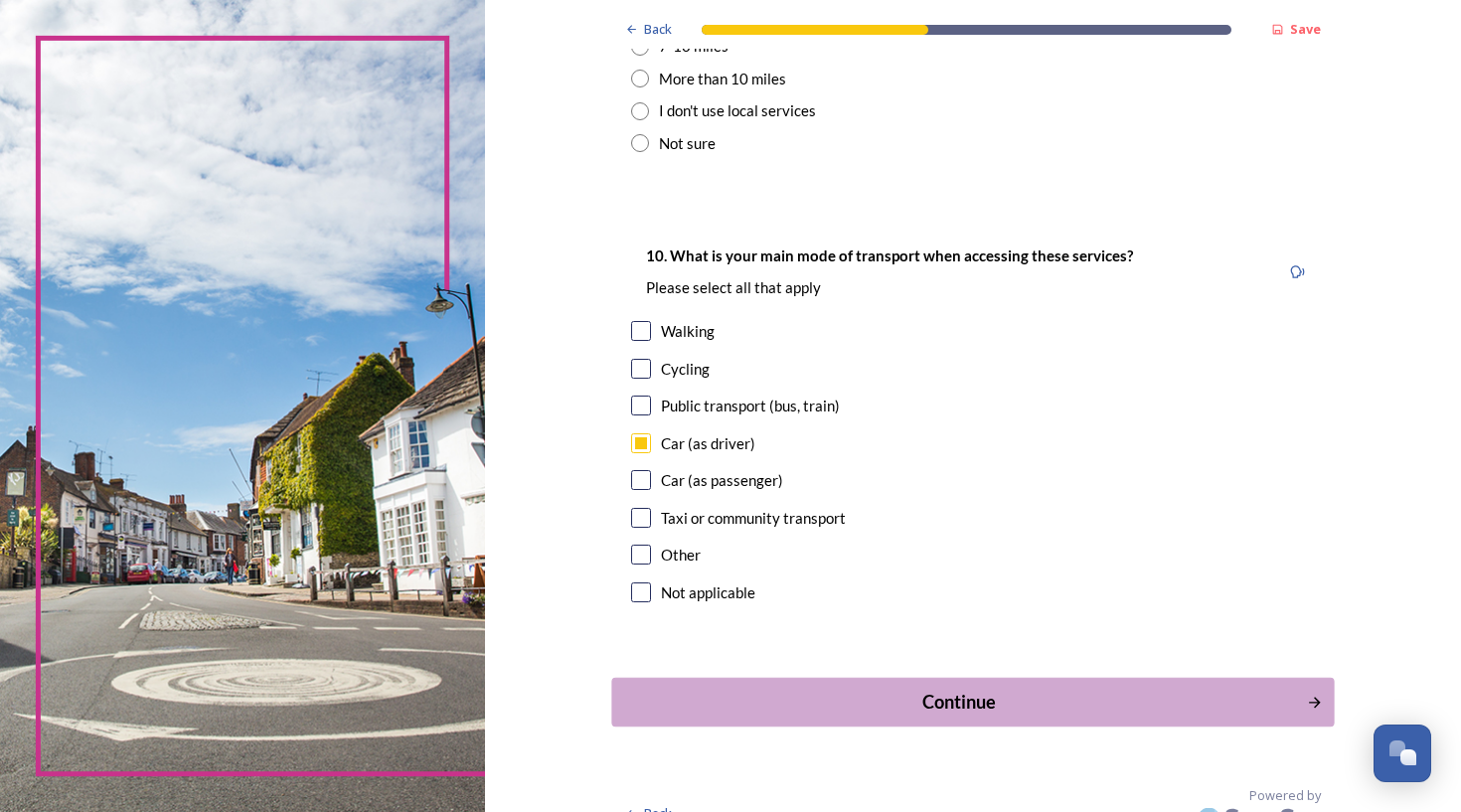 click on "Continue" at bounding box center [959, 702] 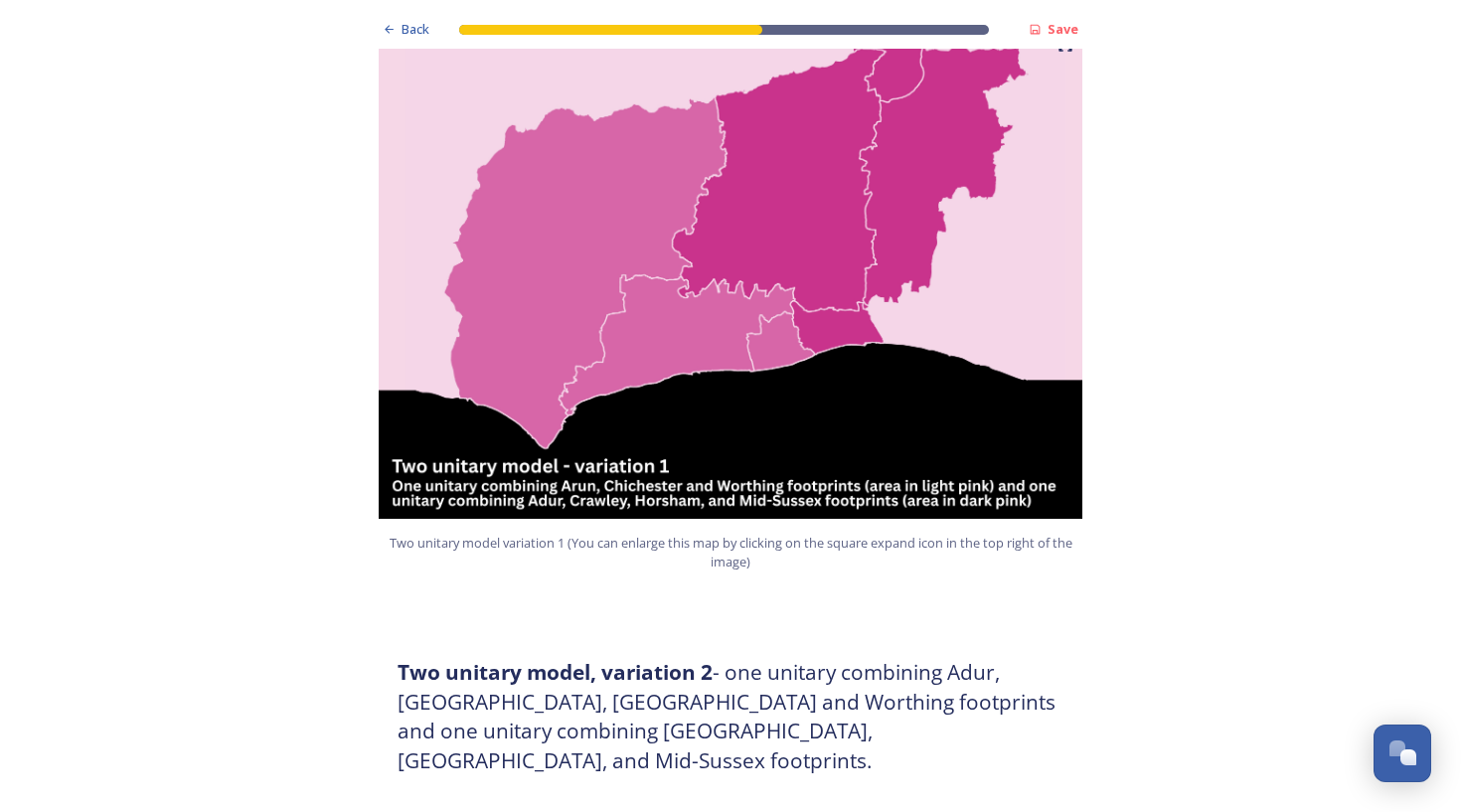 scroll, scrollTop: 1342, scrollLeft: 0, axis: vertical 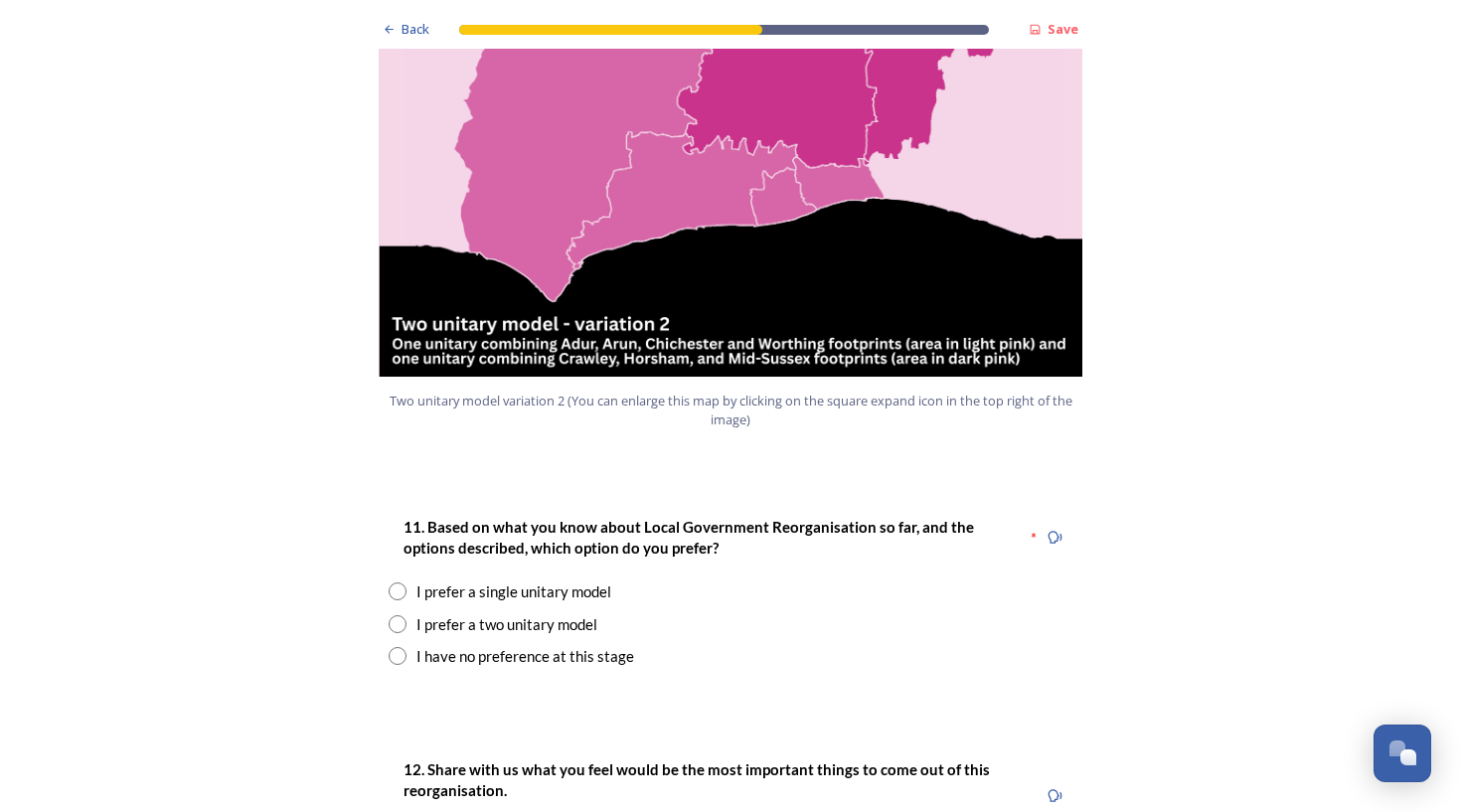 click at bounding box center (398, 656) 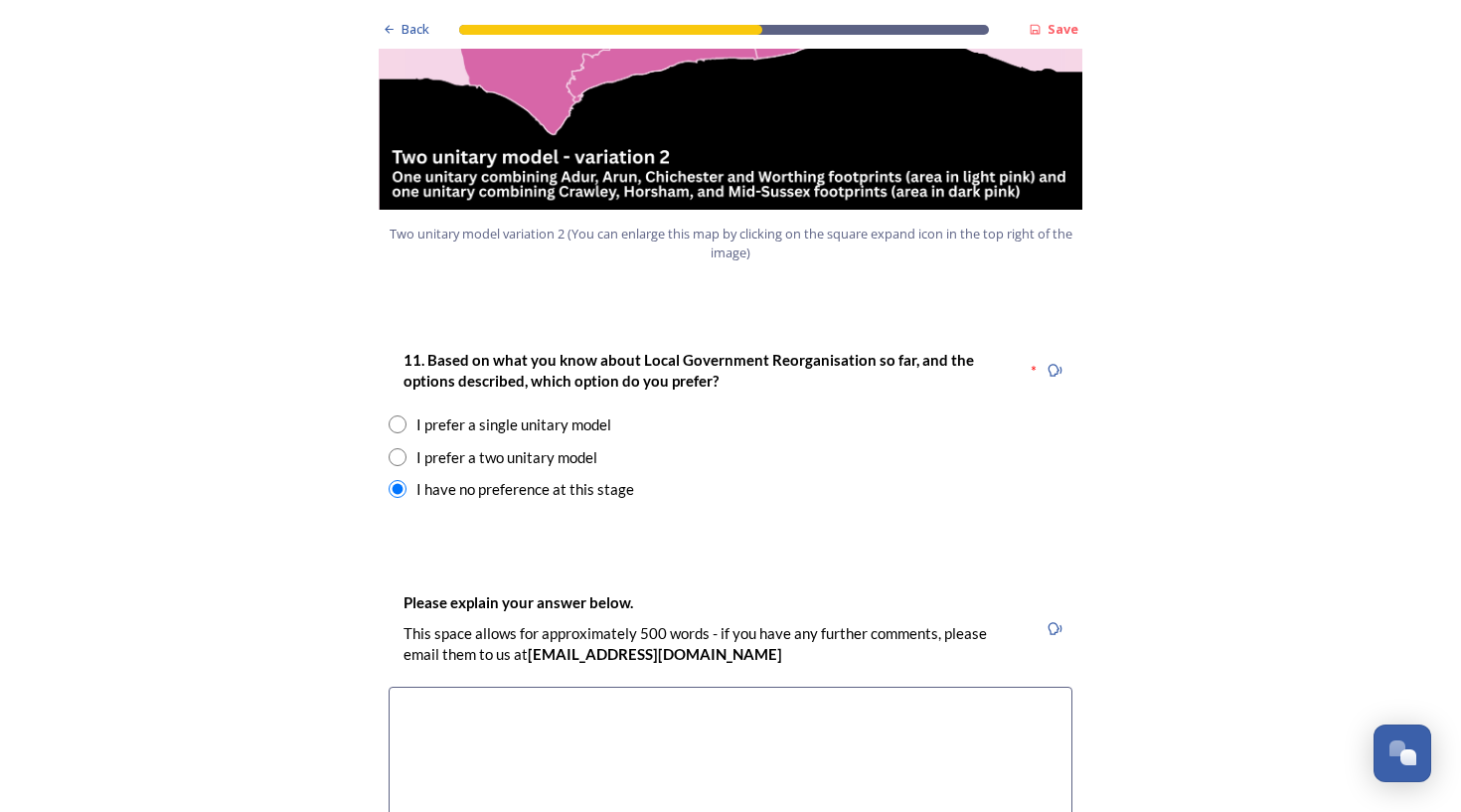 scroll, scrollTop: 2439, scrollLeft: 0, axis: vertical 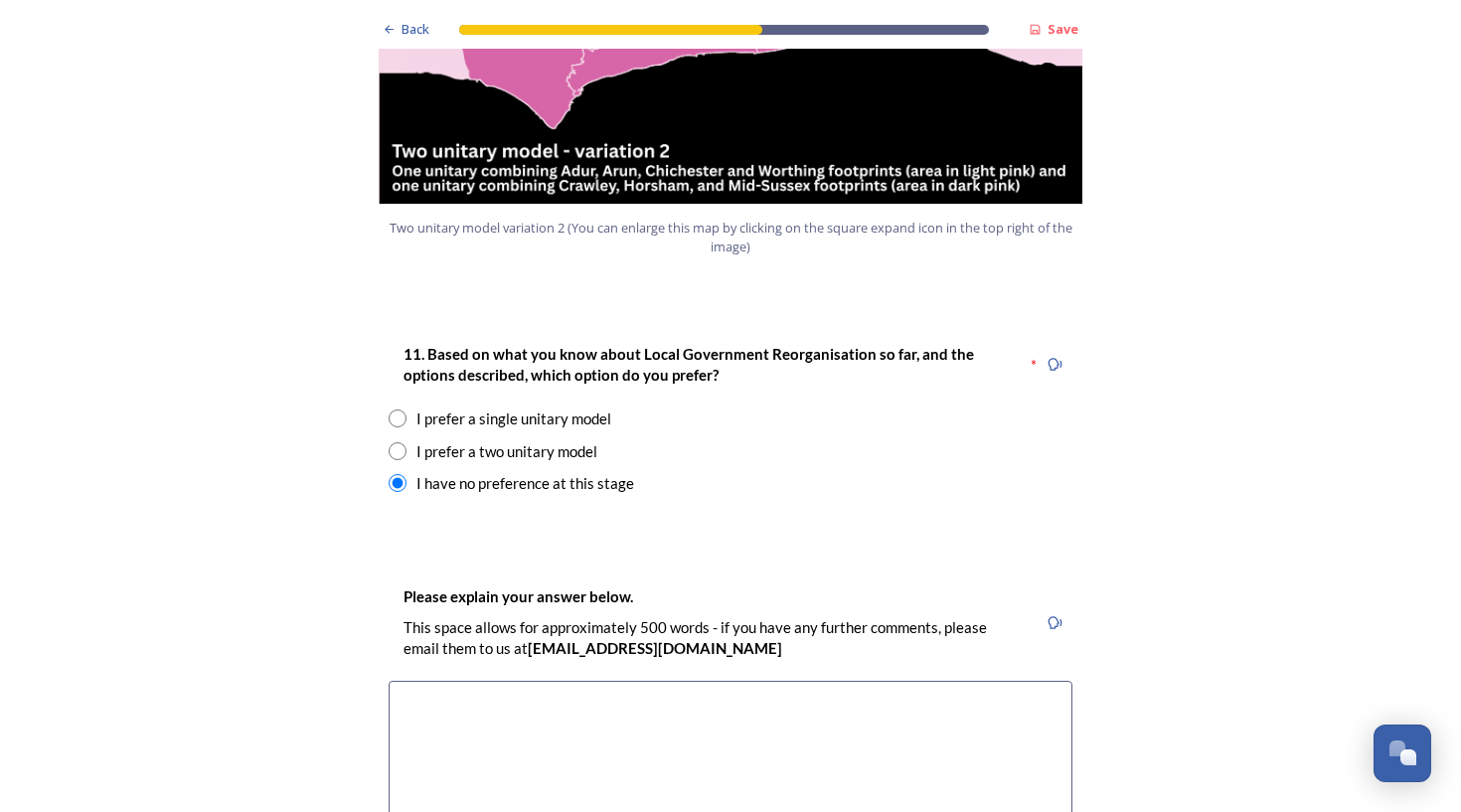 click at bounding box center [730, 792] 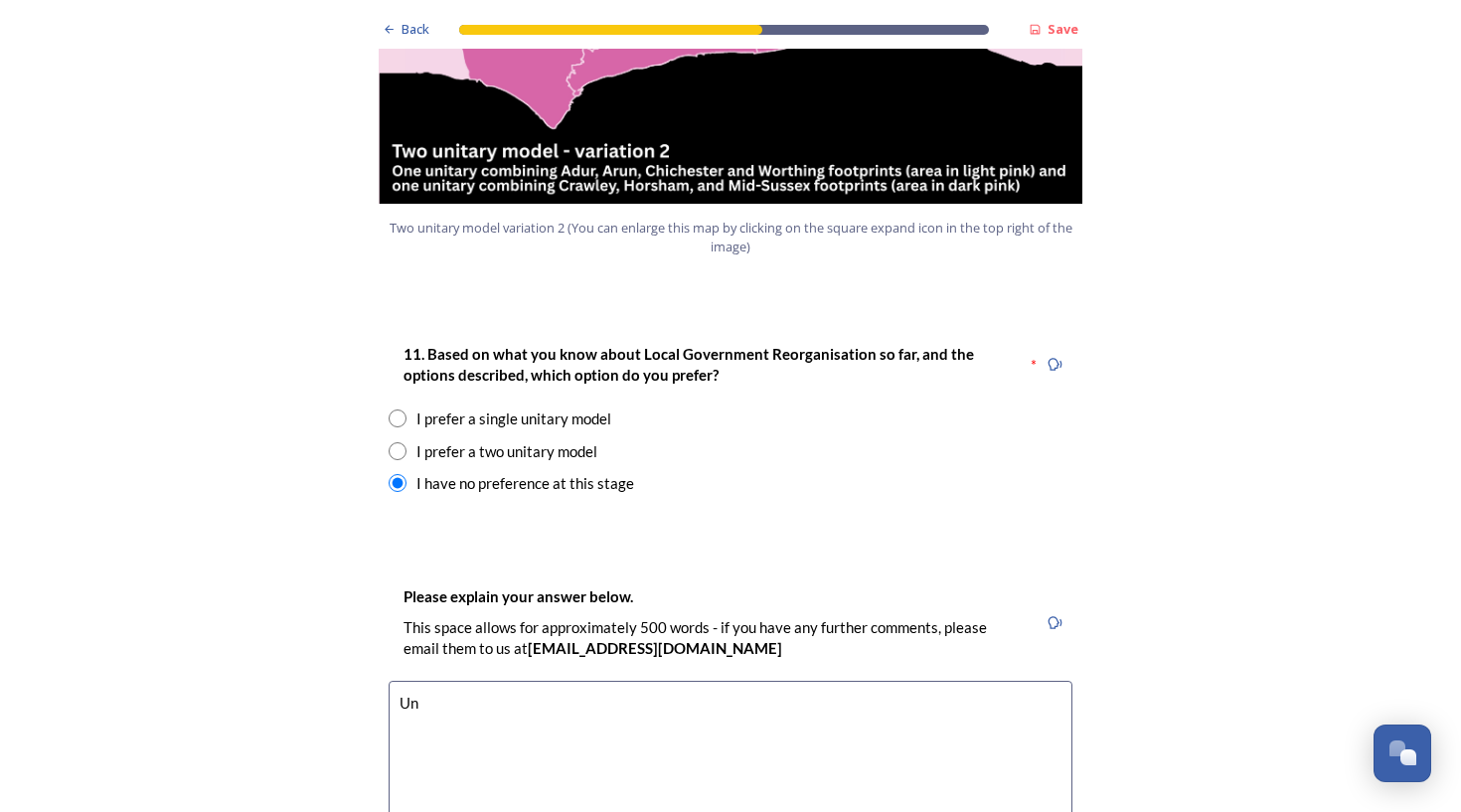 type on "U" 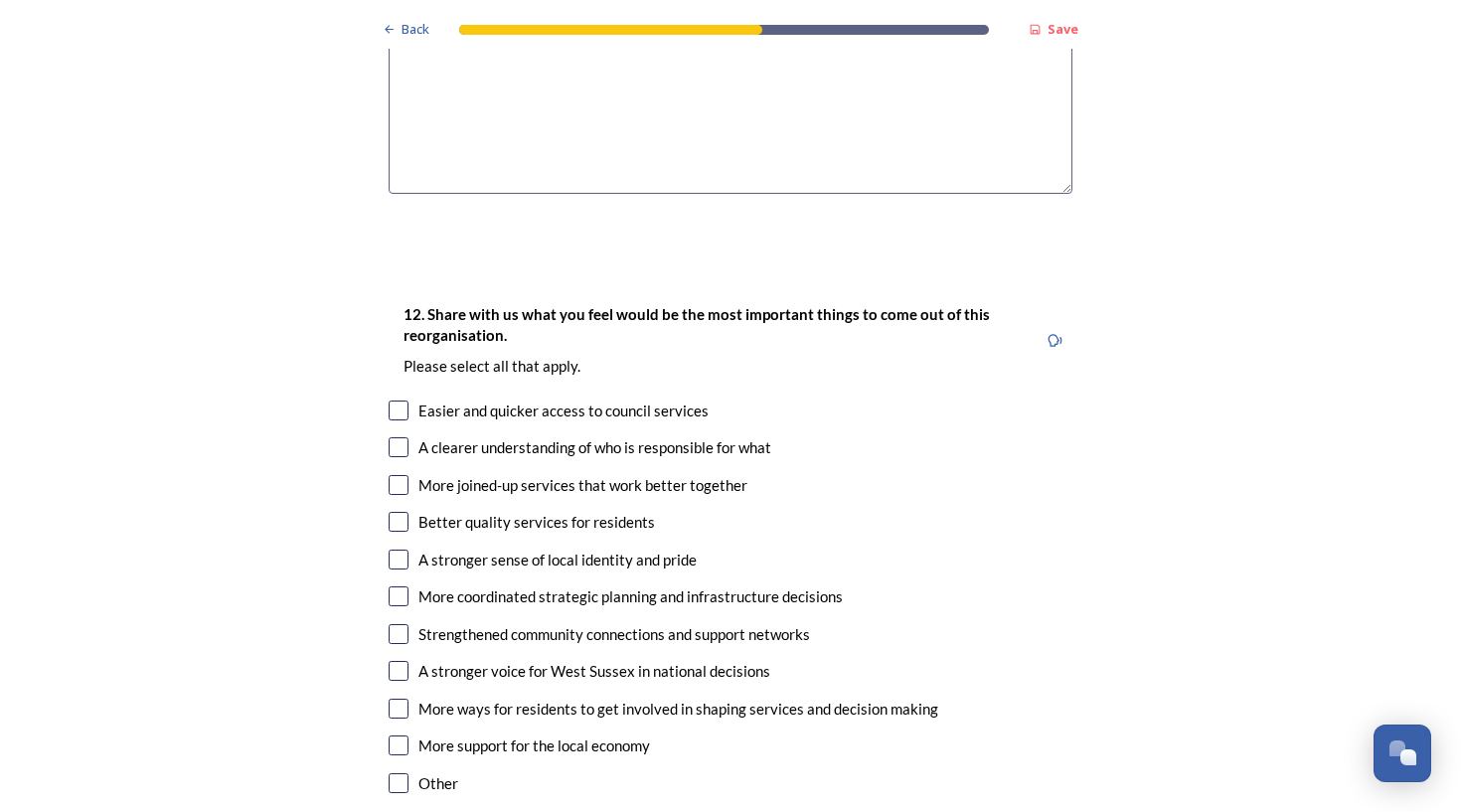 scroll, scrollTop: 3160, scrollLeft: 0, axis: vertical 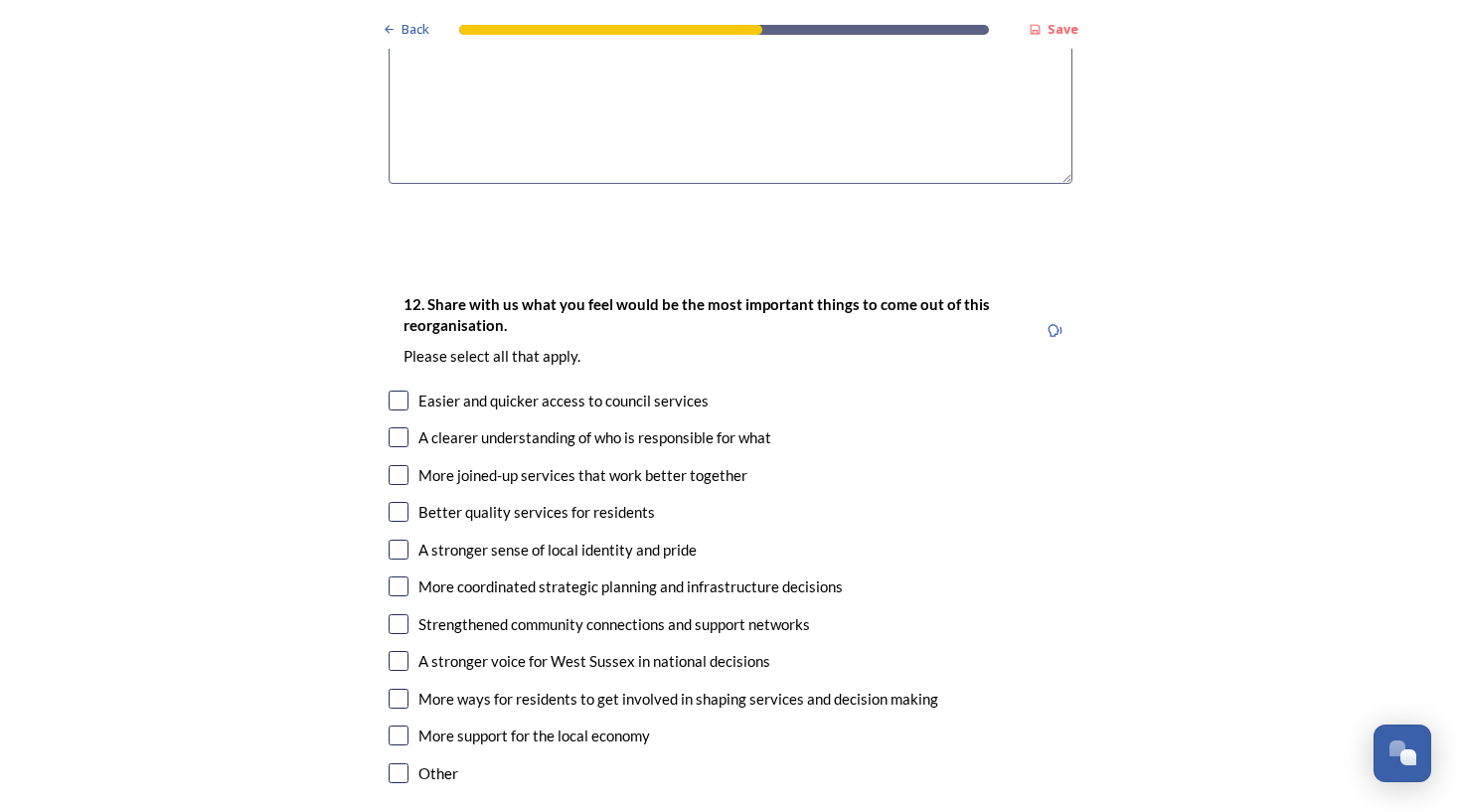 type on "The needs of the areas in the north of the county are very different to those in the south due to geographical constraints, demographics, etc.  I'm not sure either option addresses this." 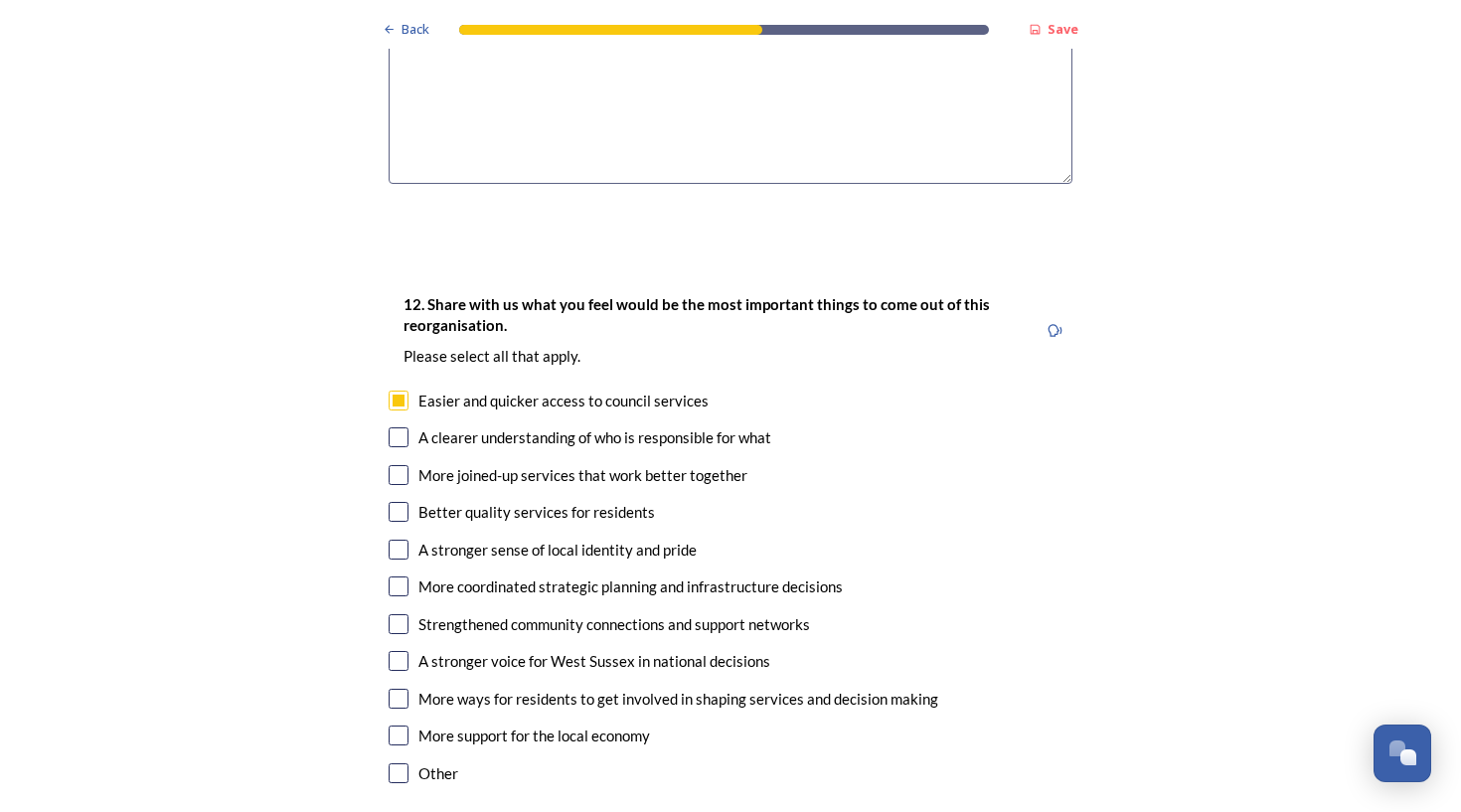 click at bounding box center (399, 475) 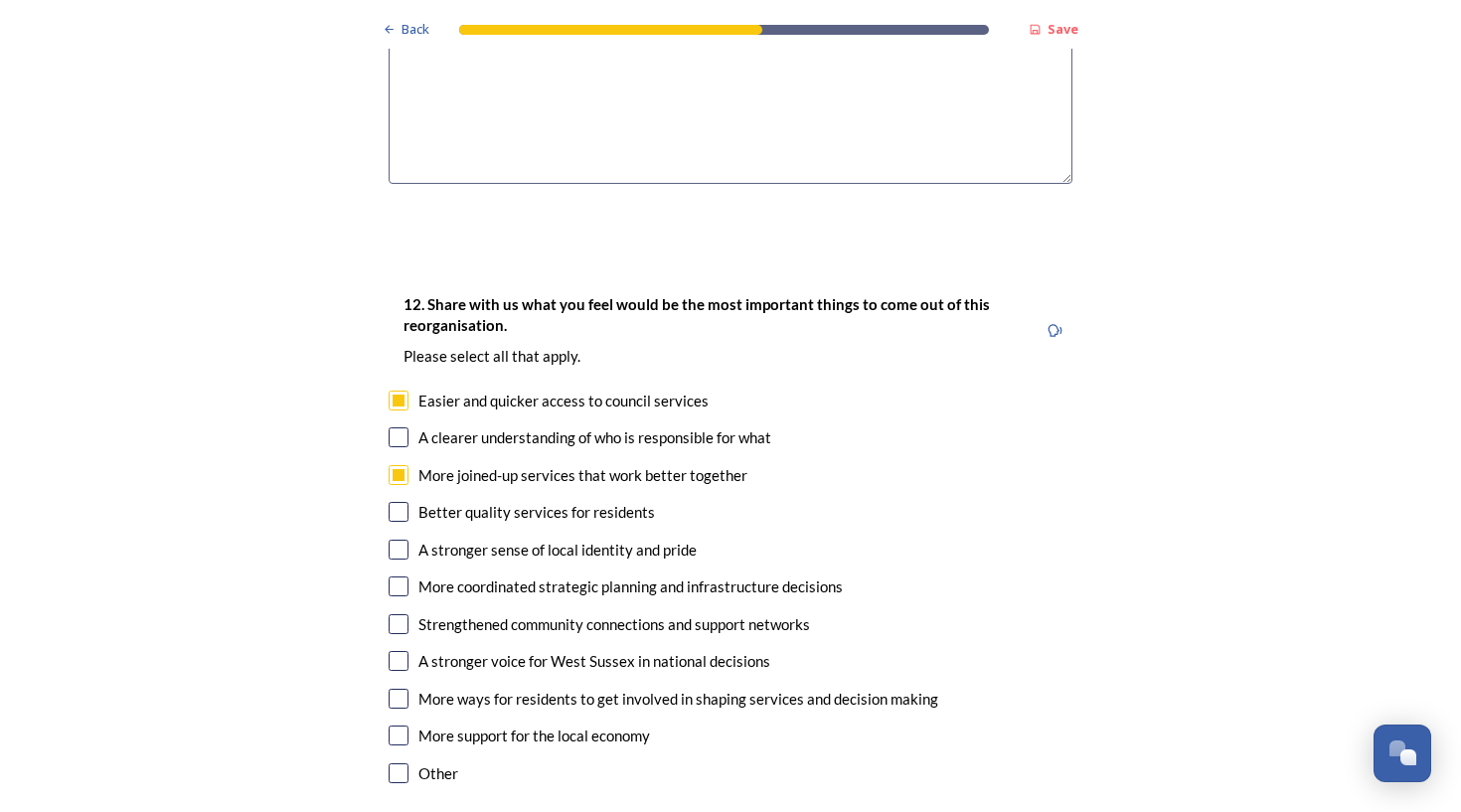 click at bounding box center (399, 512) 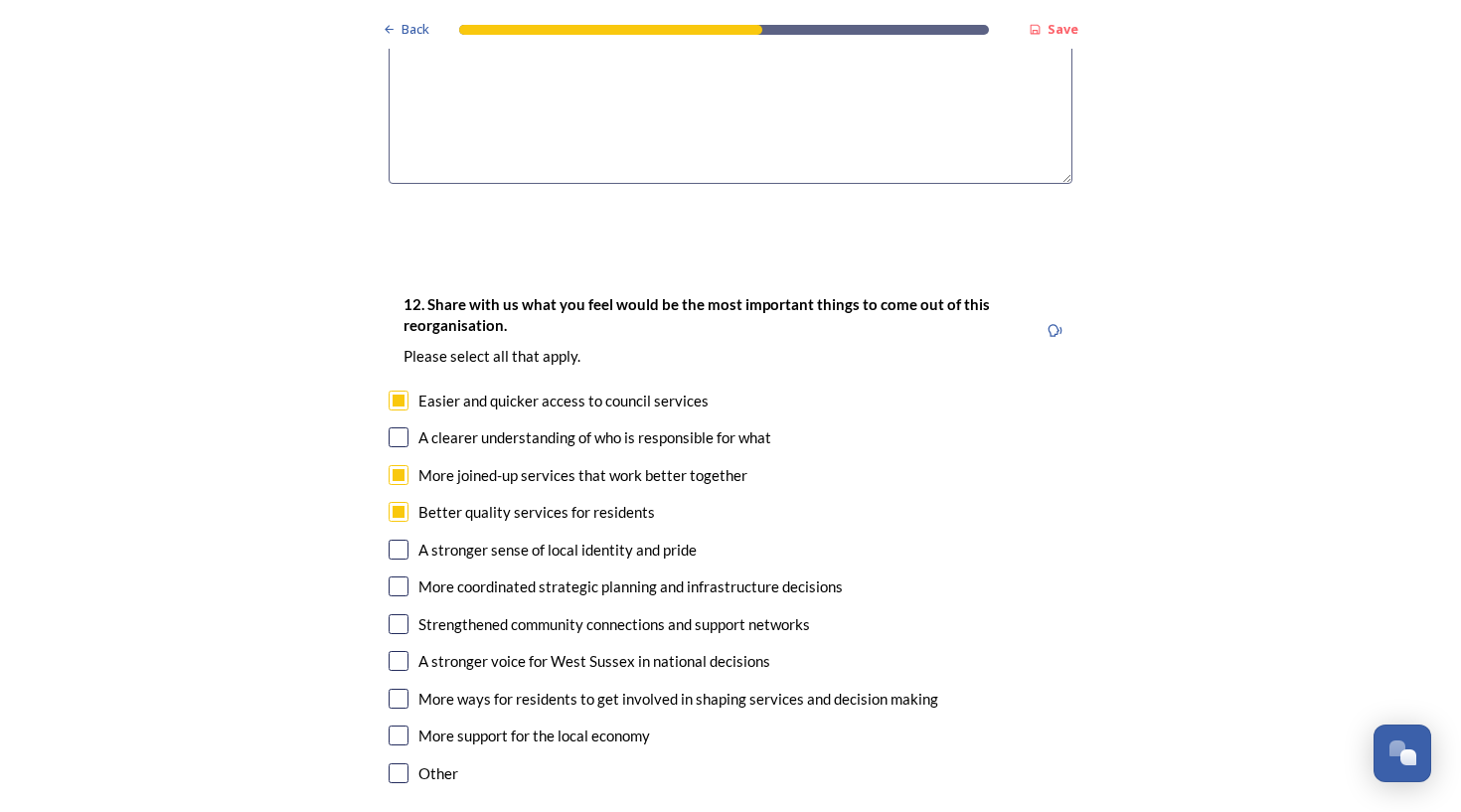 click at bounding box center [399, 586] 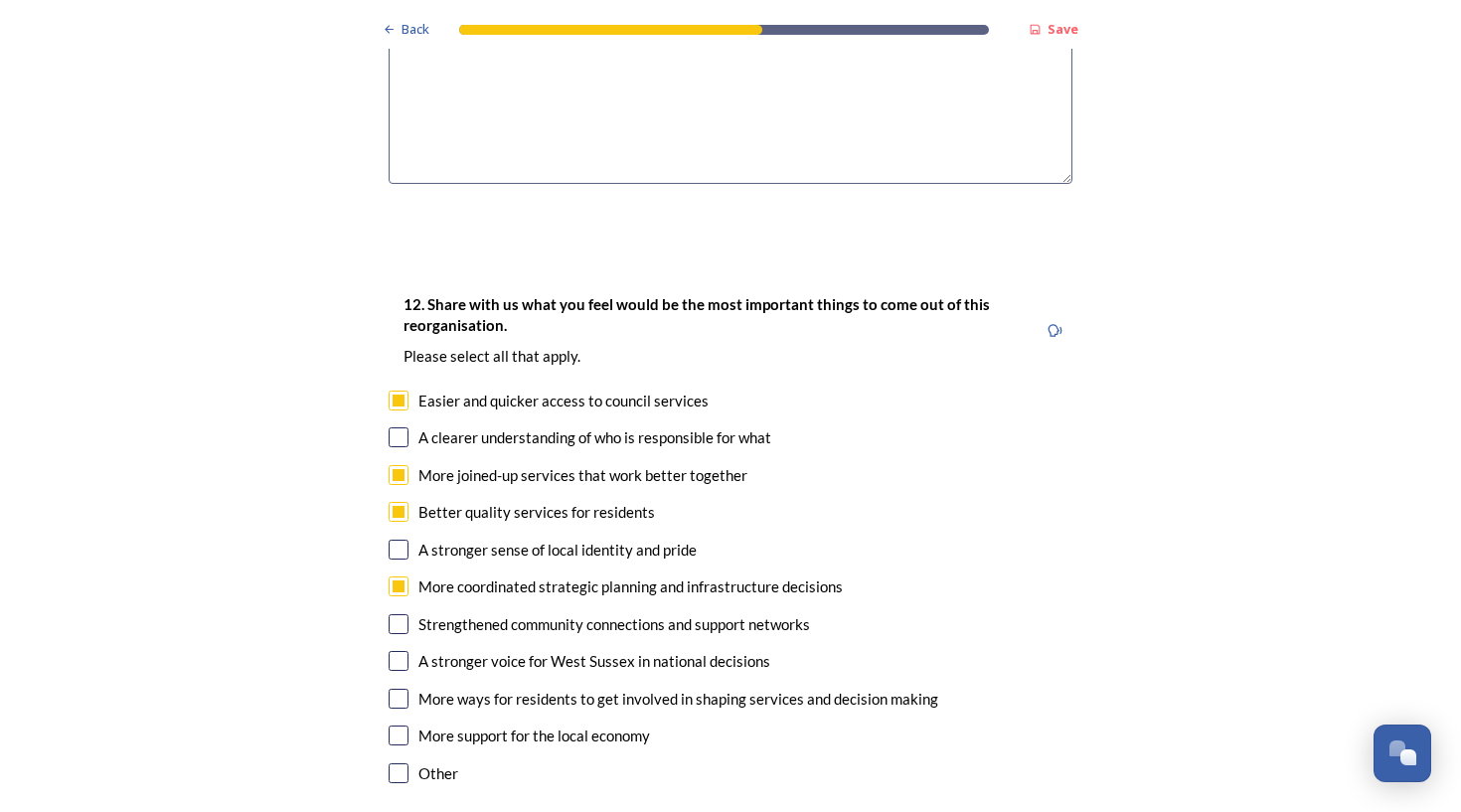 click at bounding box center [399, 661] 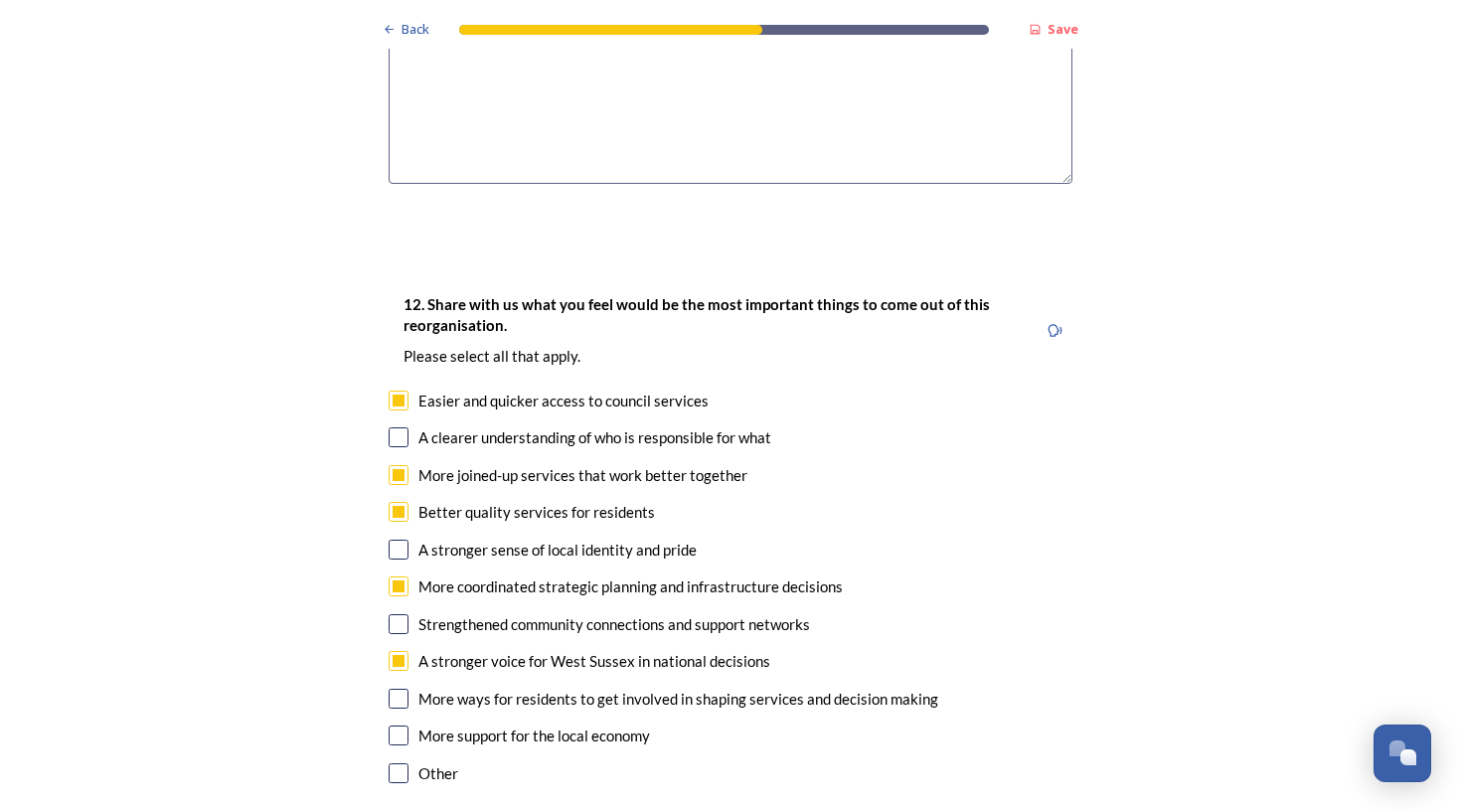 click at bounding box center (399, 735) 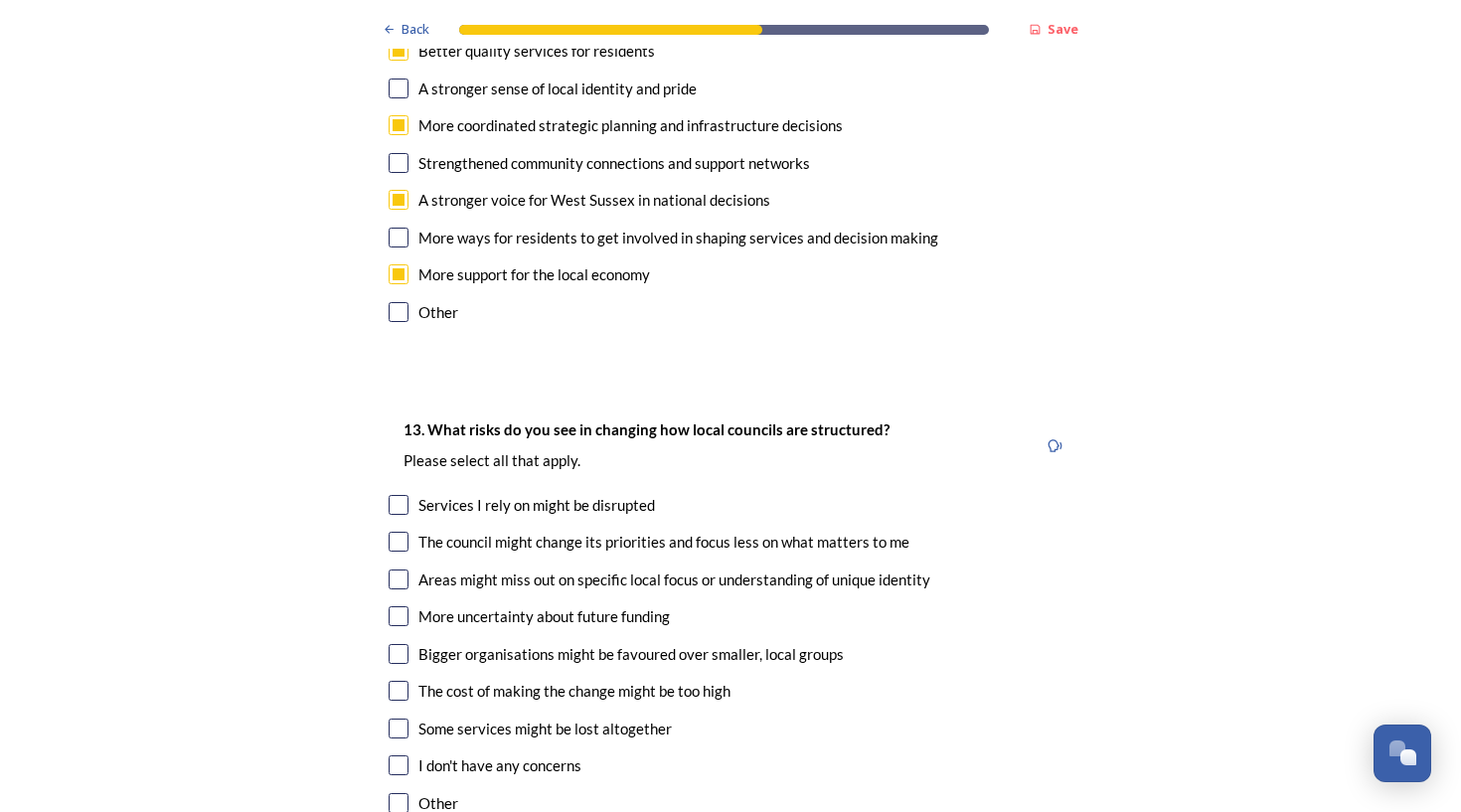 scroll, scrollTop: 3632, scrollLeft: 0, axis: vertical 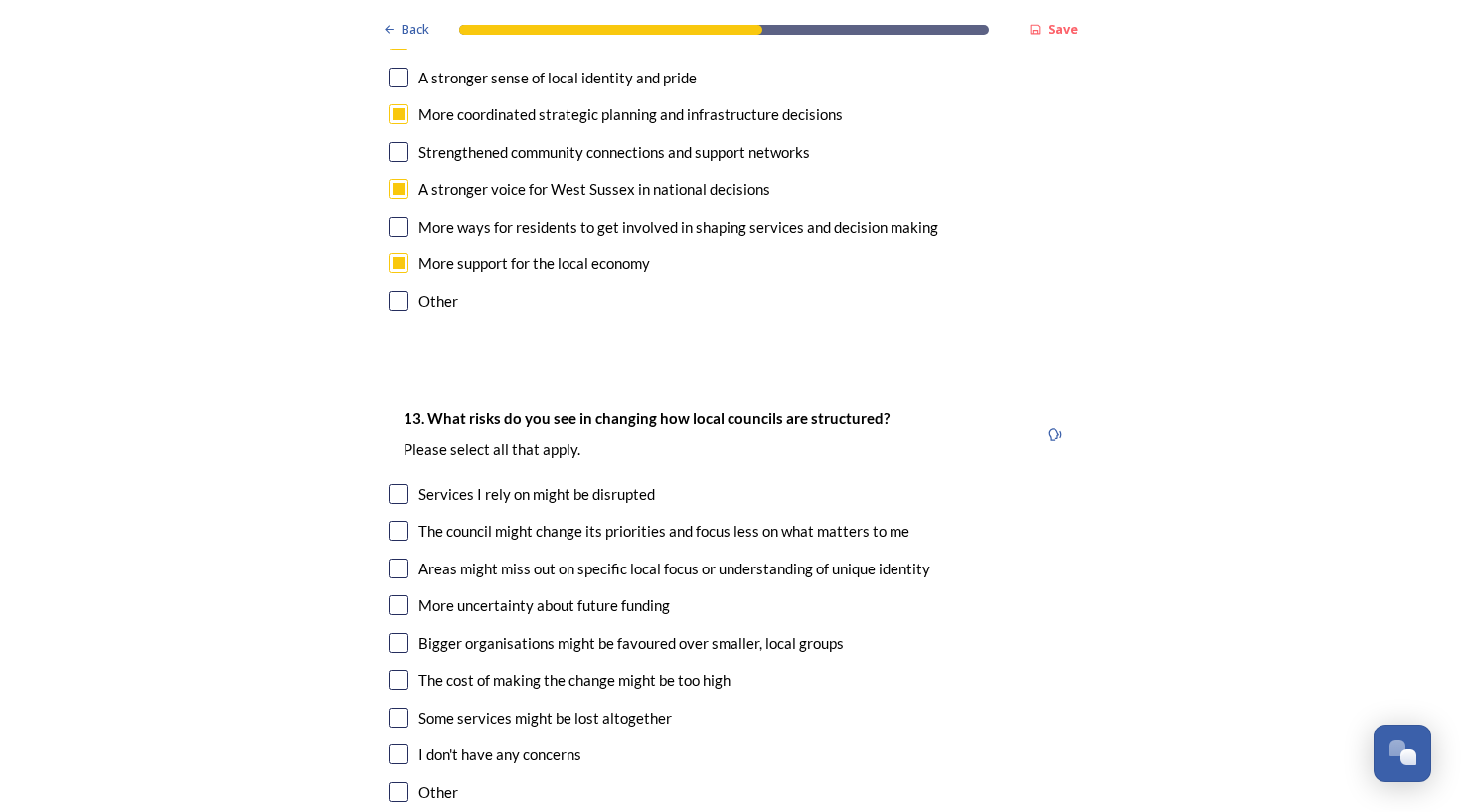 click at bounding box center [399, 531] 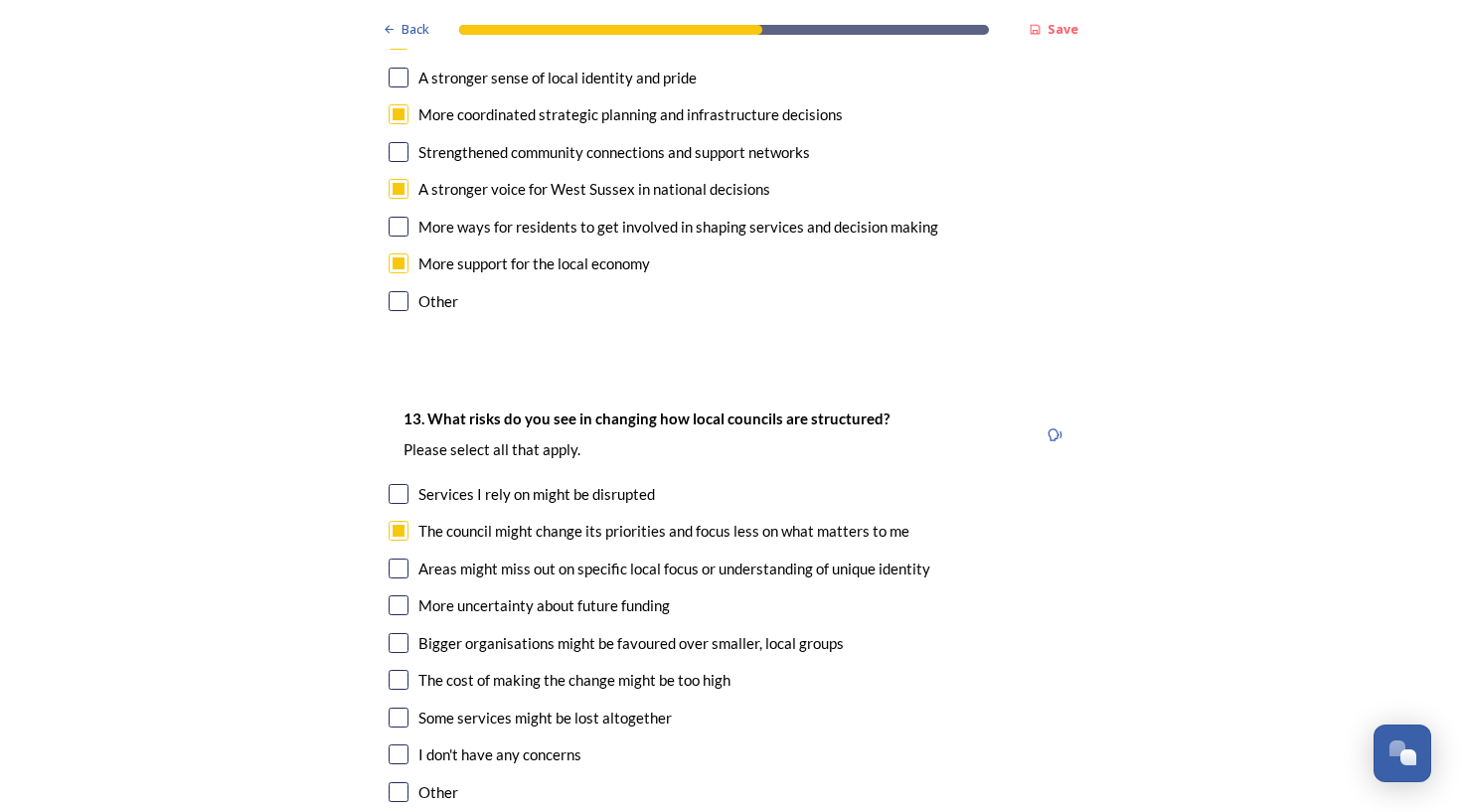 click at bounding box center (399, 568) 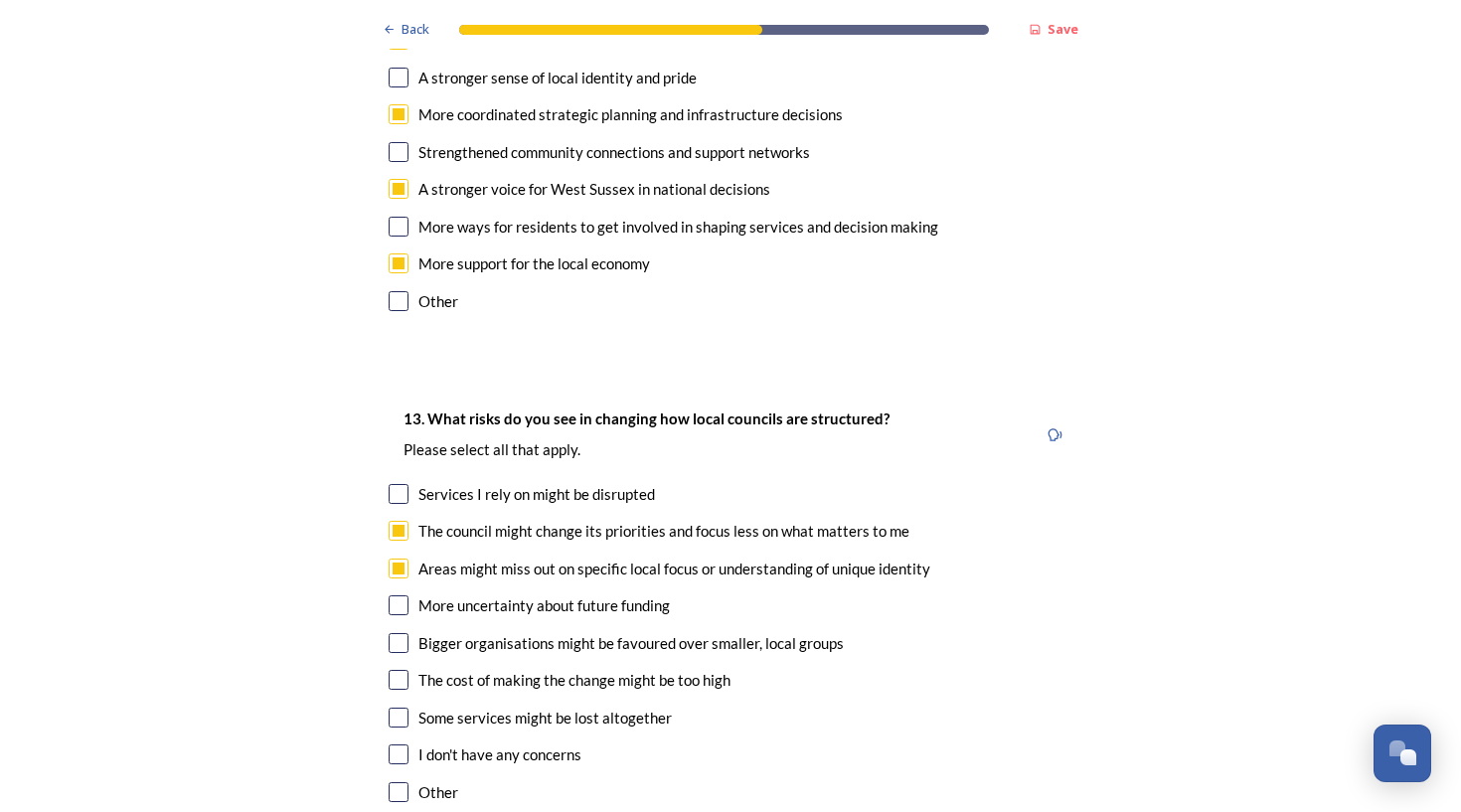 click at bounding box center (399, 605) 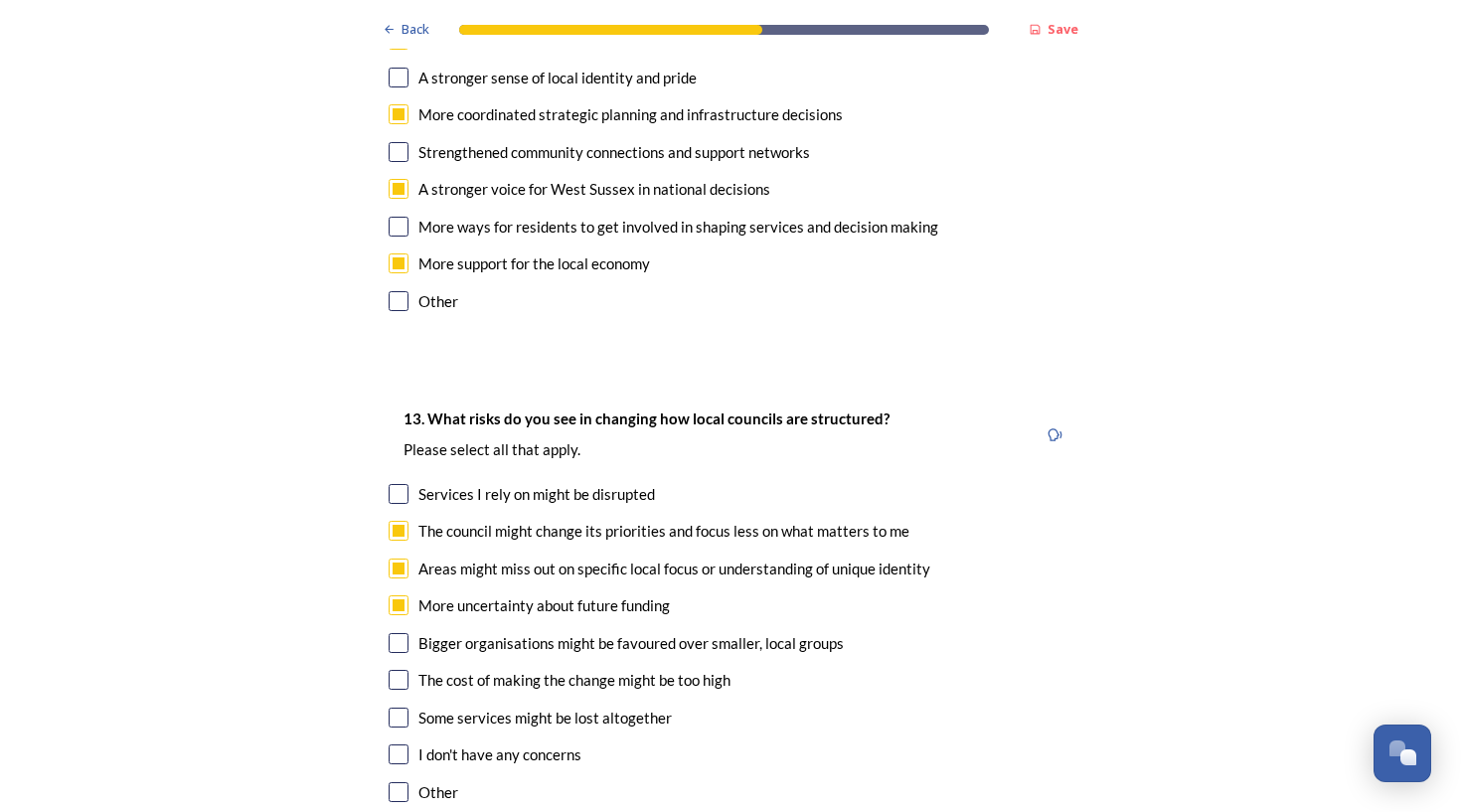 click at bounding box center (399, 643) 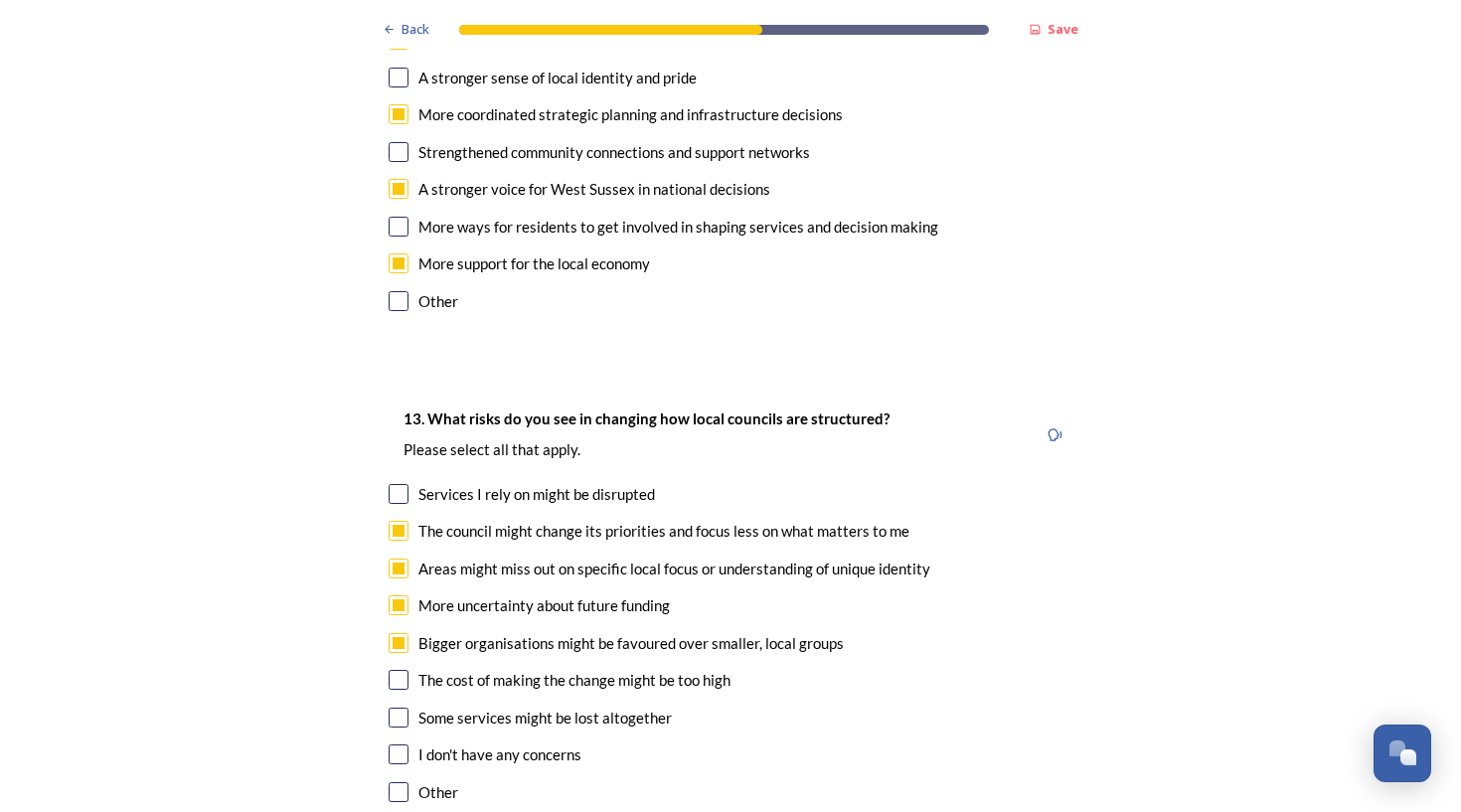 click on "Back Save Prioritising future services As explained on our  Shaping West Sussex hub , Local Government Reorganisation for West Sussex means that the county, district and borough councils will be replaced with one, or more than one, single-tier council (referred to as a unitary council) to deliver all your services.  Options currently being explored within West Sussex are detailed on our  hub , but map visuals can be found below. A single county unitary , bringing the County Council and all seven District and Borough Councils services together to form a new unitary council for West Sussex. Single unitary model (You can enlarge this map by clicking on the square expand icon in the top right of the image) Two unitary option, variation 1  -   one unitary combining Arun, Chichester and Worthing footprints and one unitary combining Adur, Crawley, Horsham, and Mid-Sussex footprints. Two unitary model variation 1 (You can enlarge this map by clicking on the square expand icon in the top right of the image) * Other 5" at bounding box center [730, -315] 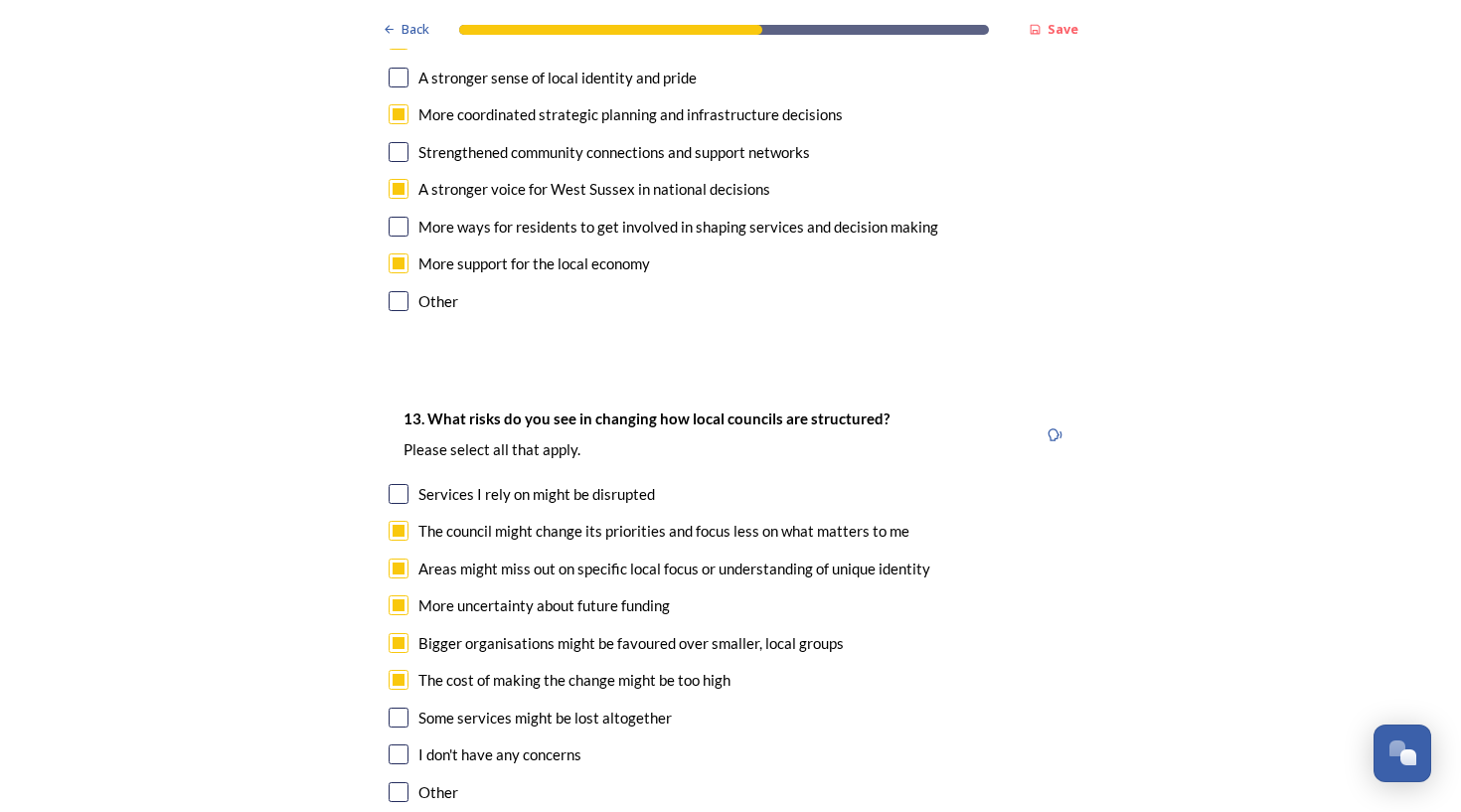click at bounding box center (399, 718) 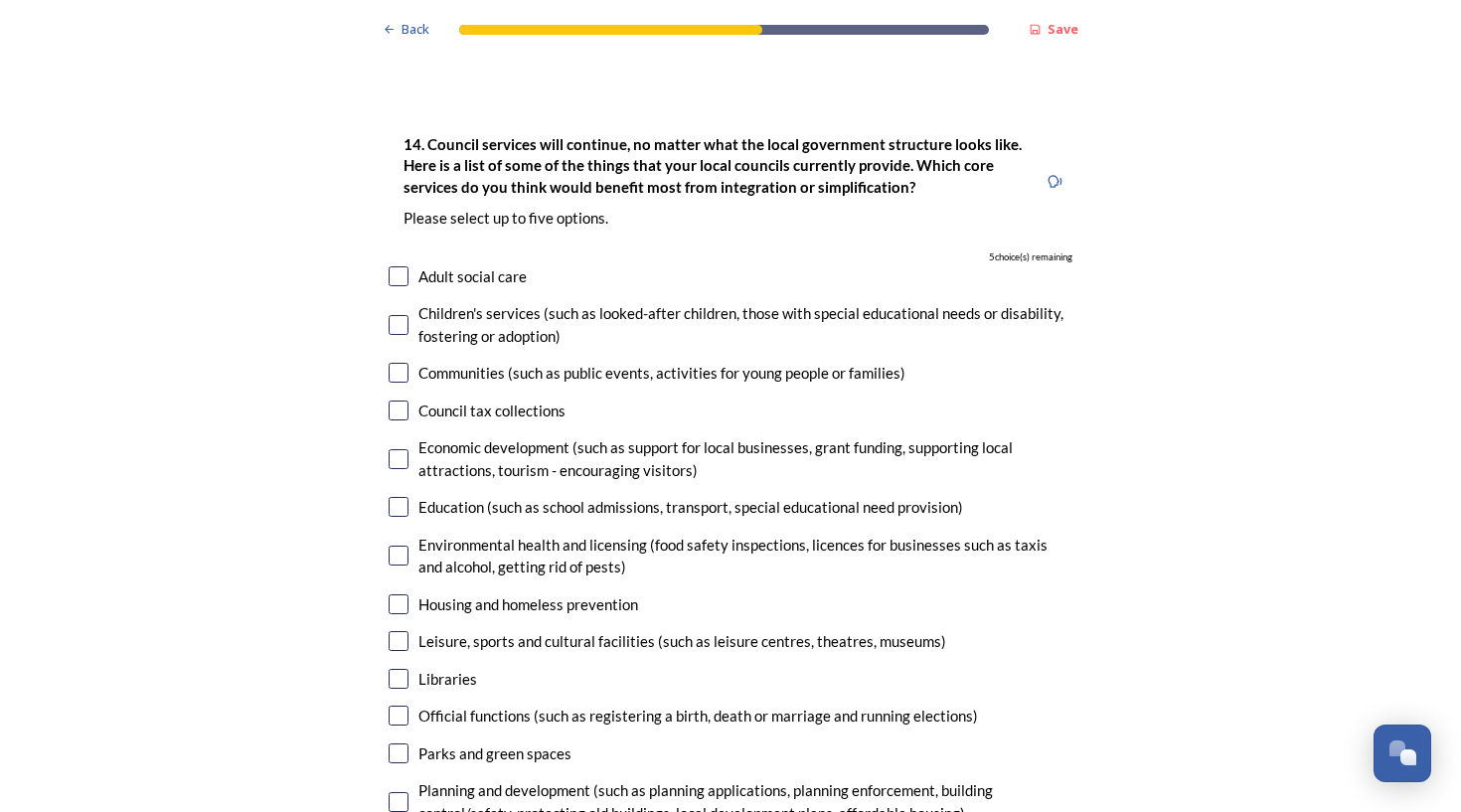 scroll, scrollTop: 4402, scrollLeft: 0, axis: vertical 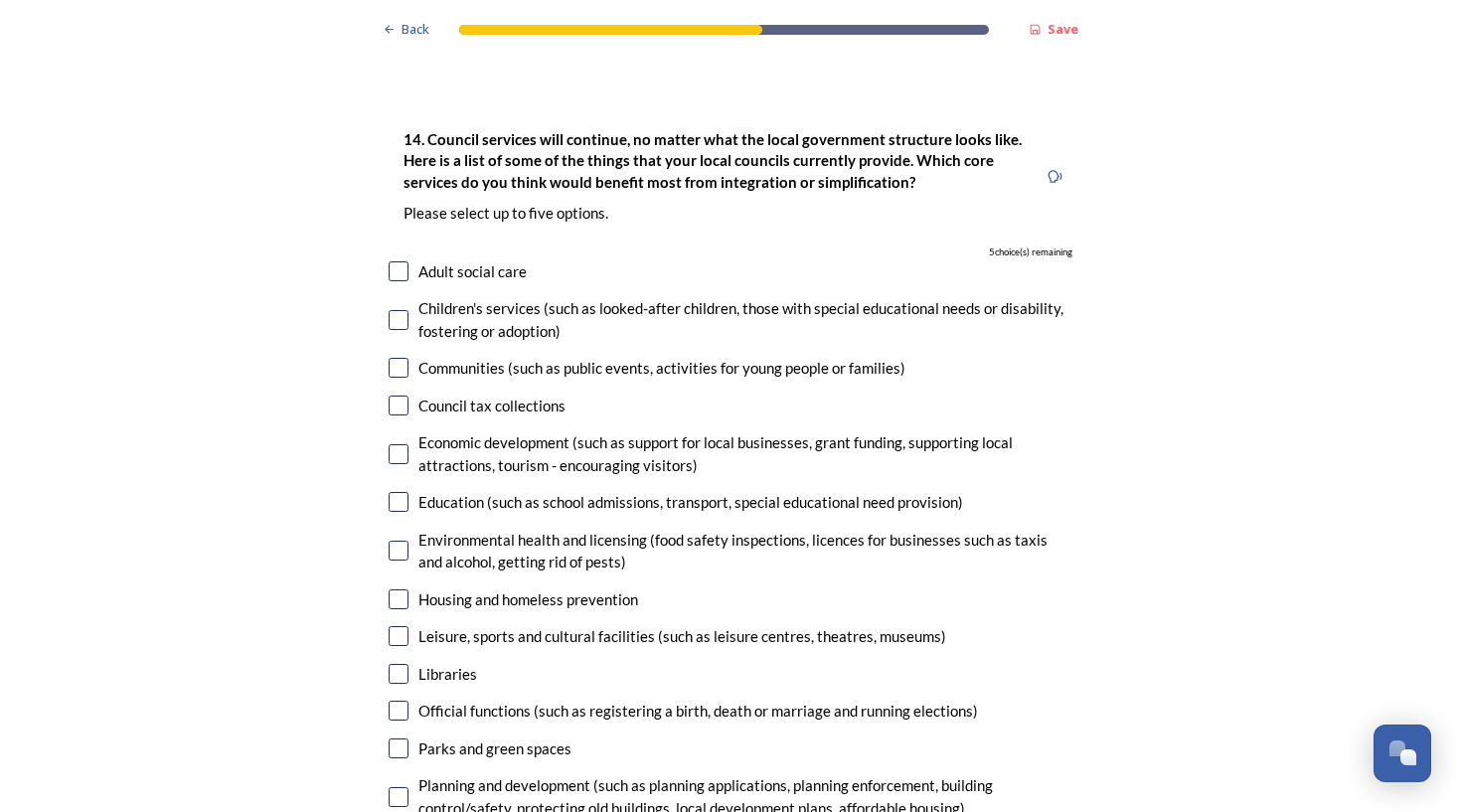 click at bounding box center (399, 502) 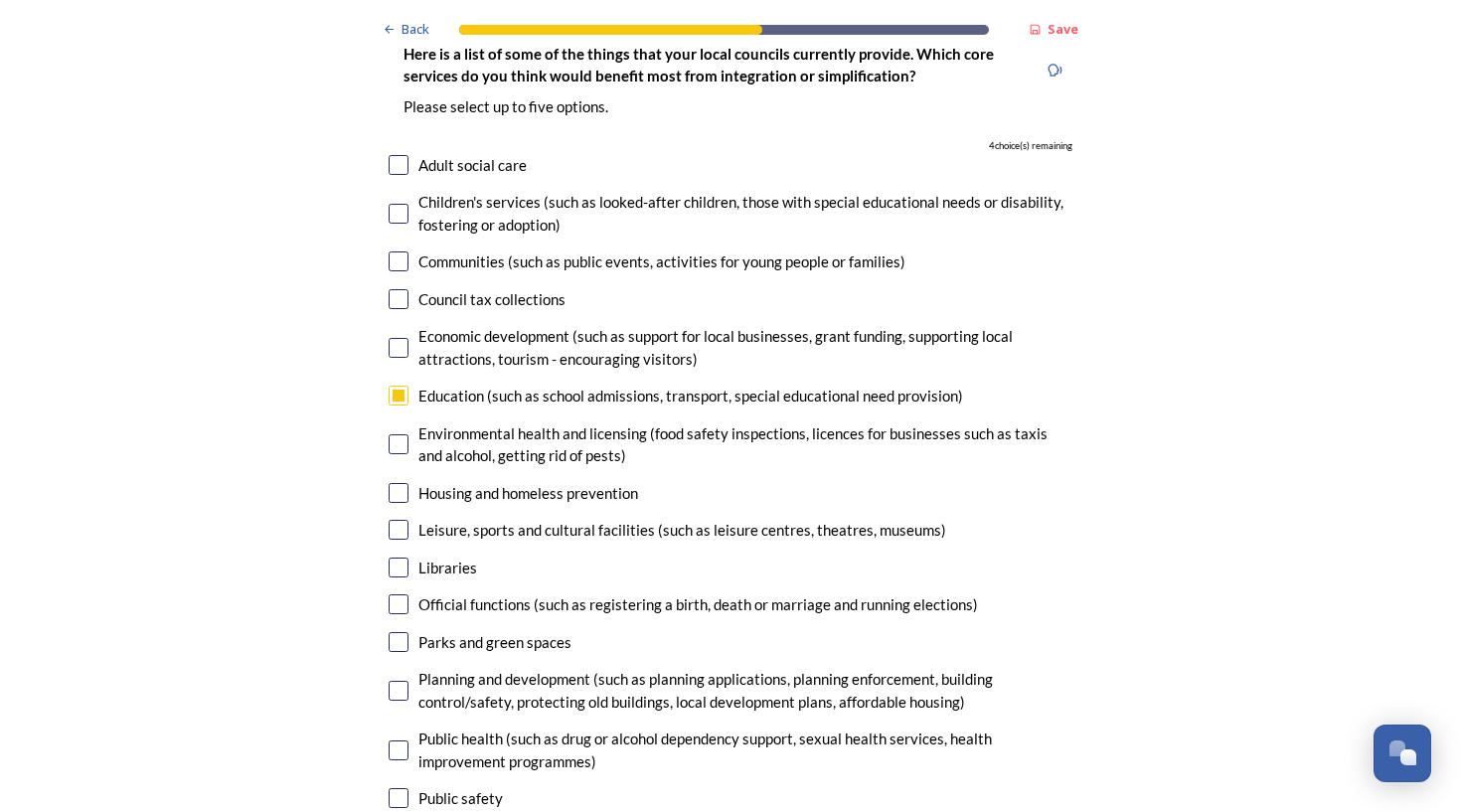 scroll, scrollTop: 4514, scrollLeft: 0, axis: vertical 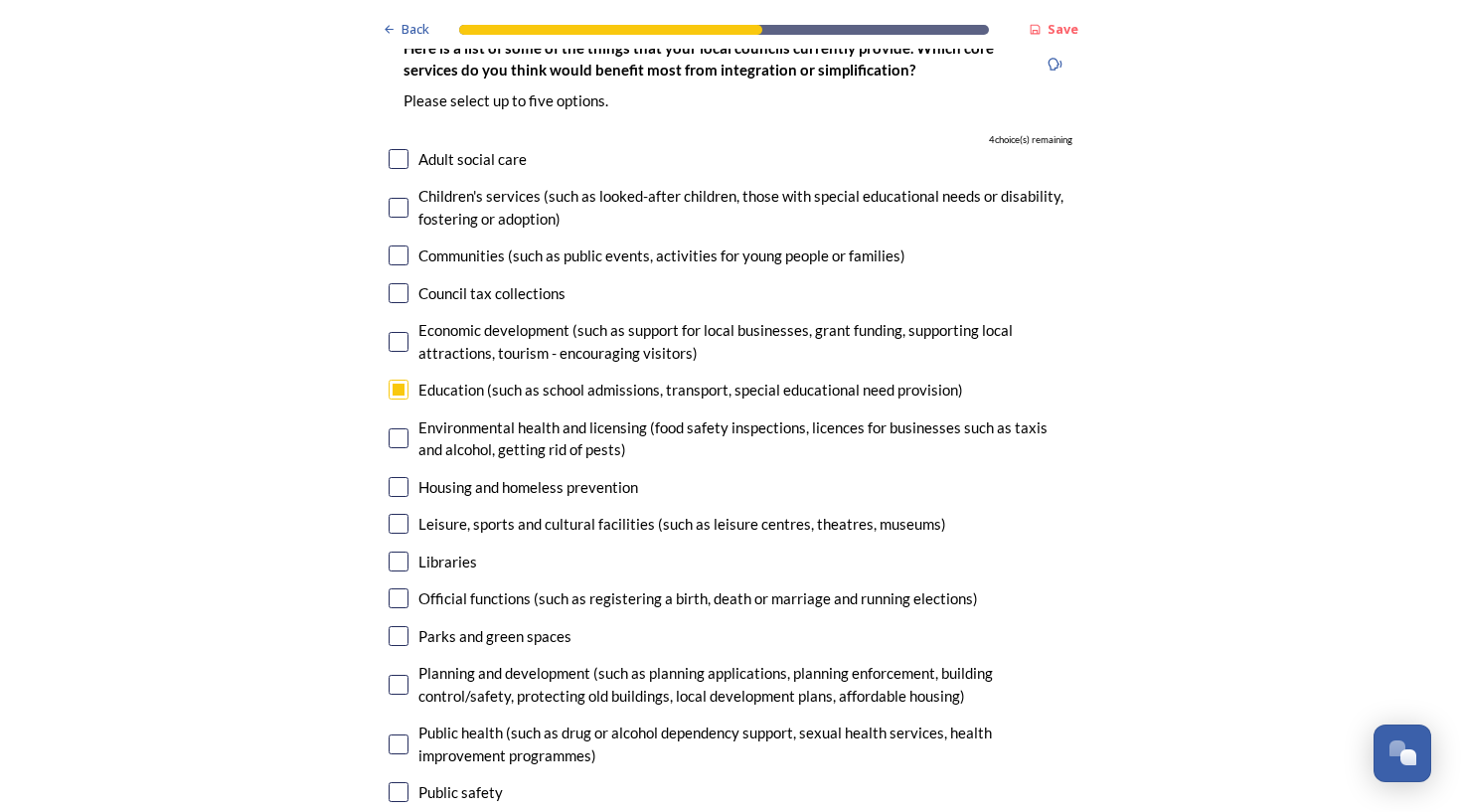 click at bounding box center (399, 636) 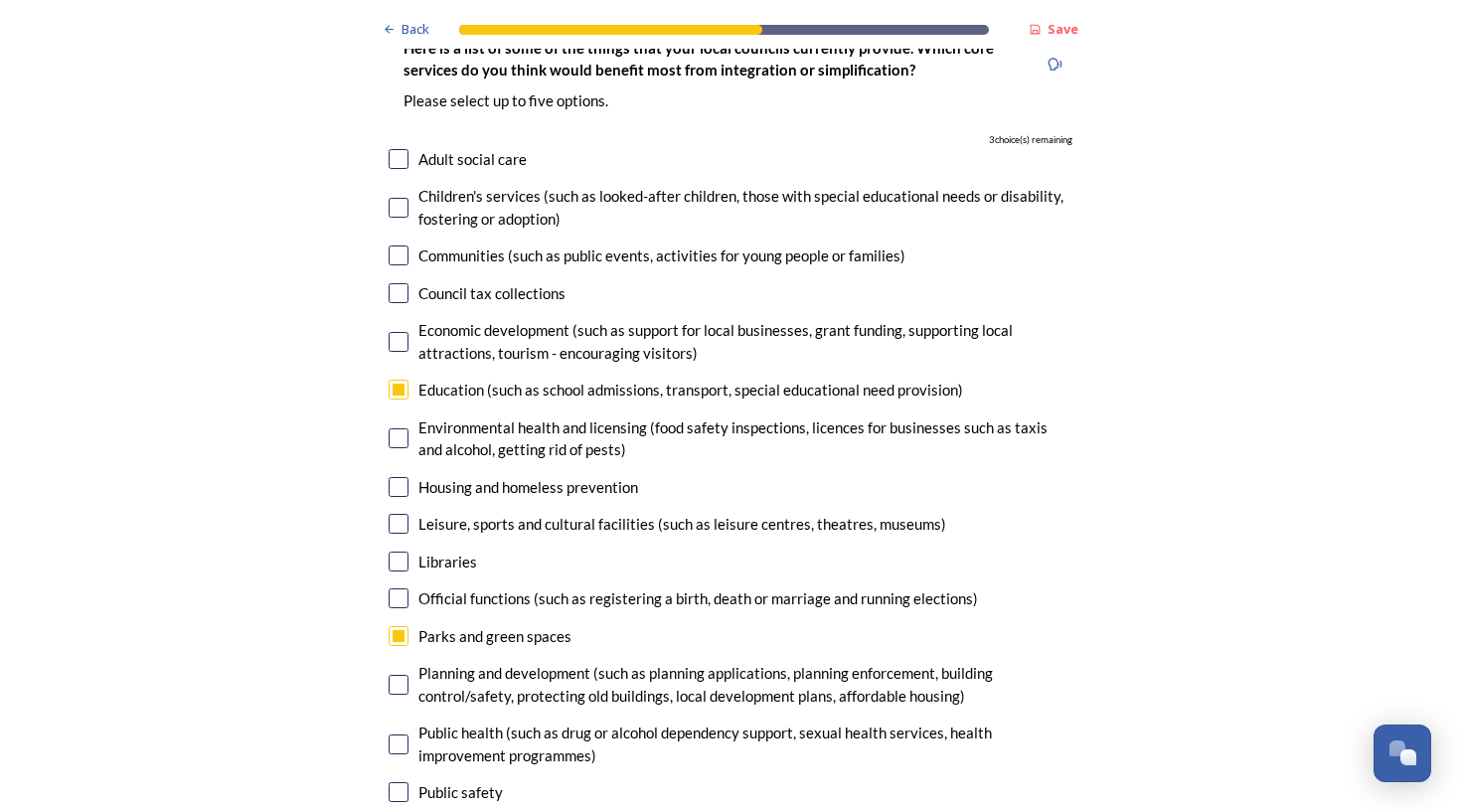 click at bounding box center (399, 685) 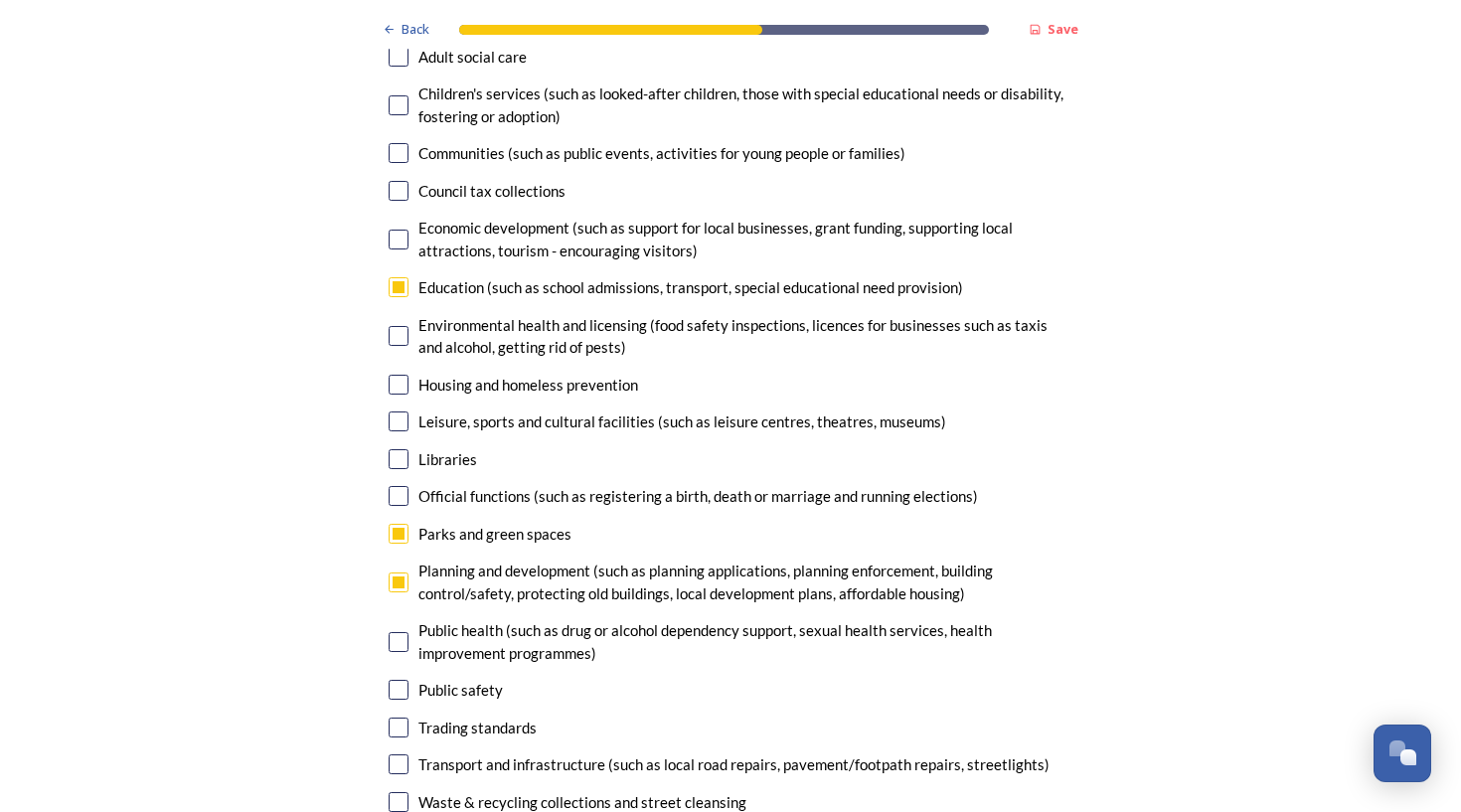 scroll, scrollTop: 4625, scrollLeft: 0, axis: vertical 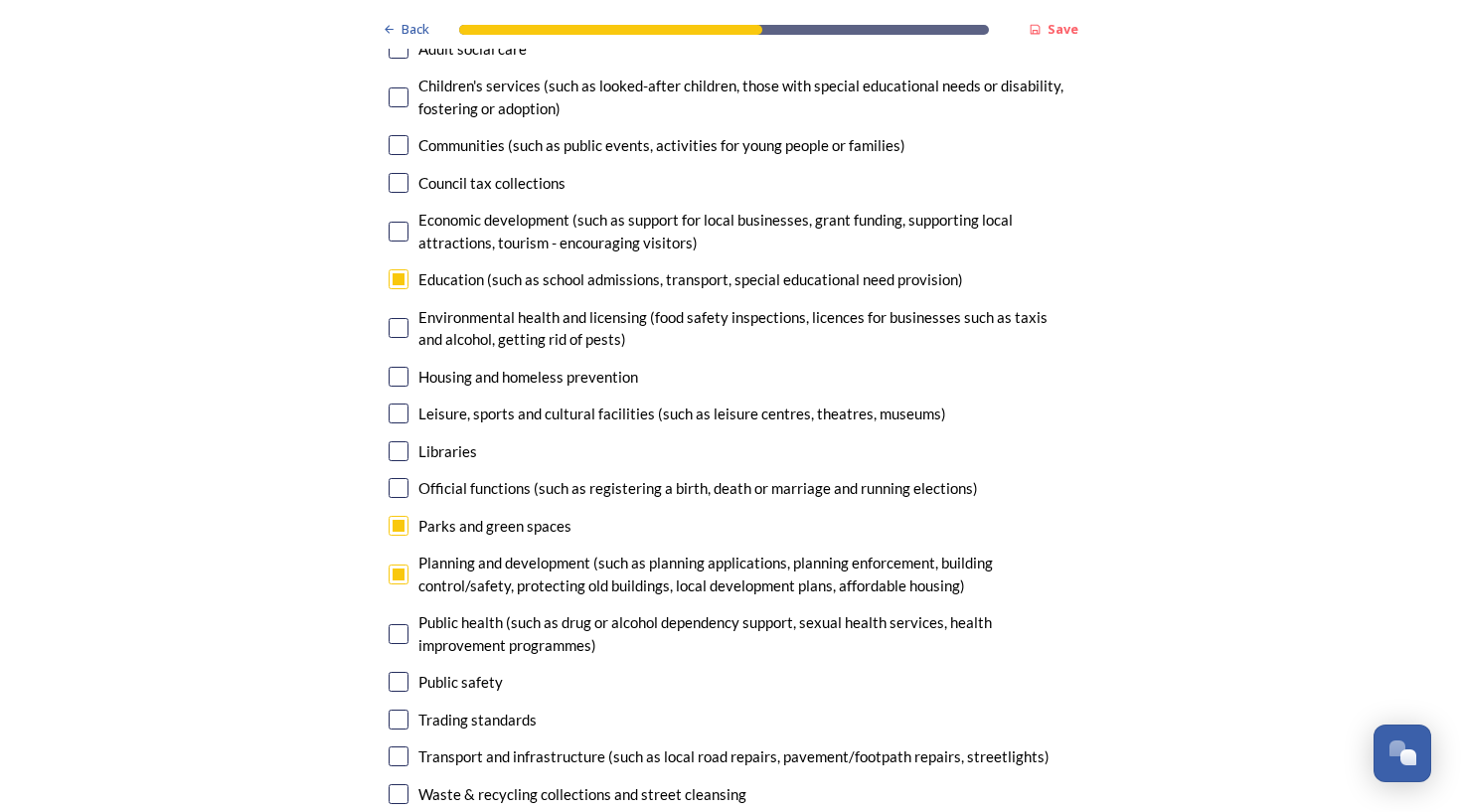 click at bounding box center (399, 756) 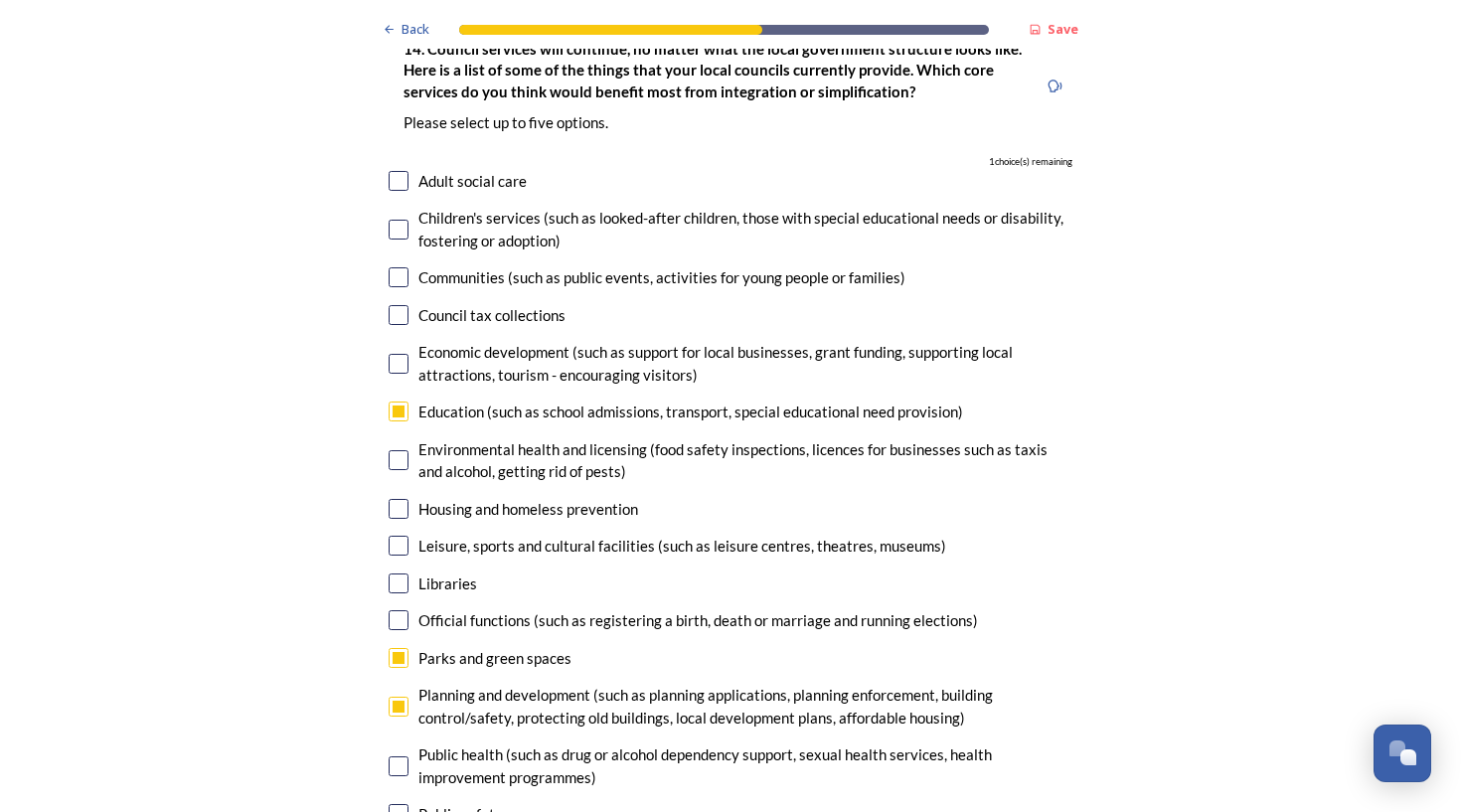 scroll, scrollTop: 4490, scrollLeft: 0, axis: vertical 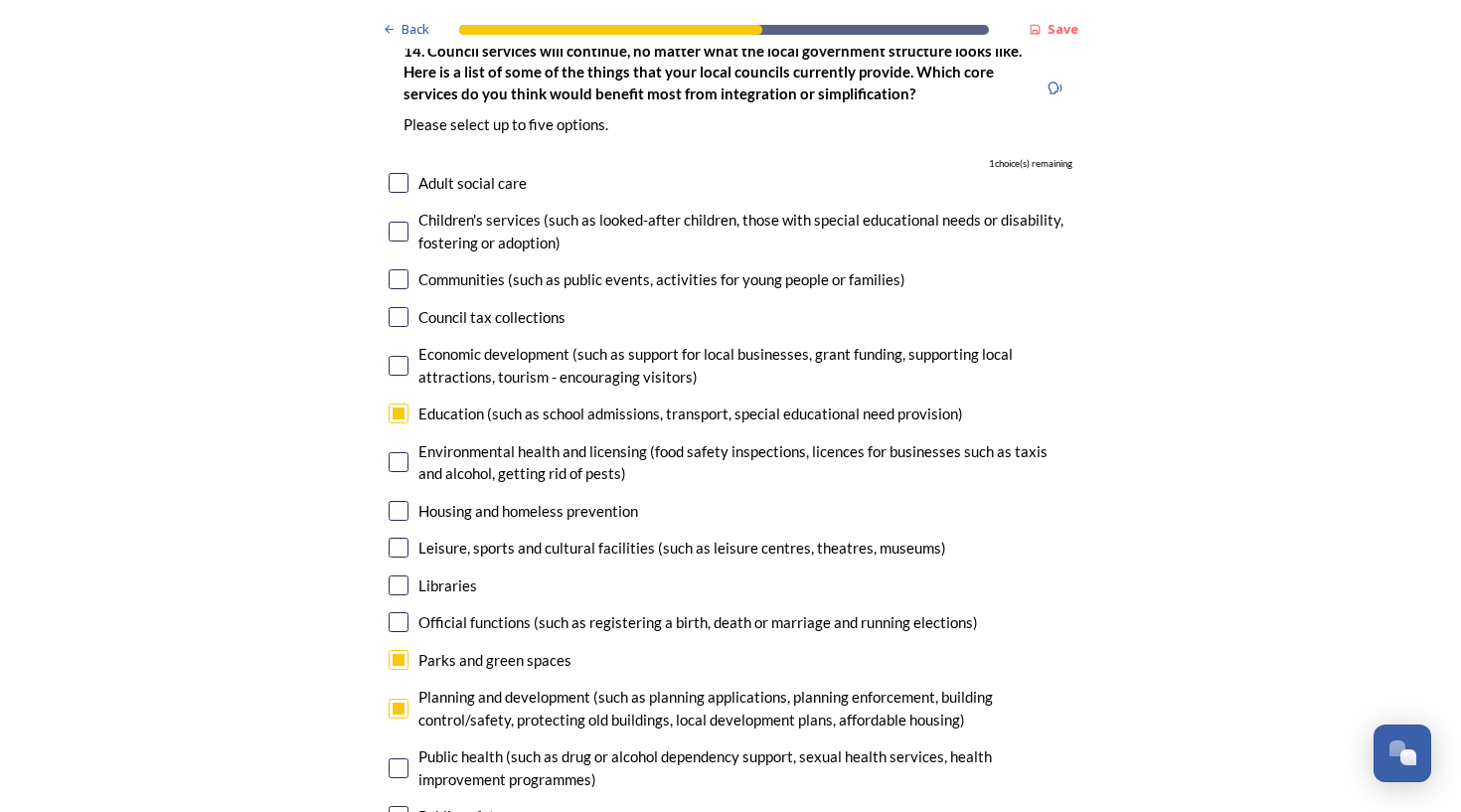 click at bounding box center [399, 183] 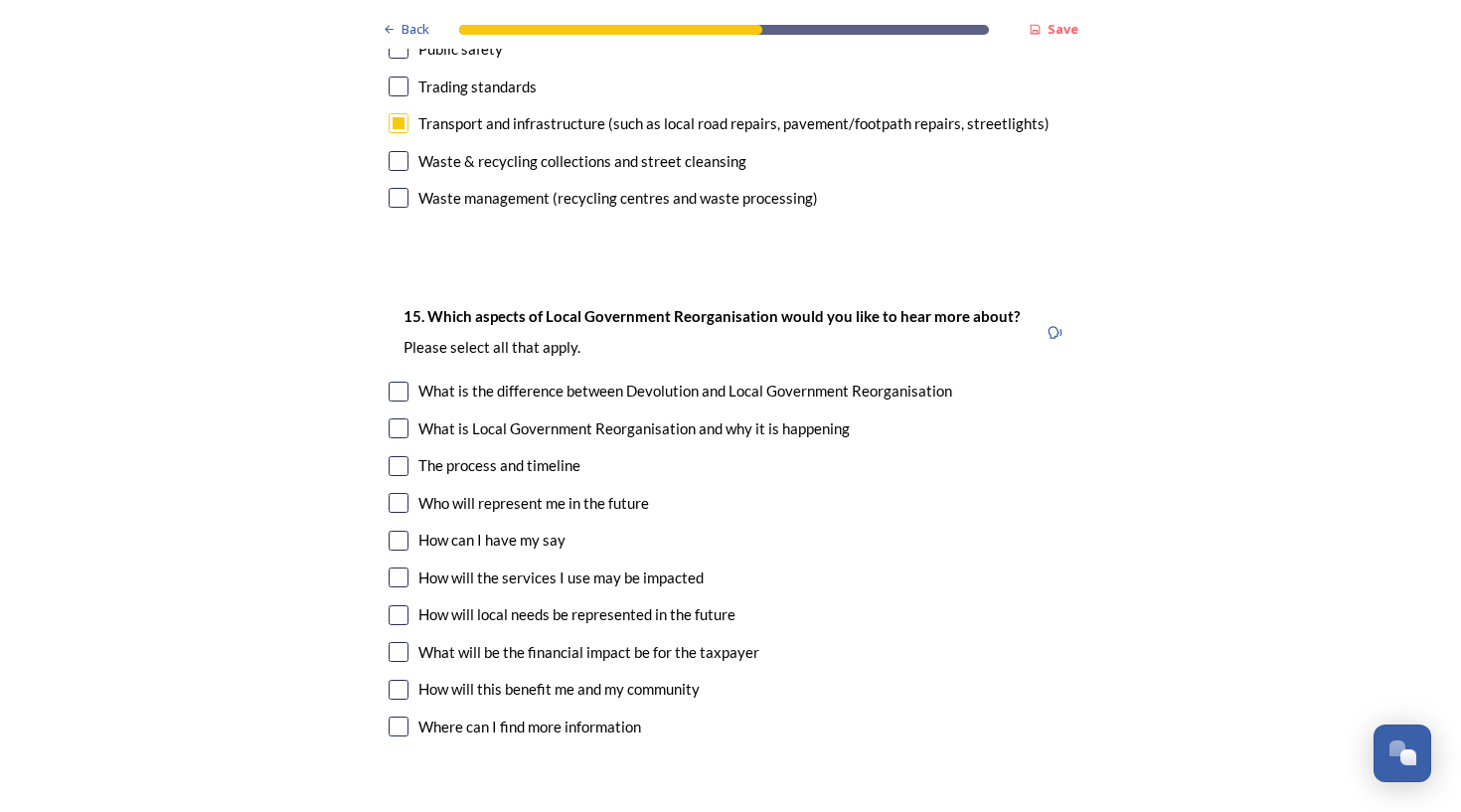 scroll, scrollTop: 5263, scrollLeft: 0, axis: vertical 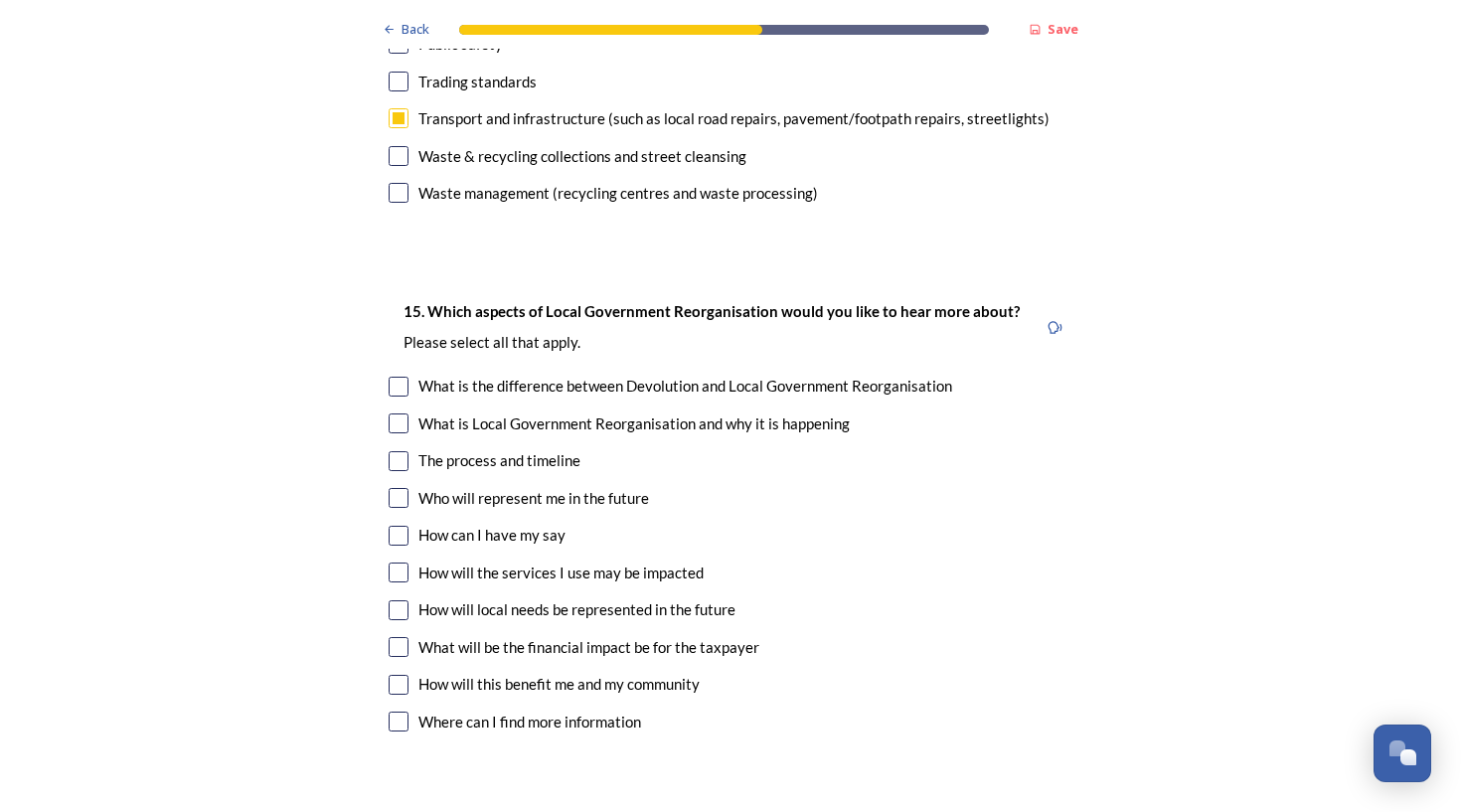 click at bounding box center (399, 387) 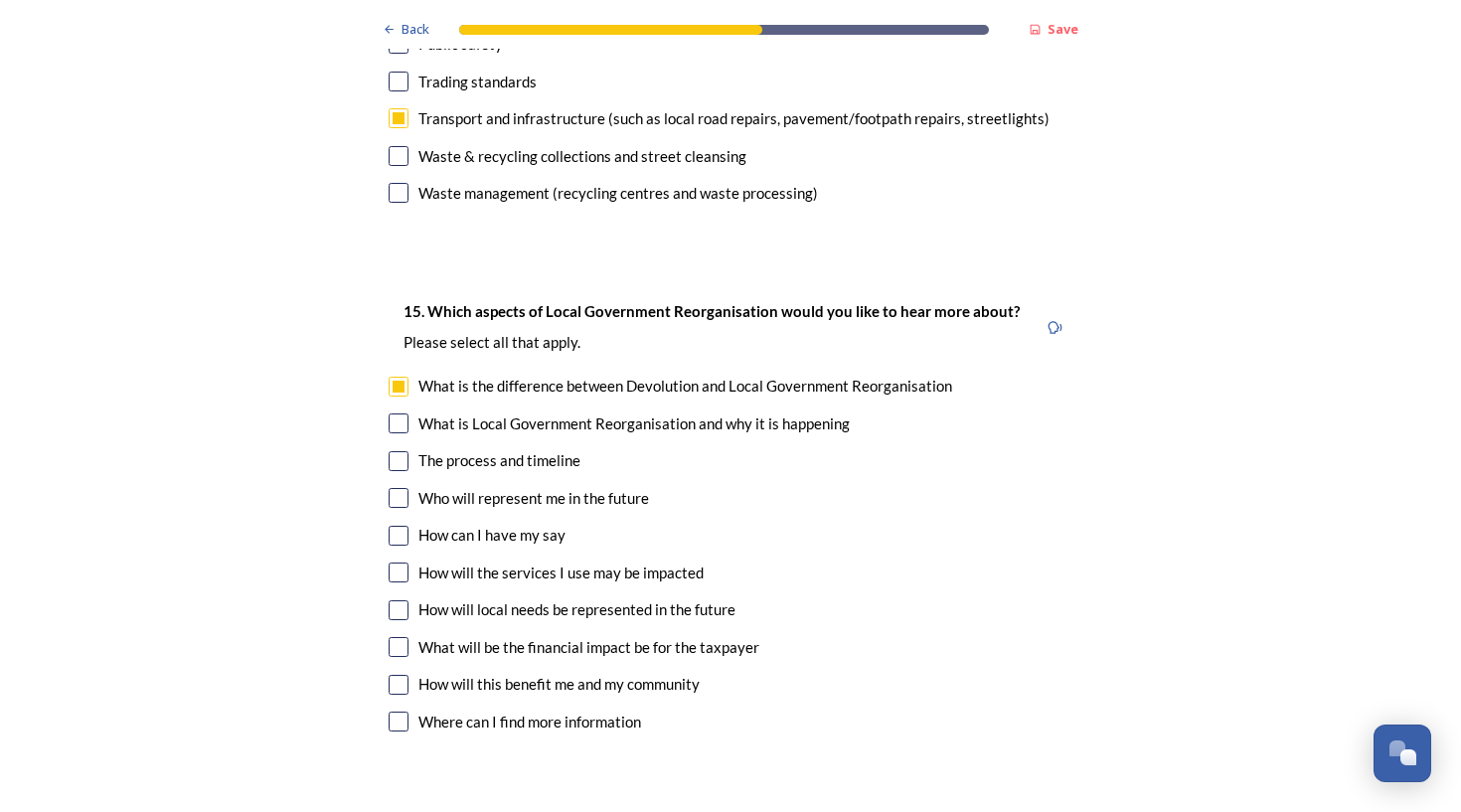 click at bounding box center (399, 572) 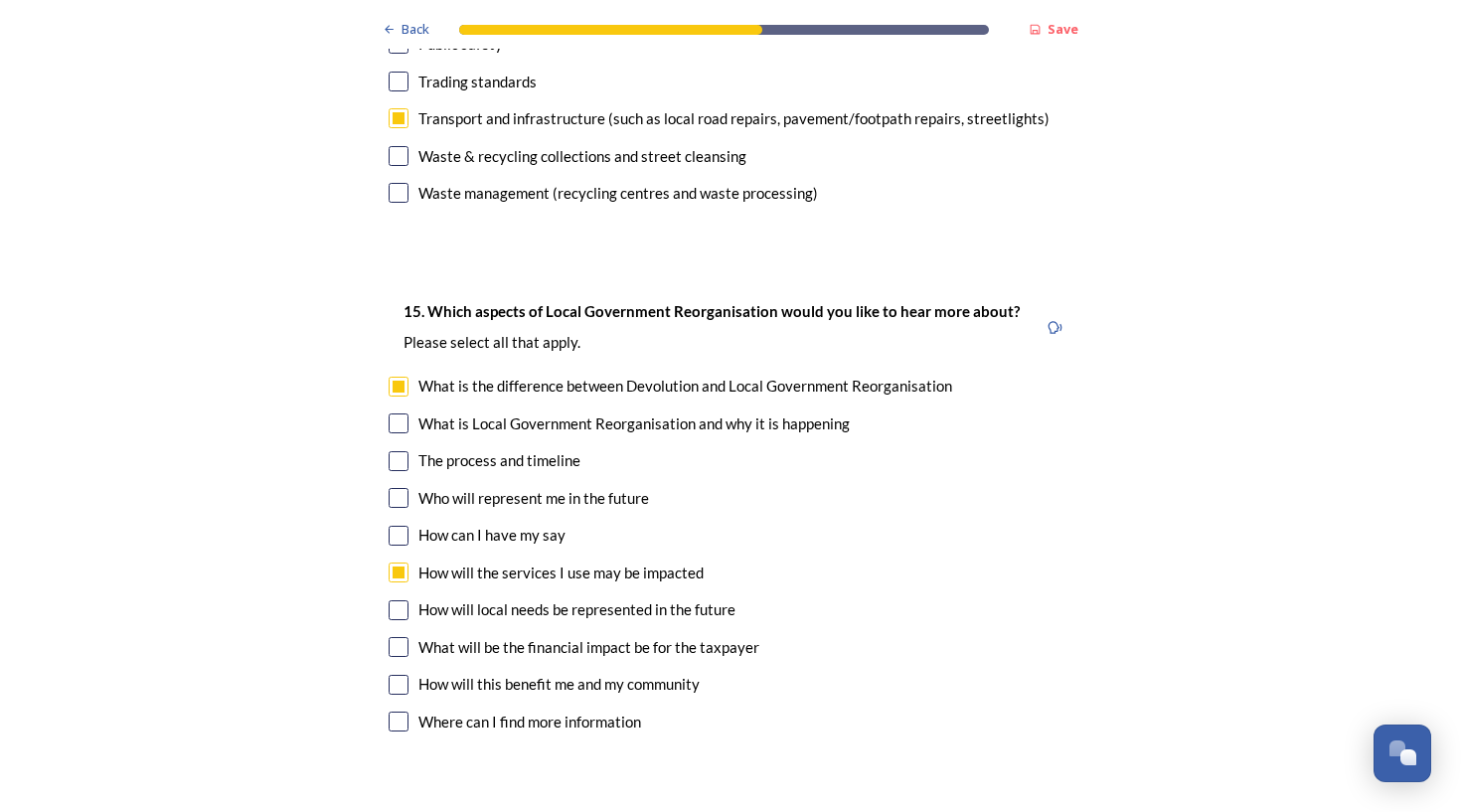 click at bounding box center [399, 647] 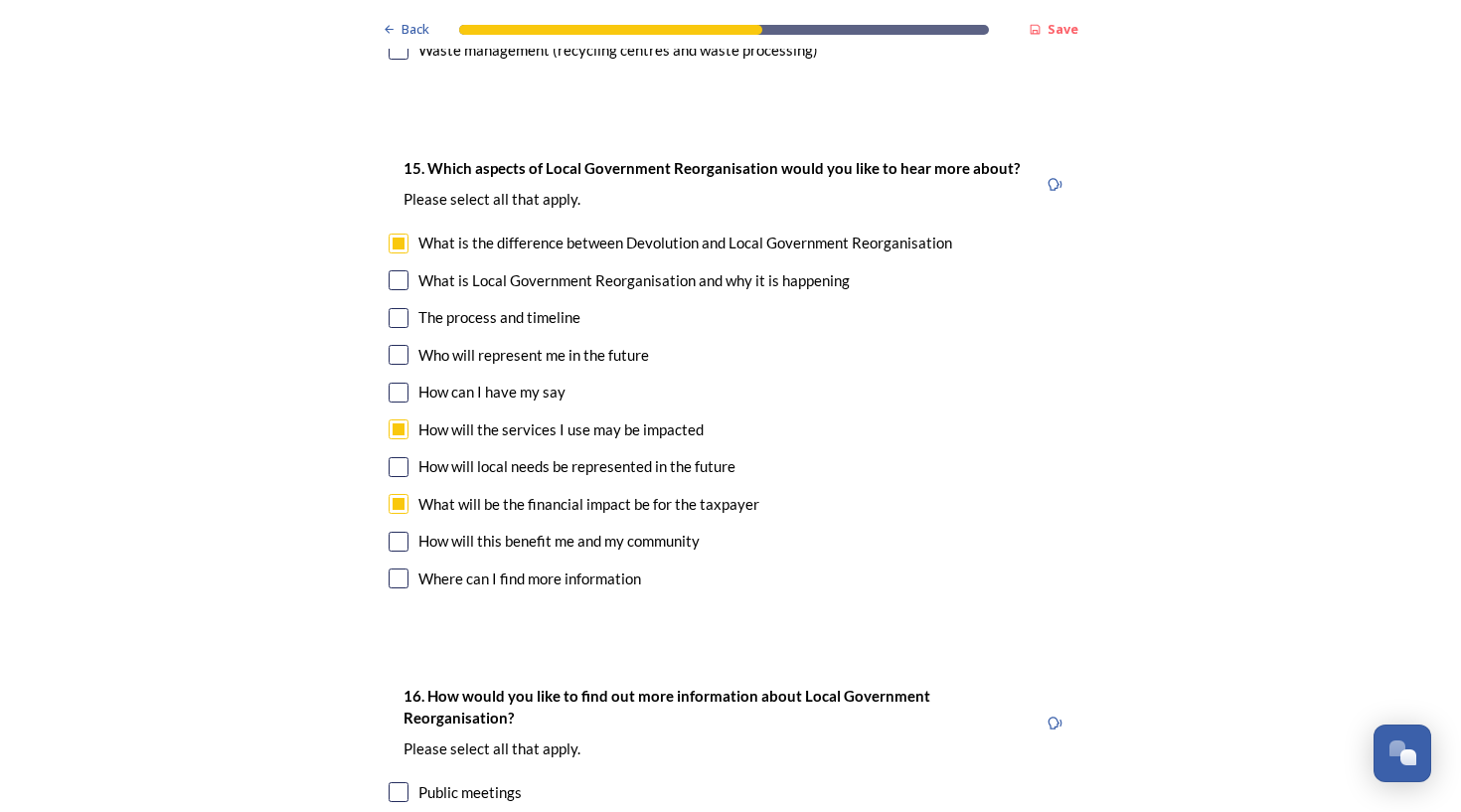 scroll, scrollTop: 5428, scrollLeft: 0, axis: vertical 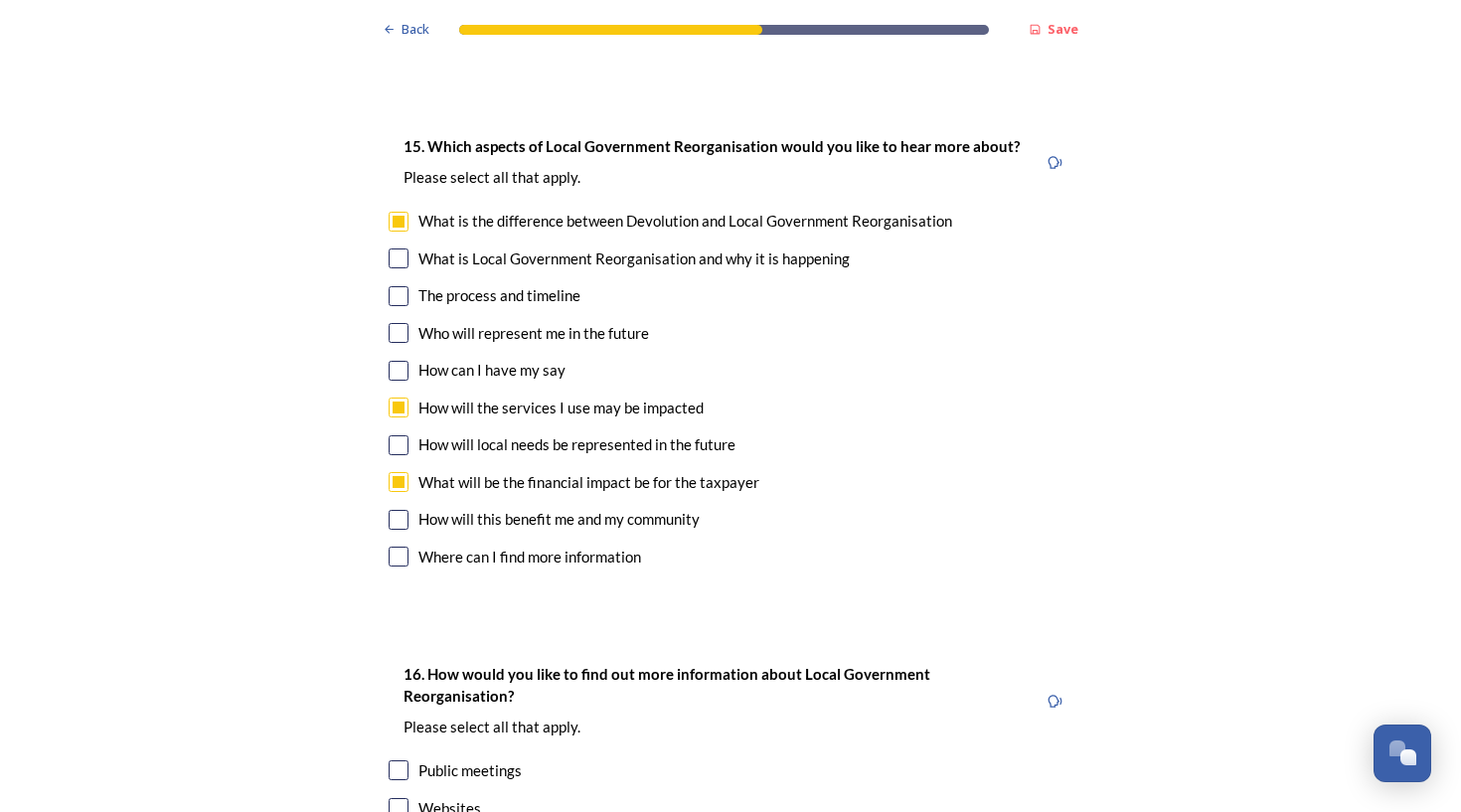 click at bounding box center [399, 520] 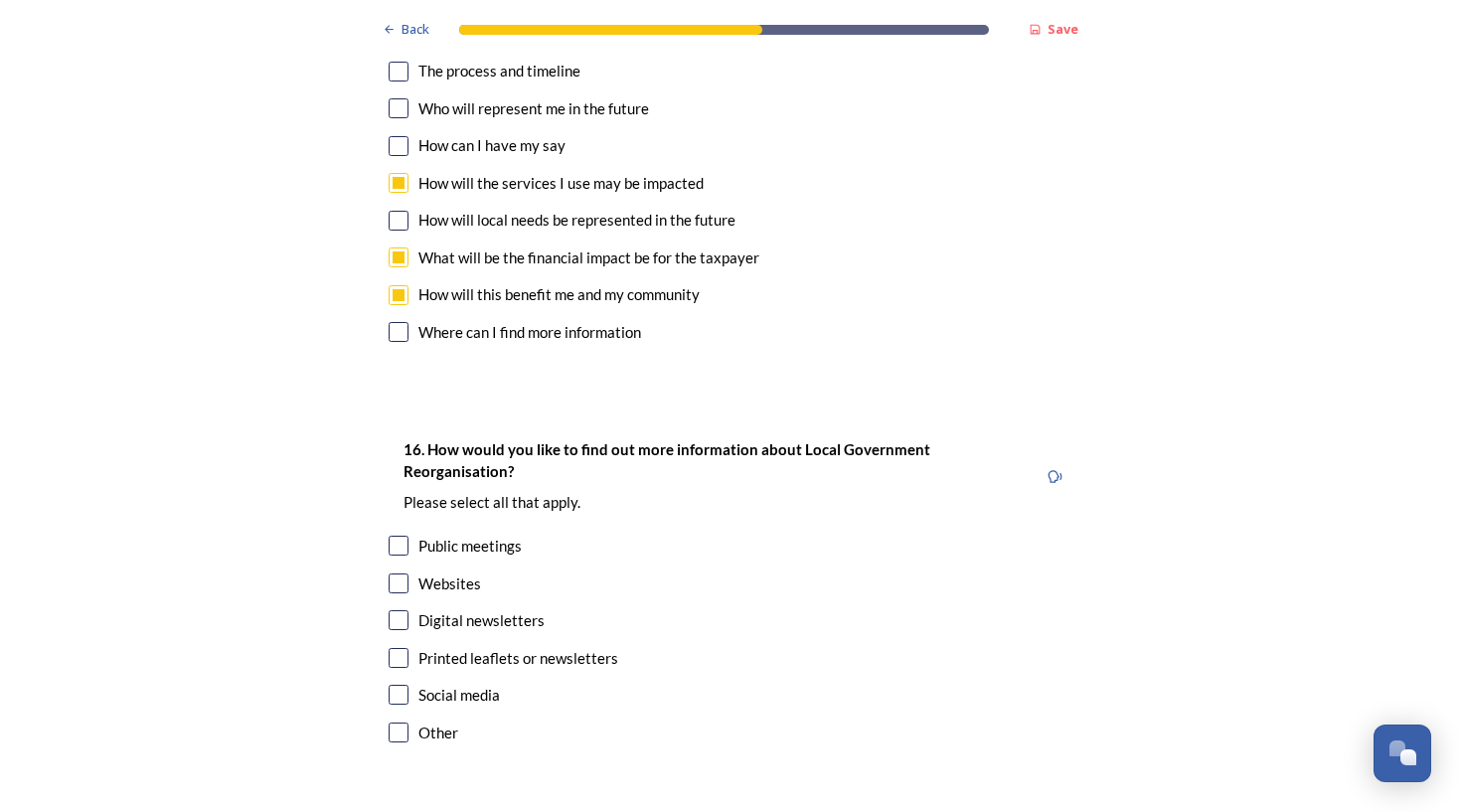 scroll, scrollTop: 5653, scrollLeft: 0, axis: vertical 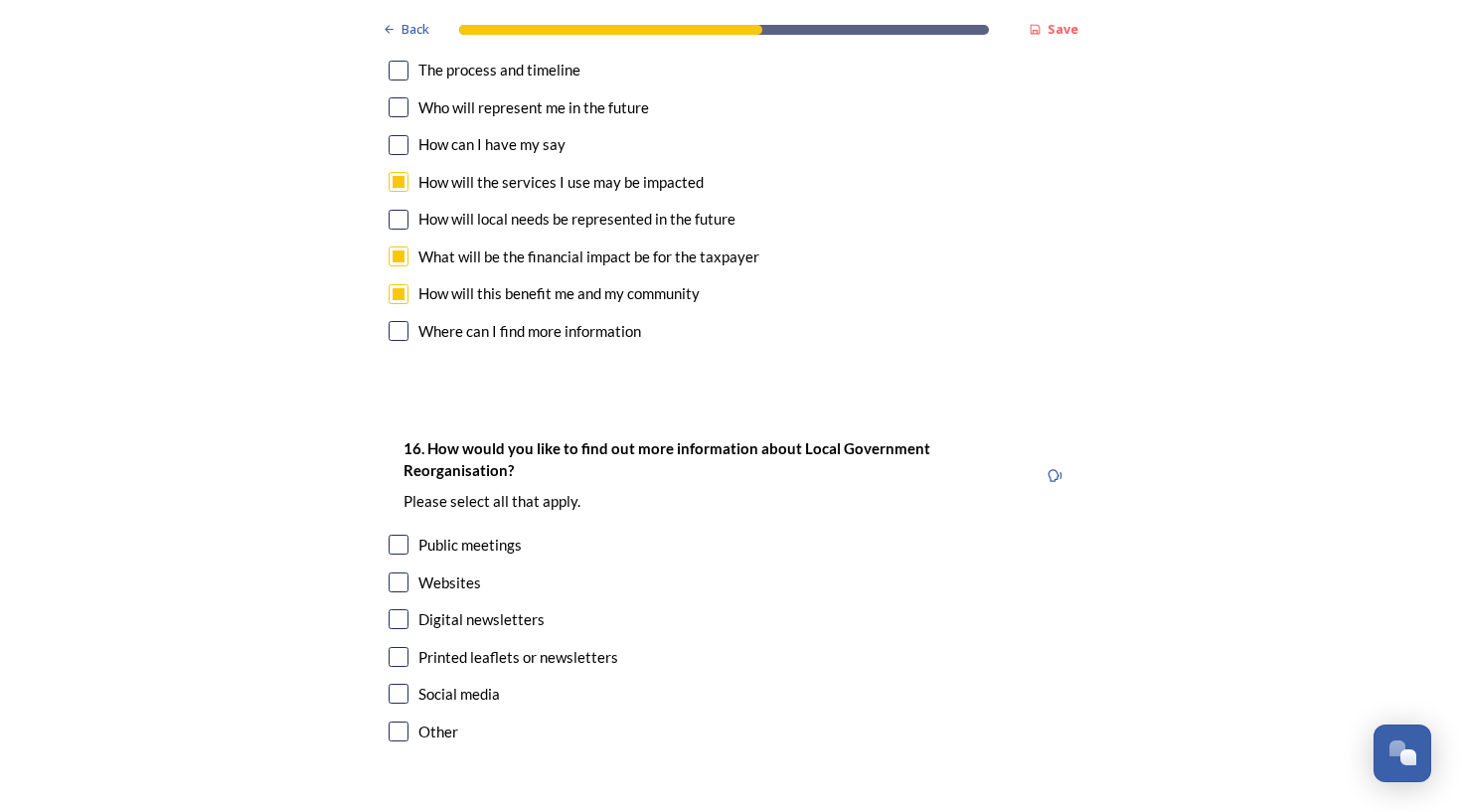 click at bounding box center (399, 657) 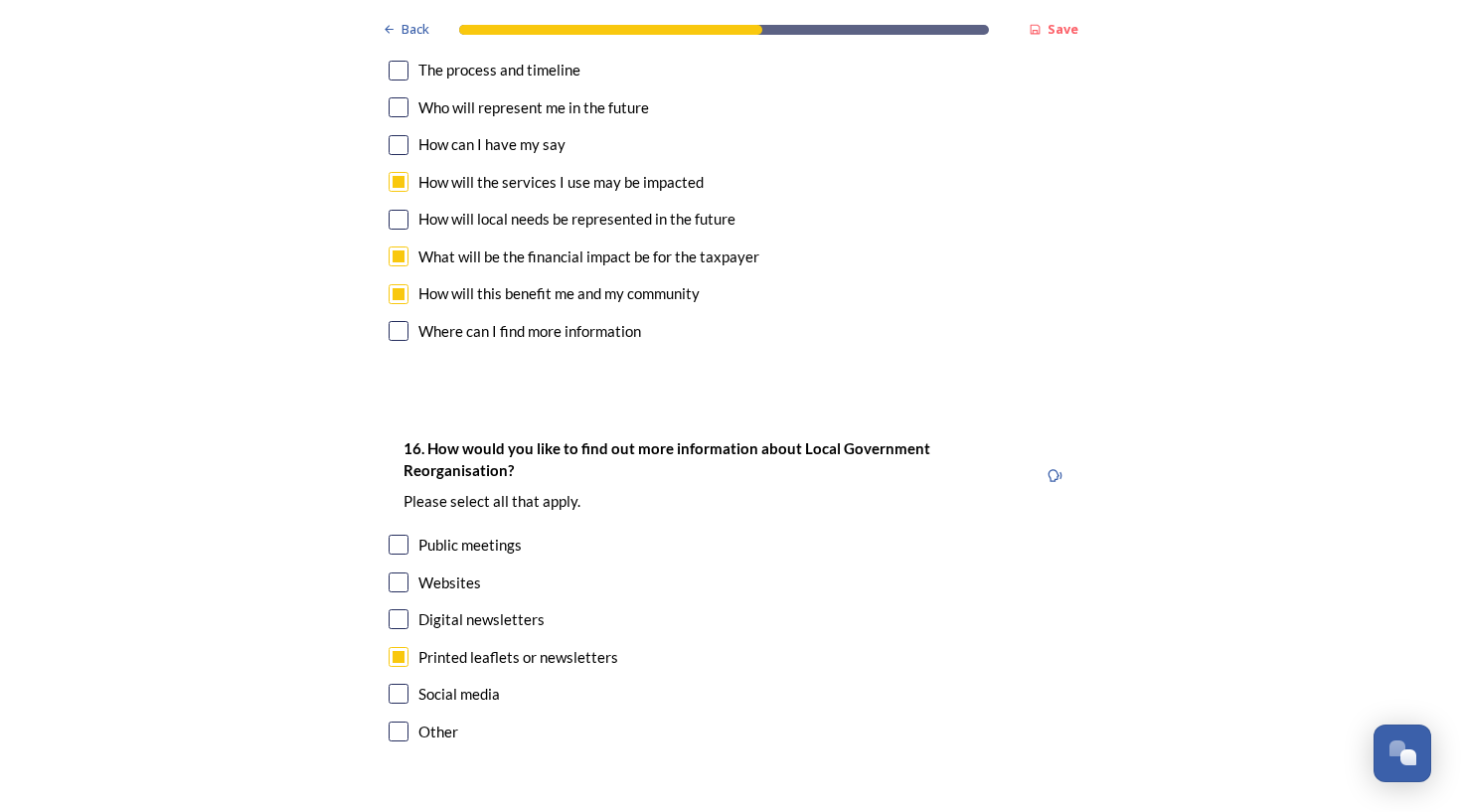 click at bounding box center (399, 694) 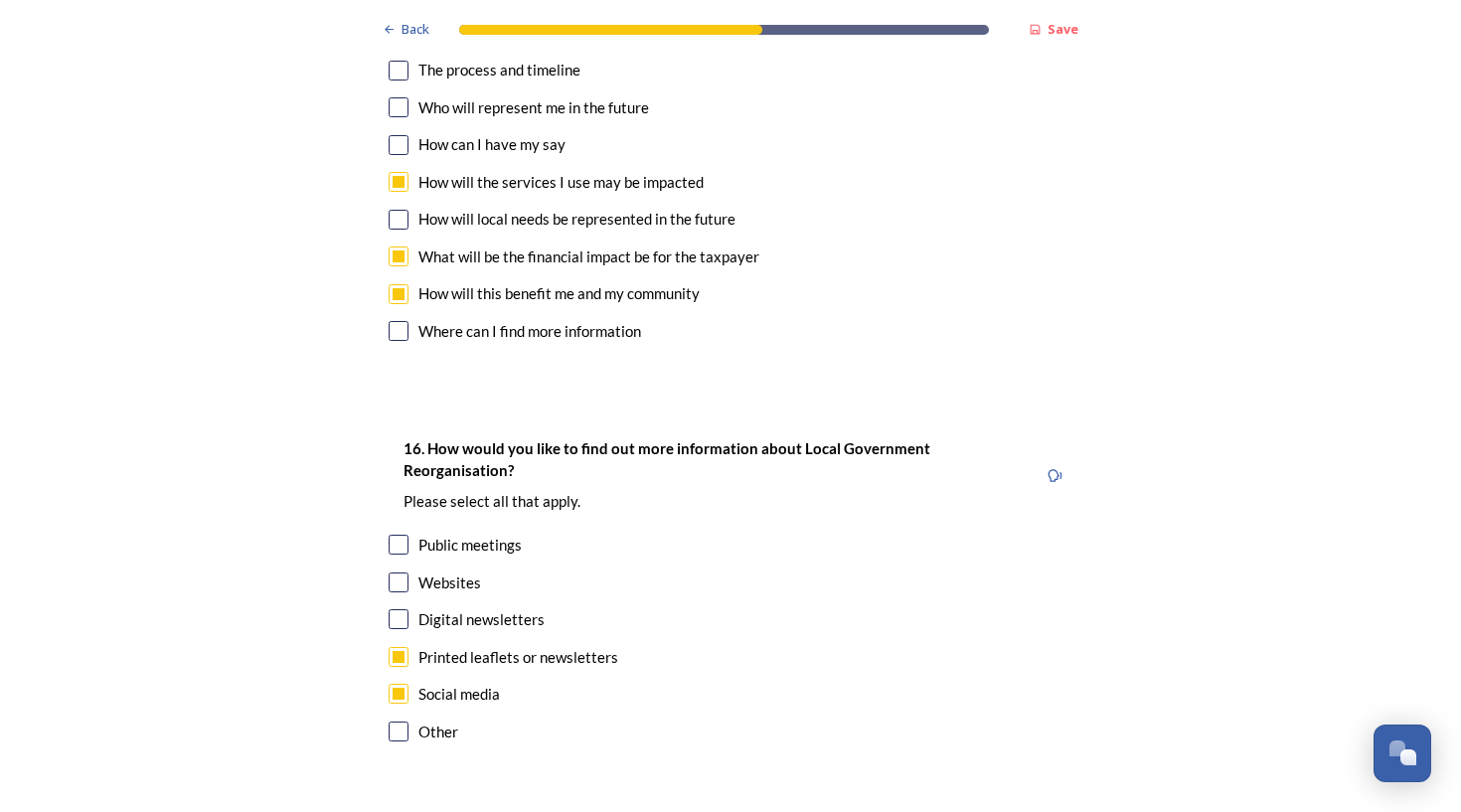 click on "Continue" at bounding box center (717, 841) 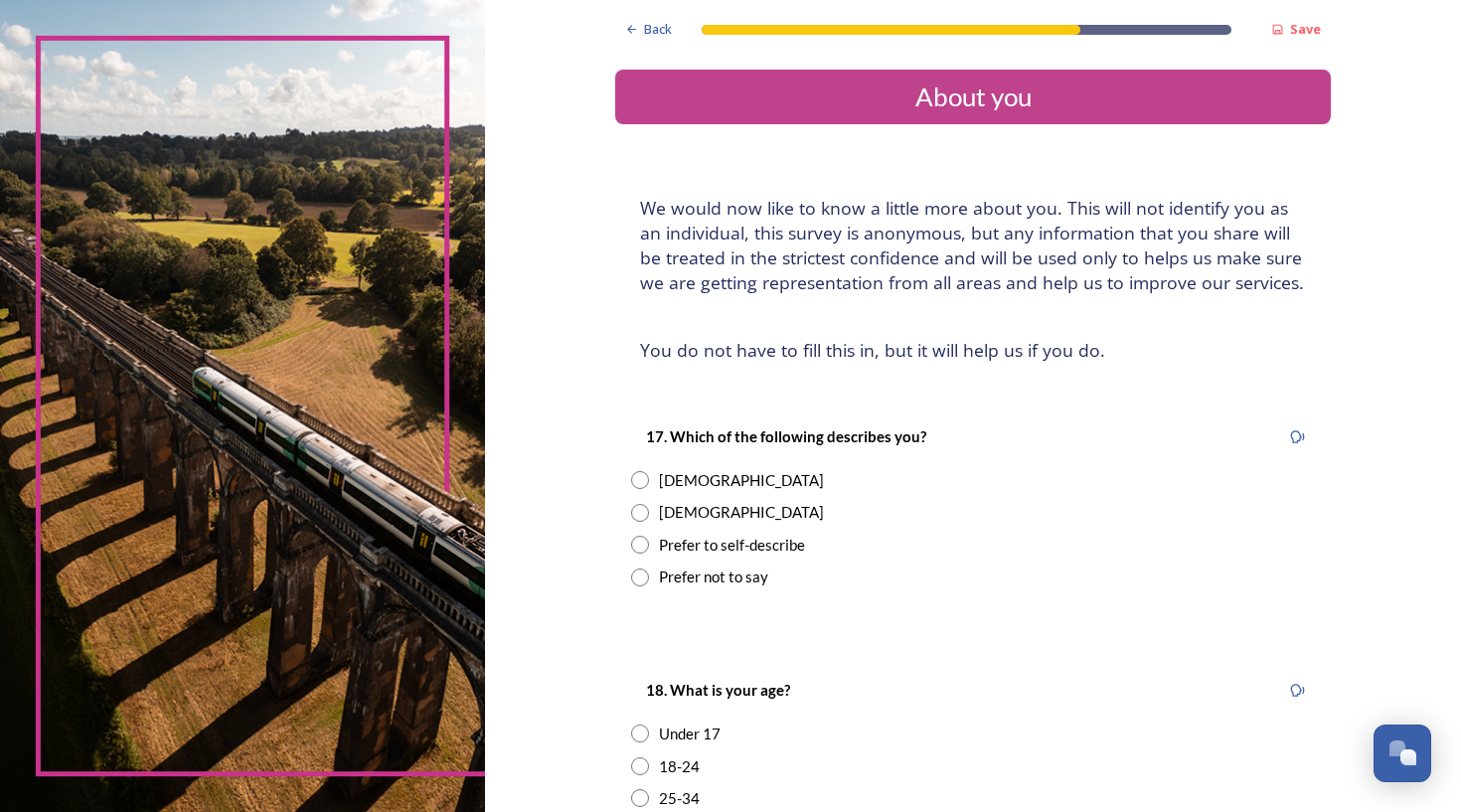 click at bounding box center [640, 480] 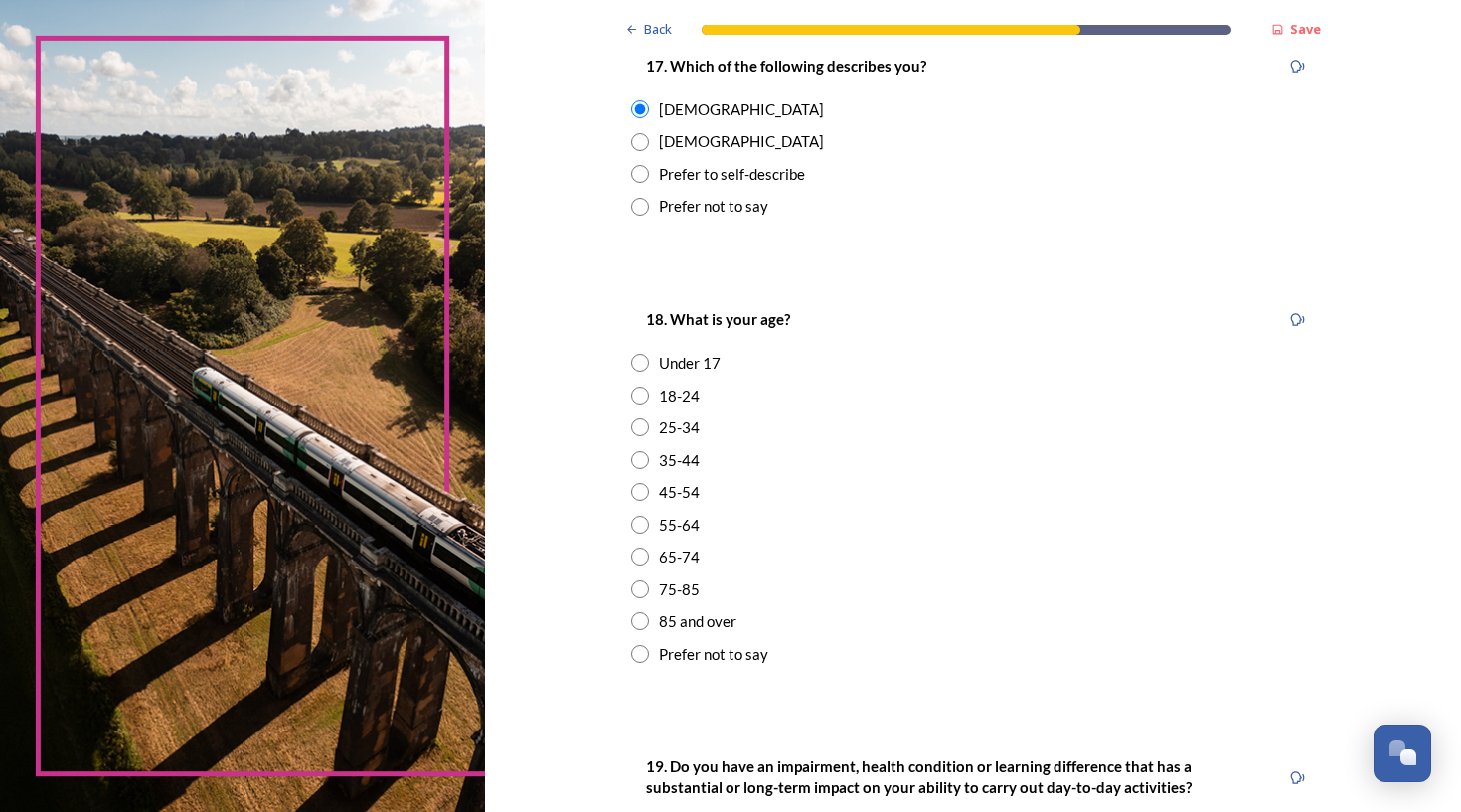 scroll, scrollTop: 383, scrollLeft: 0, axis: vertical 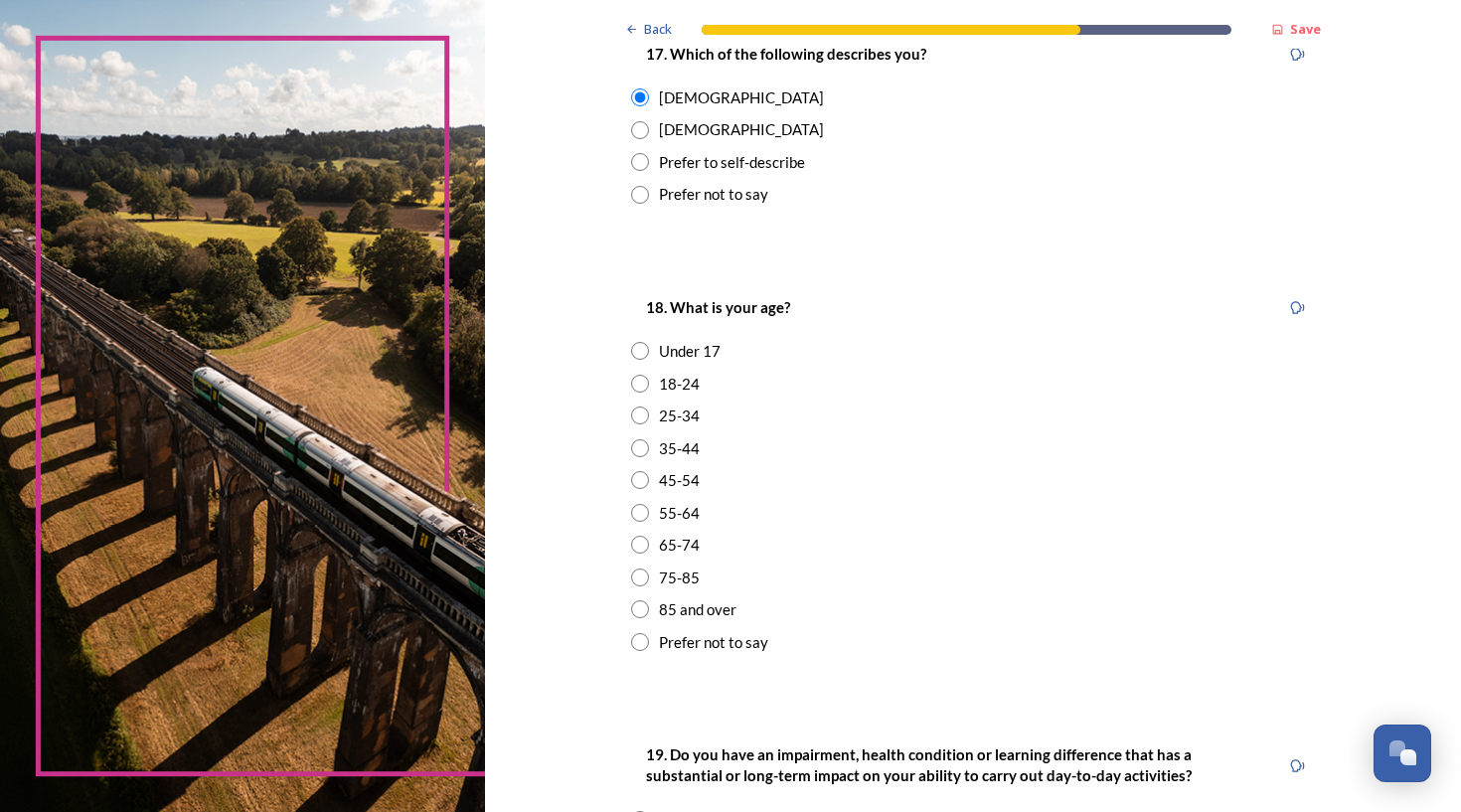 click at bounding box center (640, 513) 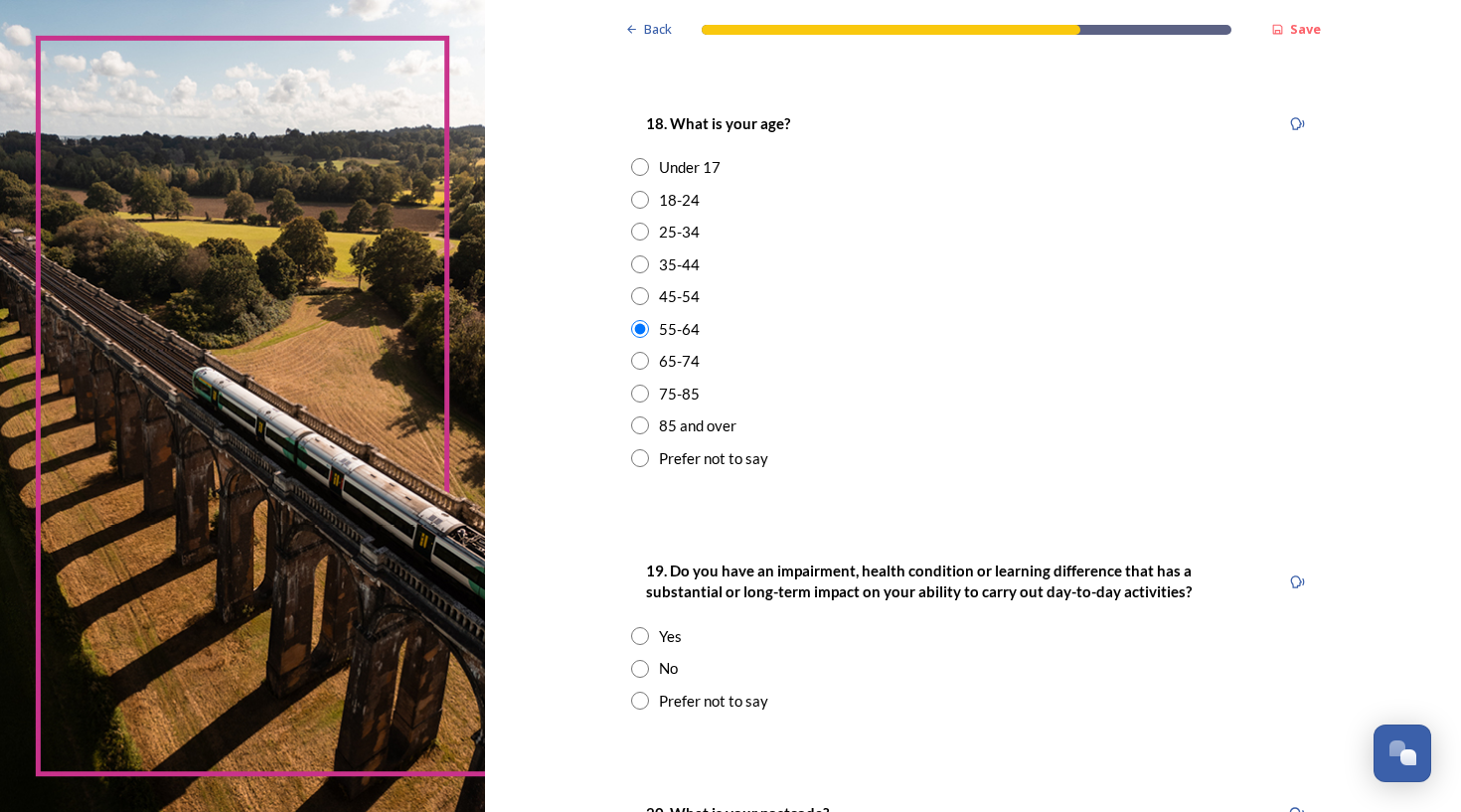 scroll, scrollTop: 579, scrollLeft: 0, axis: vertical 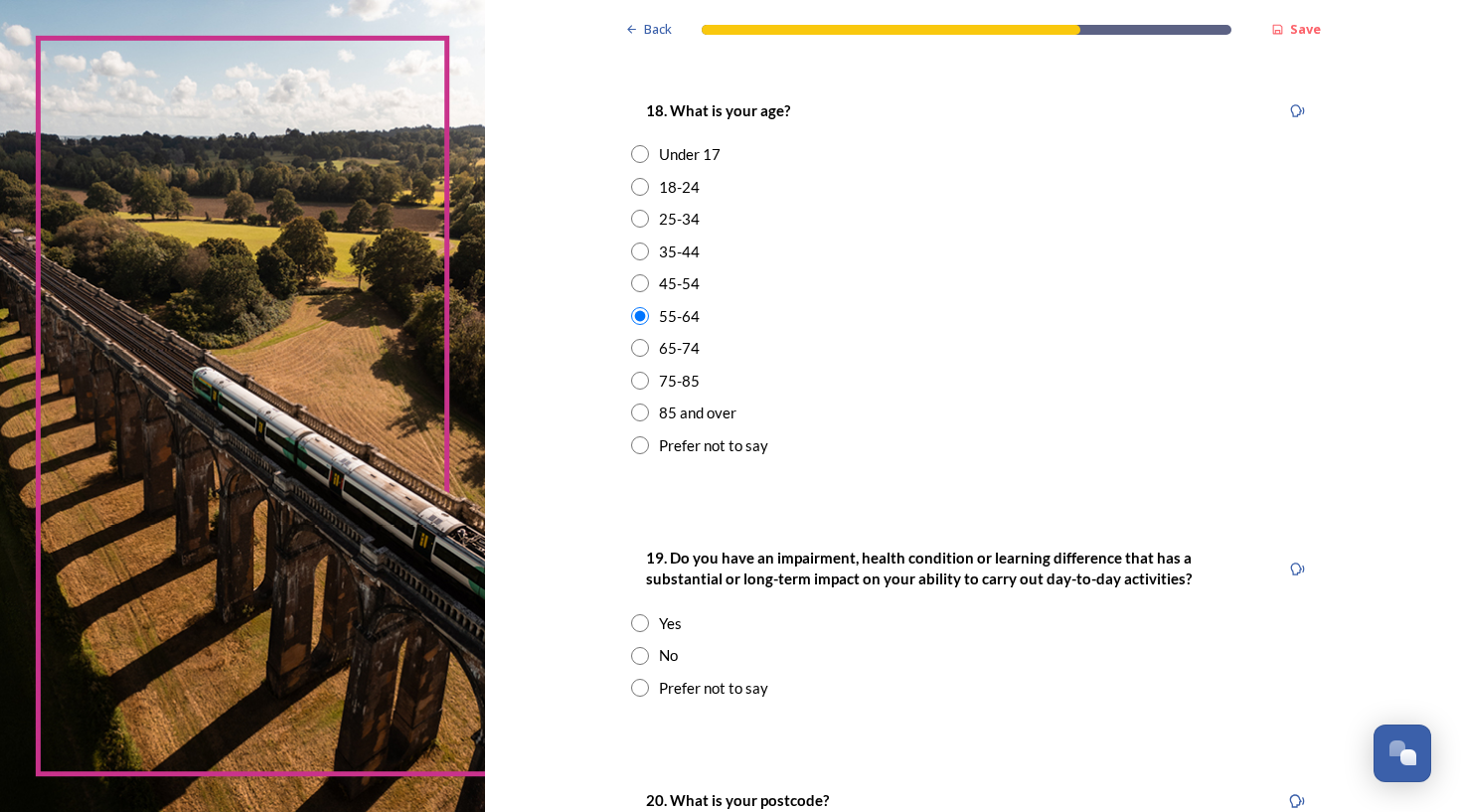 click at bounding box center (640, 656) 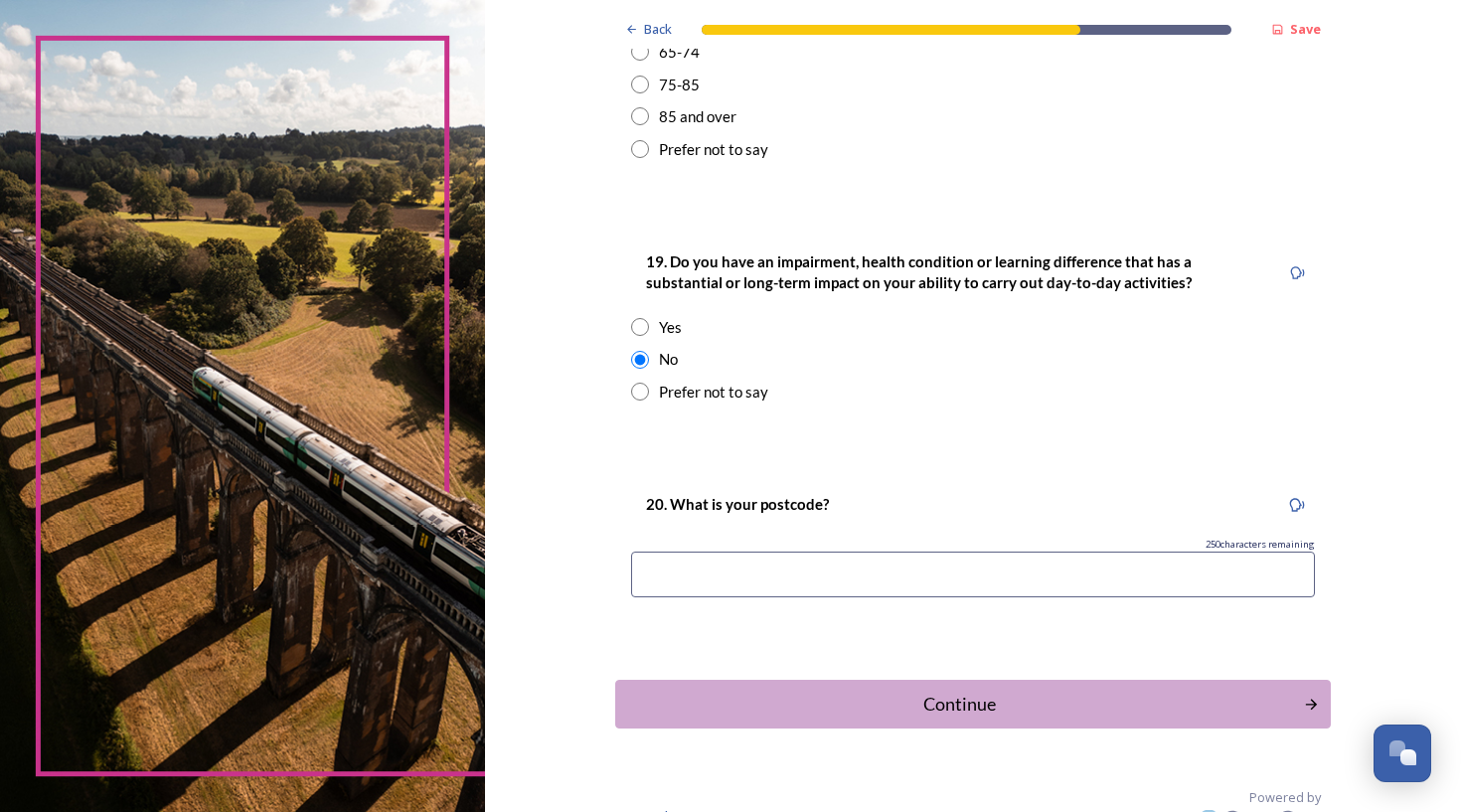 scroll, scrollTop: 877, scrollLeft: 0, axis: vertical 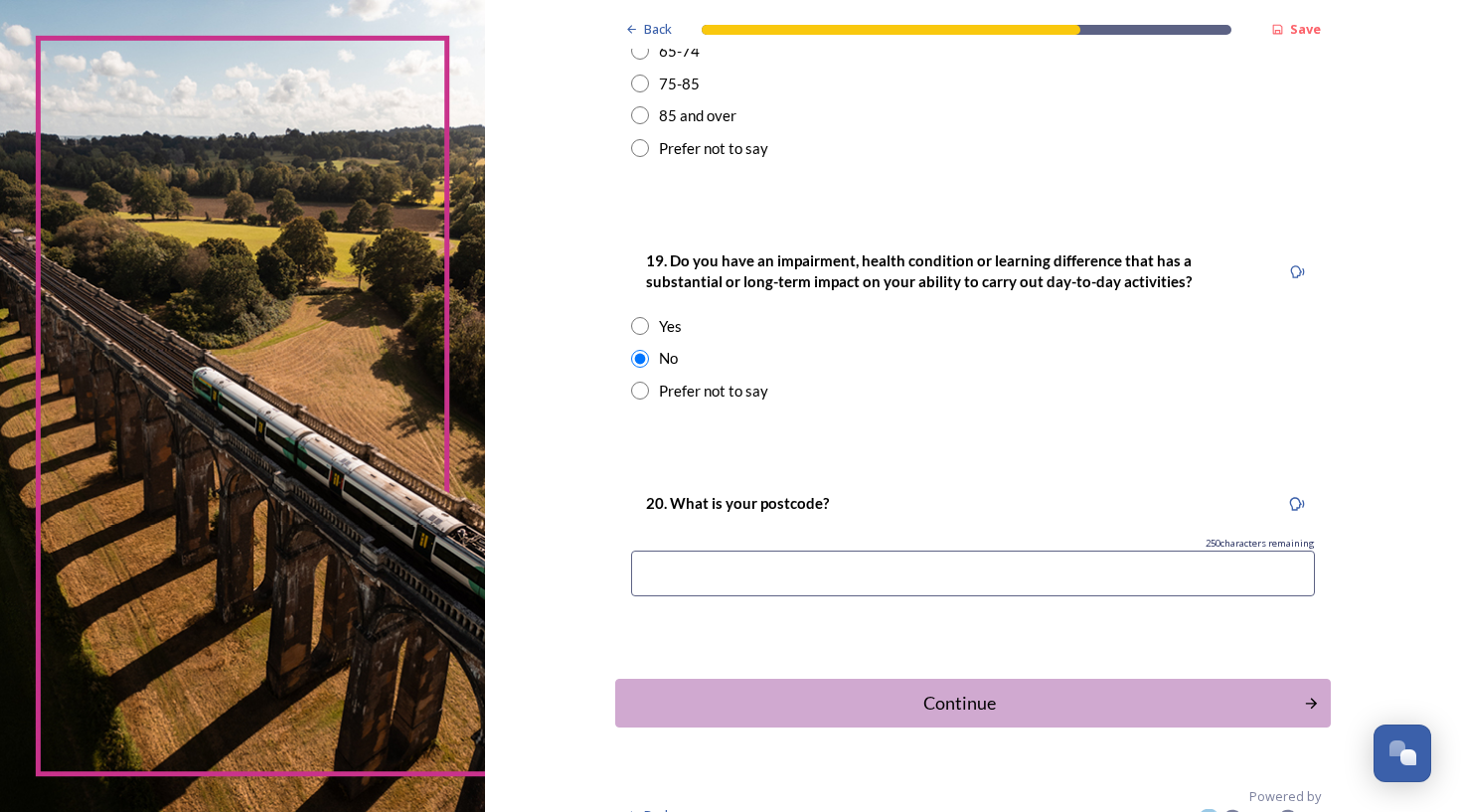 click at bounding box center [973, 573] 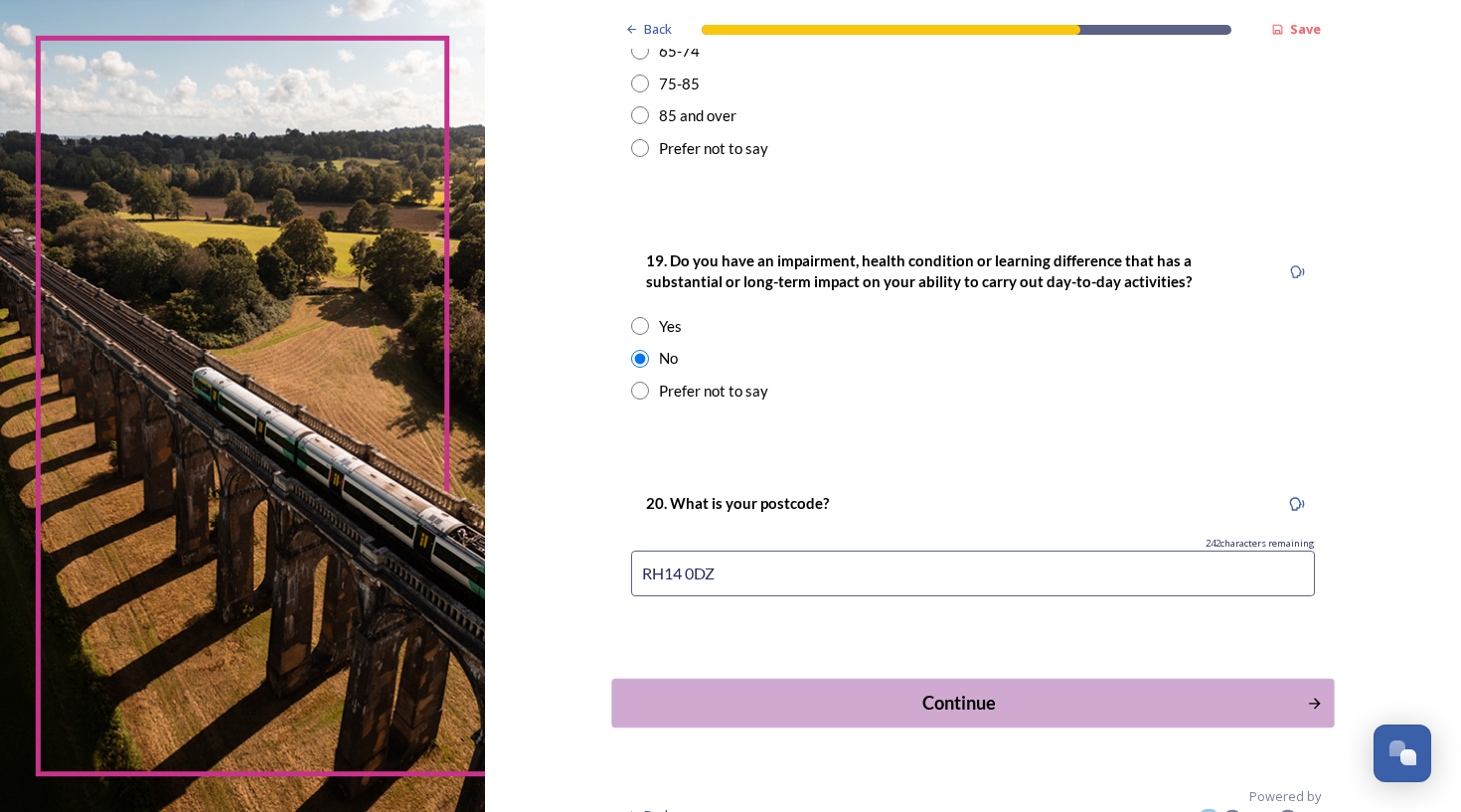 type on "RH14 0DZ" 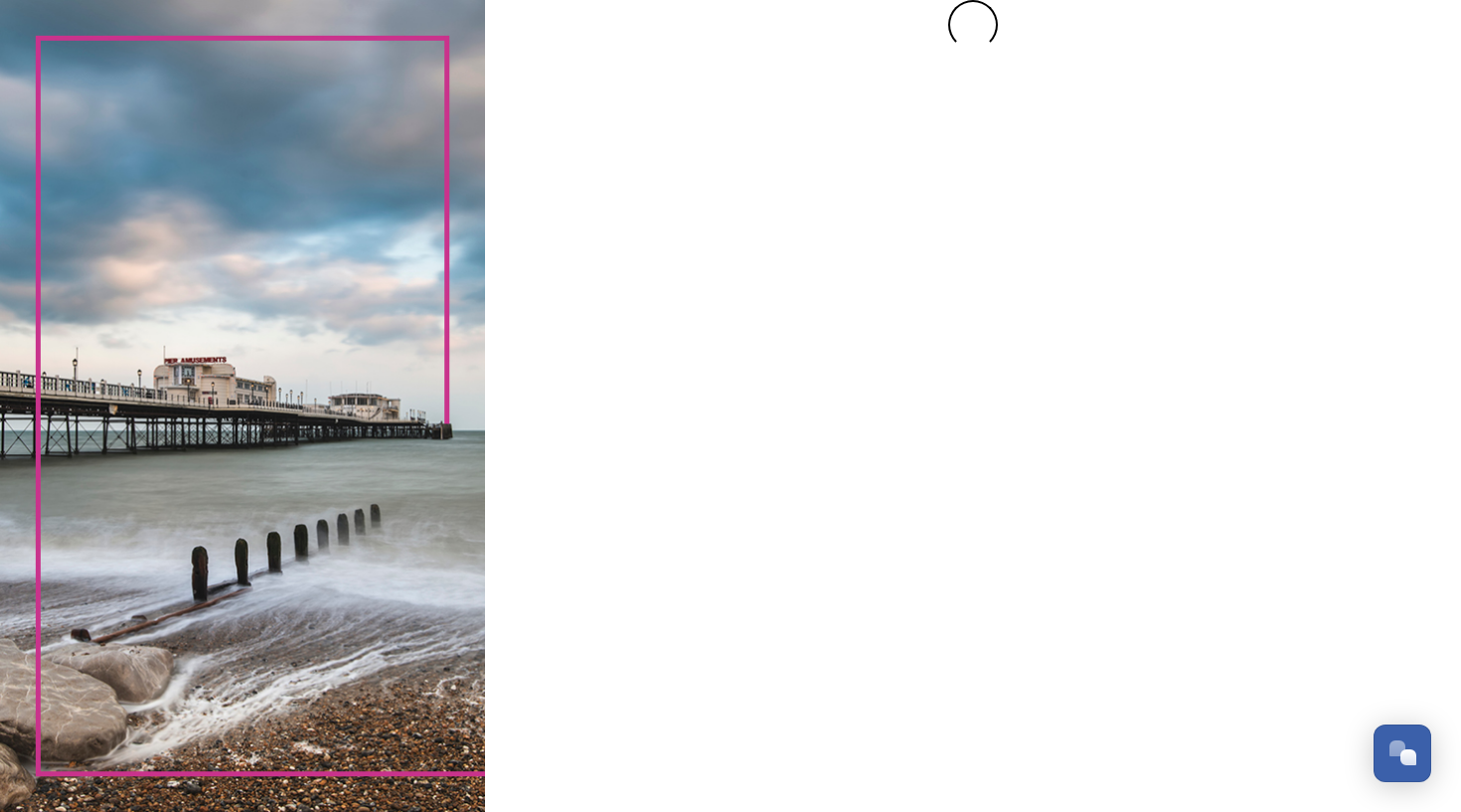scroll, scrollTop: 0, scrollLeft: 0, axis: both 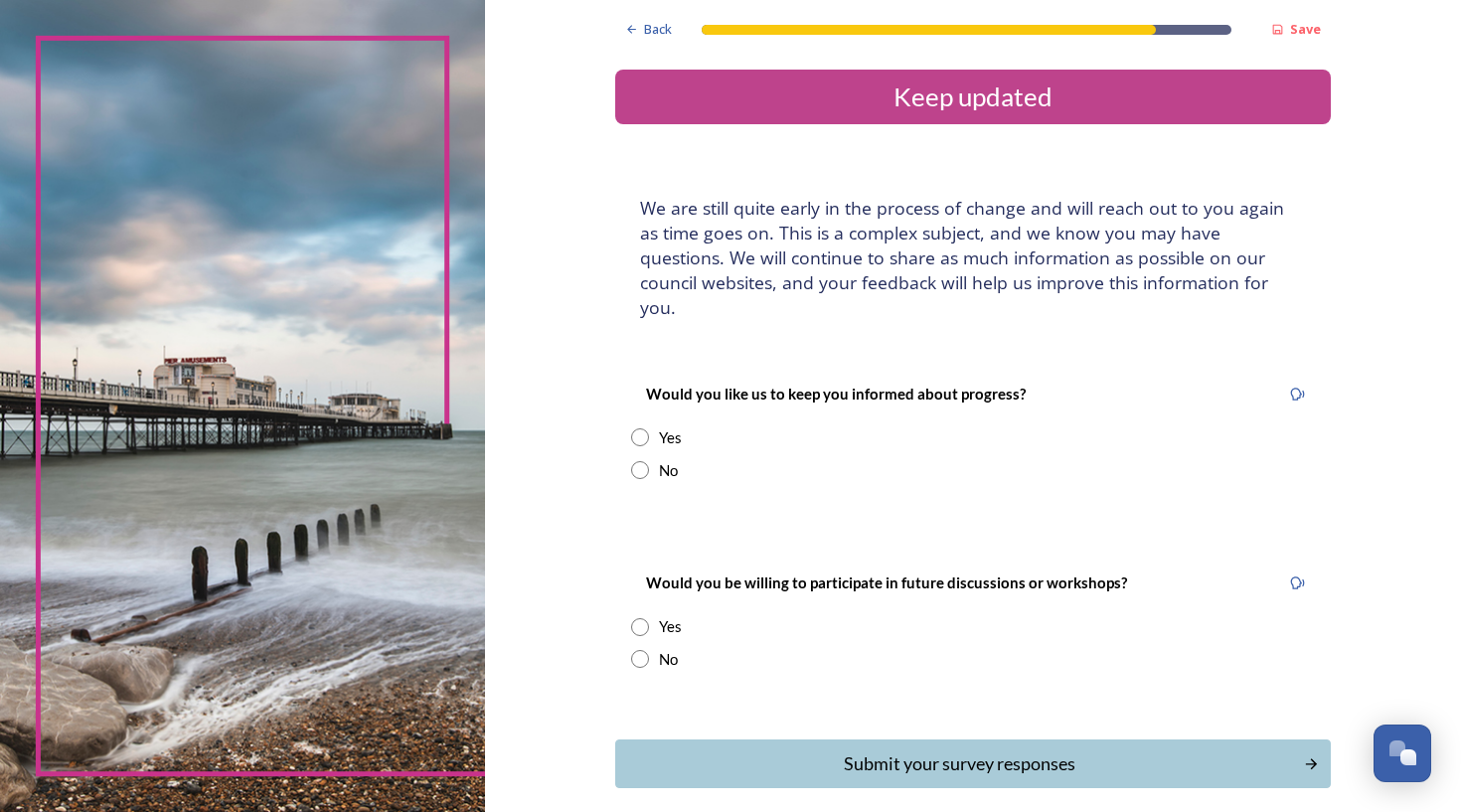 click at bounding box center [640, 437] 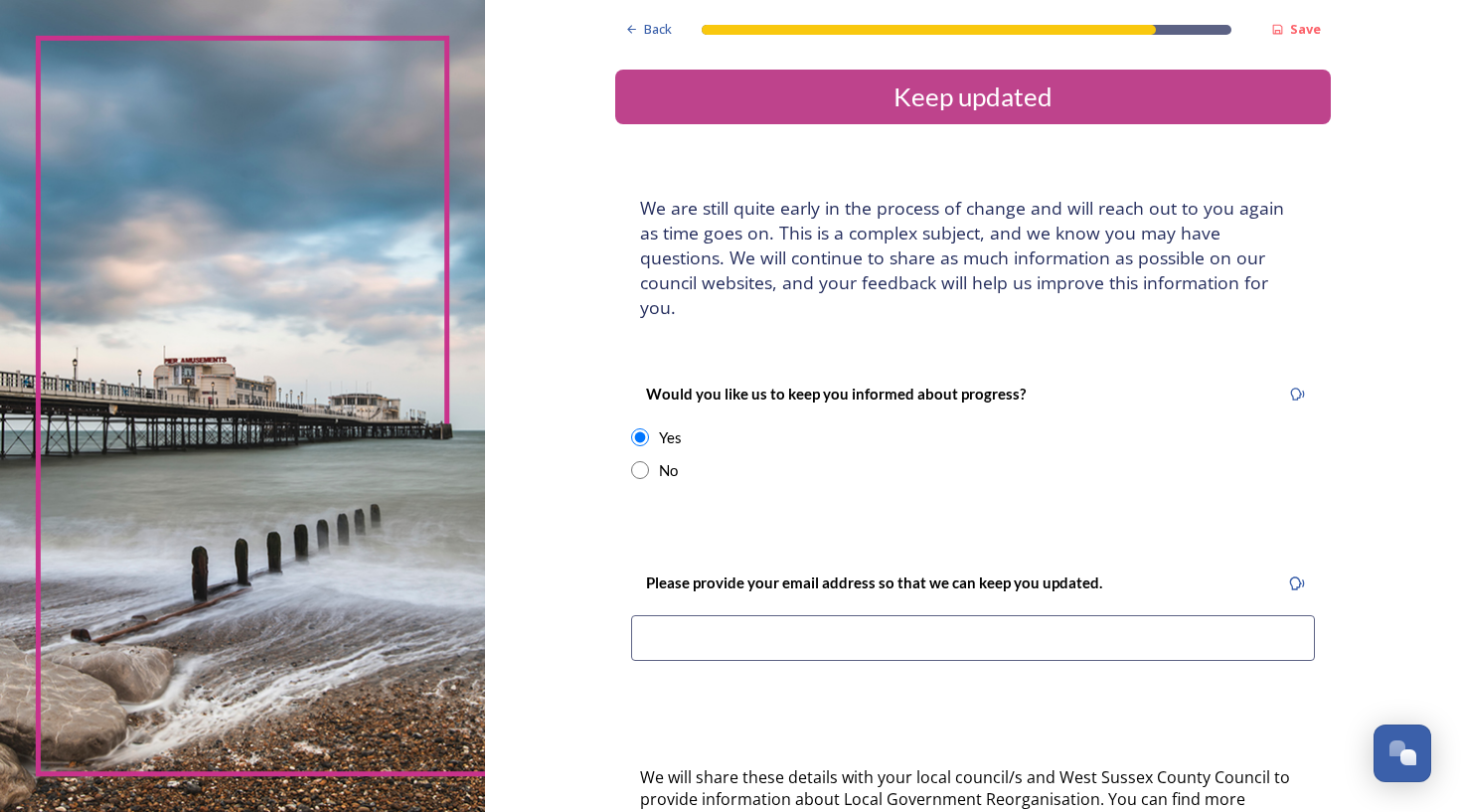 click on "Please provide your email address so that we can keep you updated." at bounding box center (973, 622) 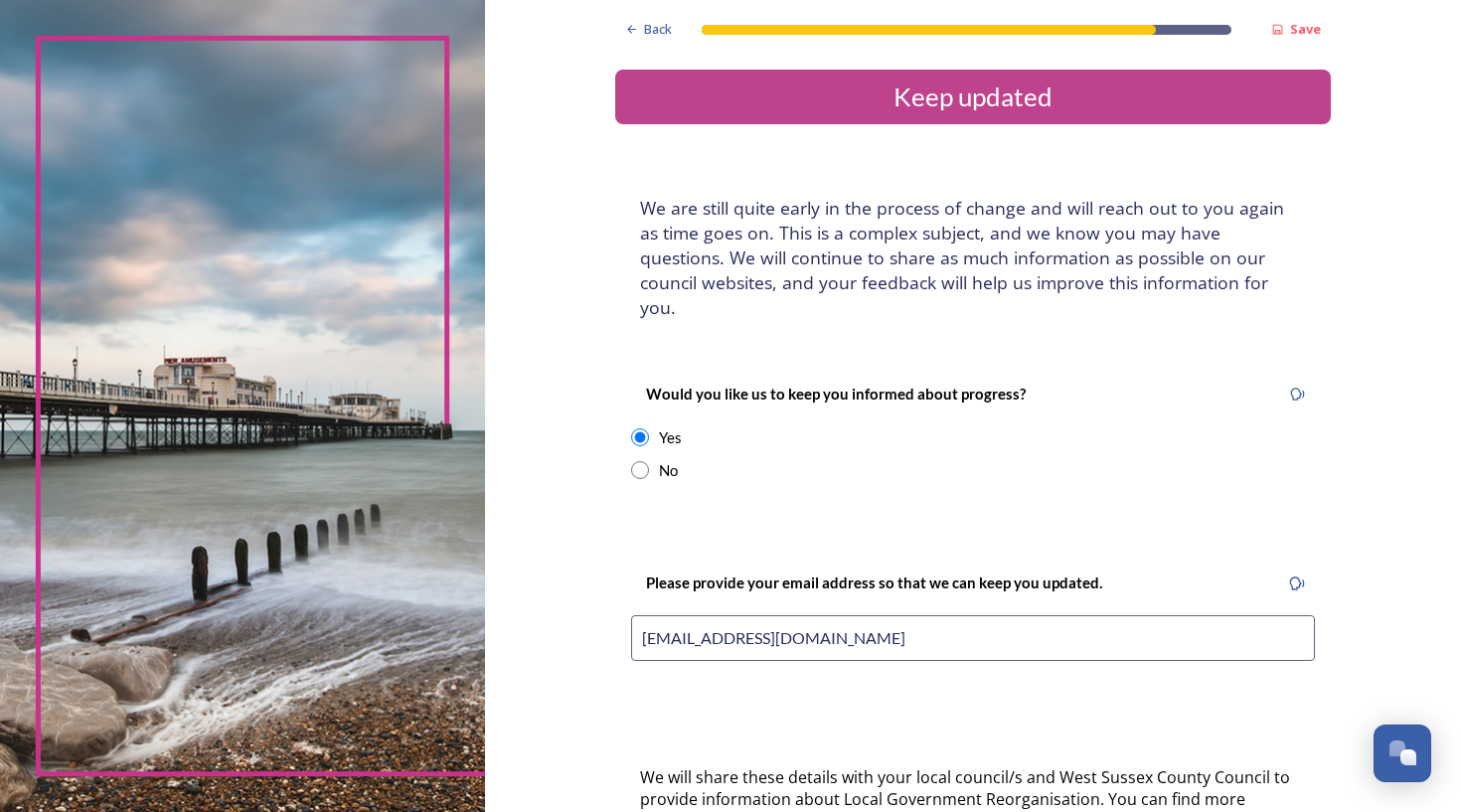 type on "sophiewinship1@mac.com" 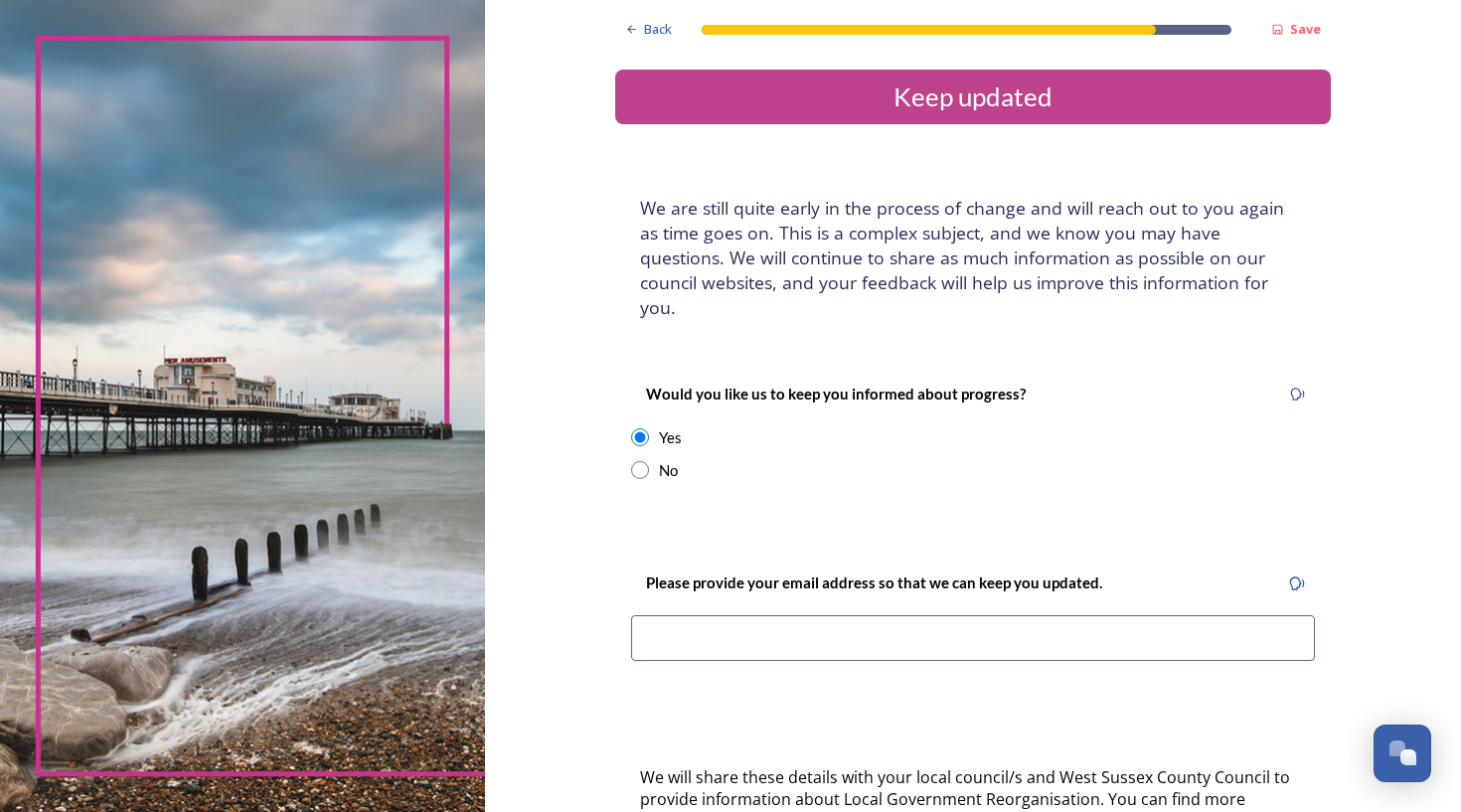 type on "sophiewinship1@mac.com" 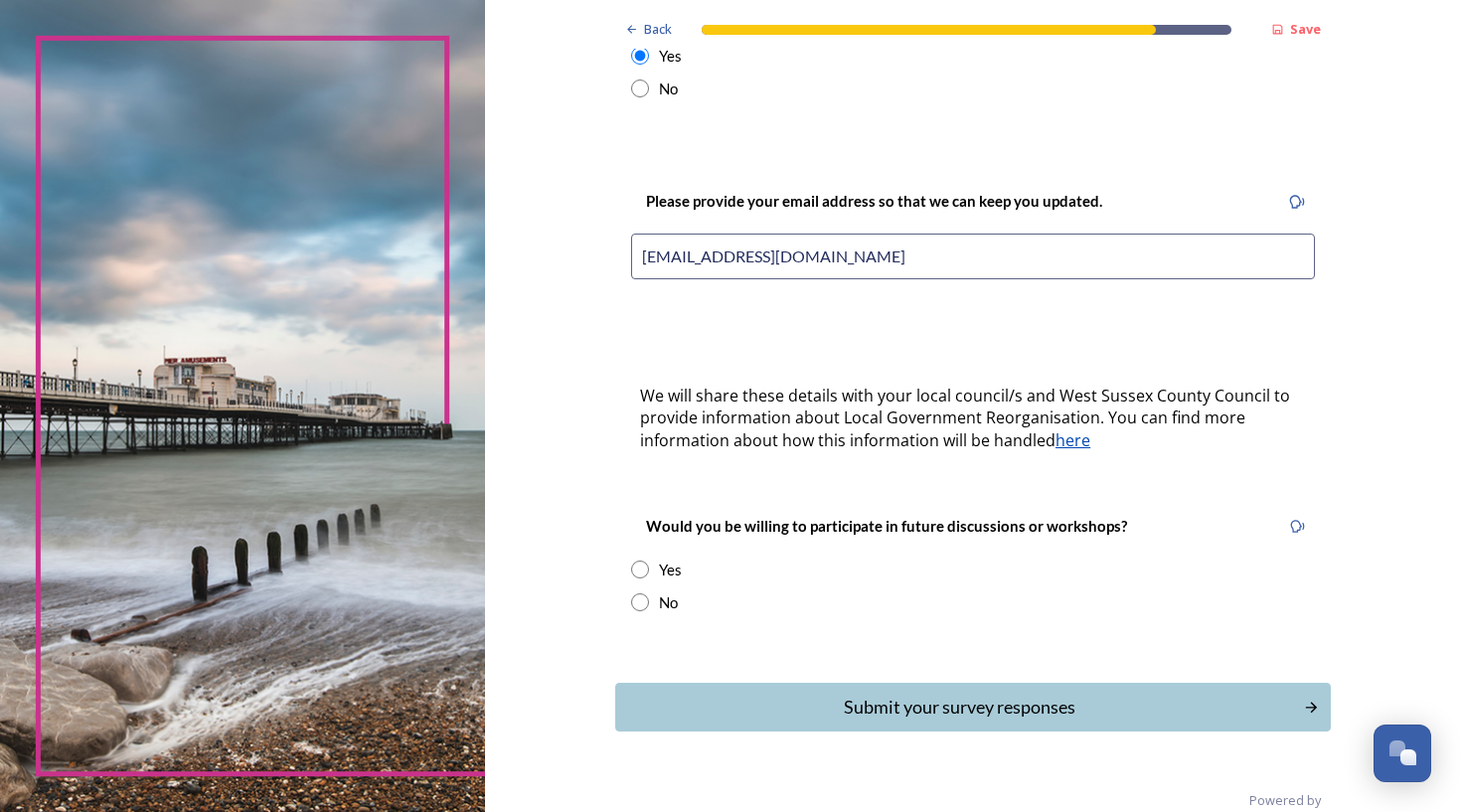 scroll, scrollTop: 381, scrollLeft: 0, axis: vertical 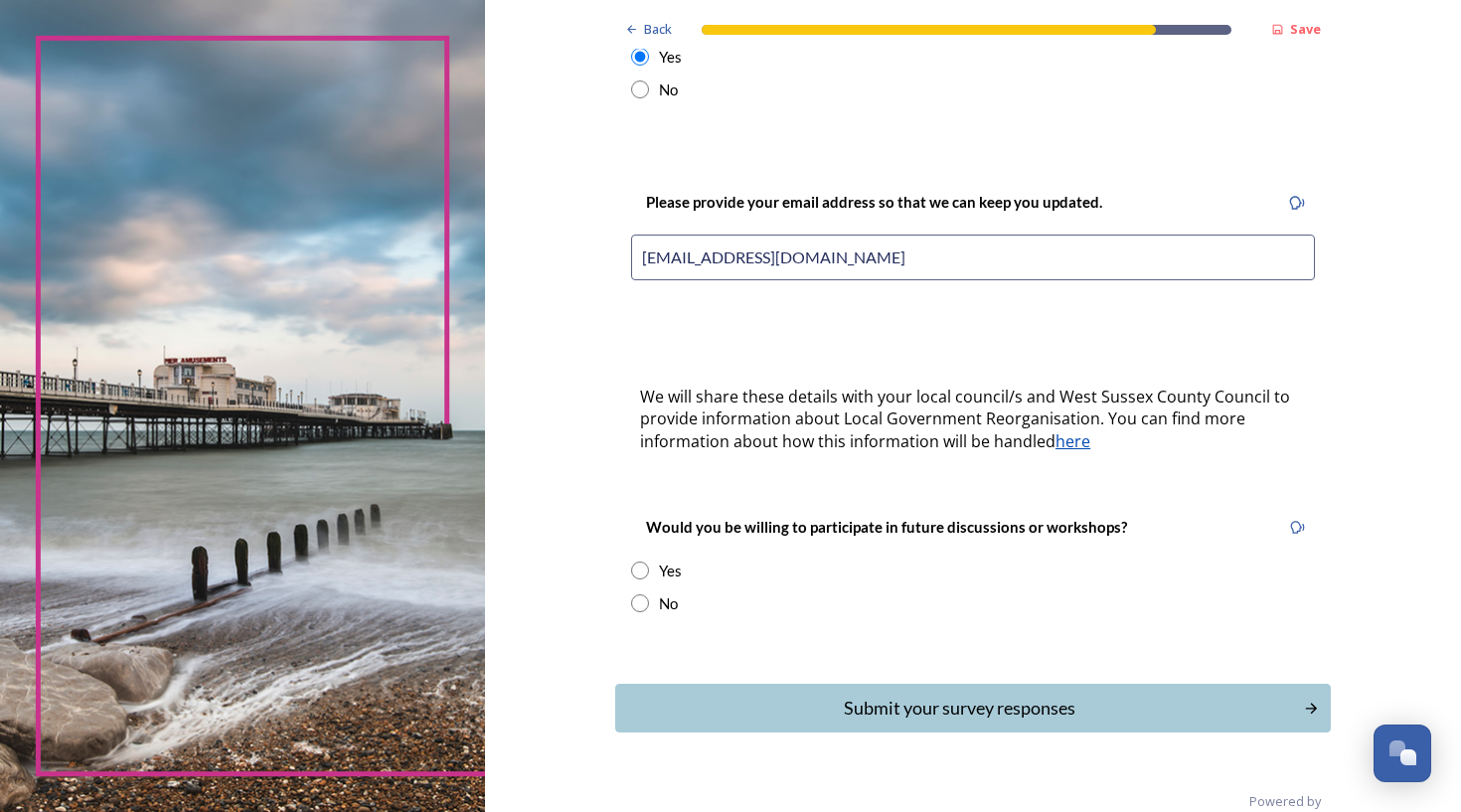 click at bounding box center (640, 570) 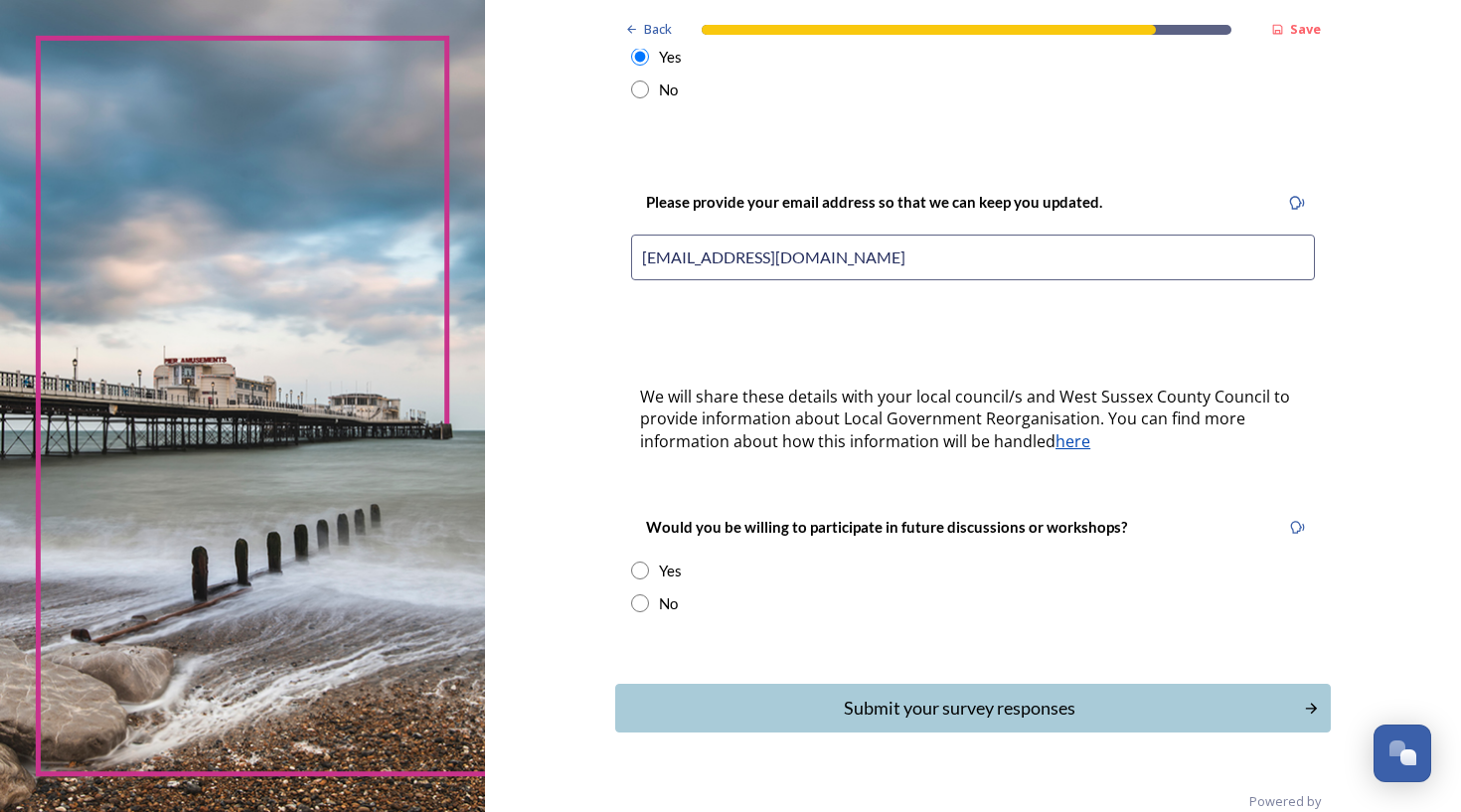 radio on "true" 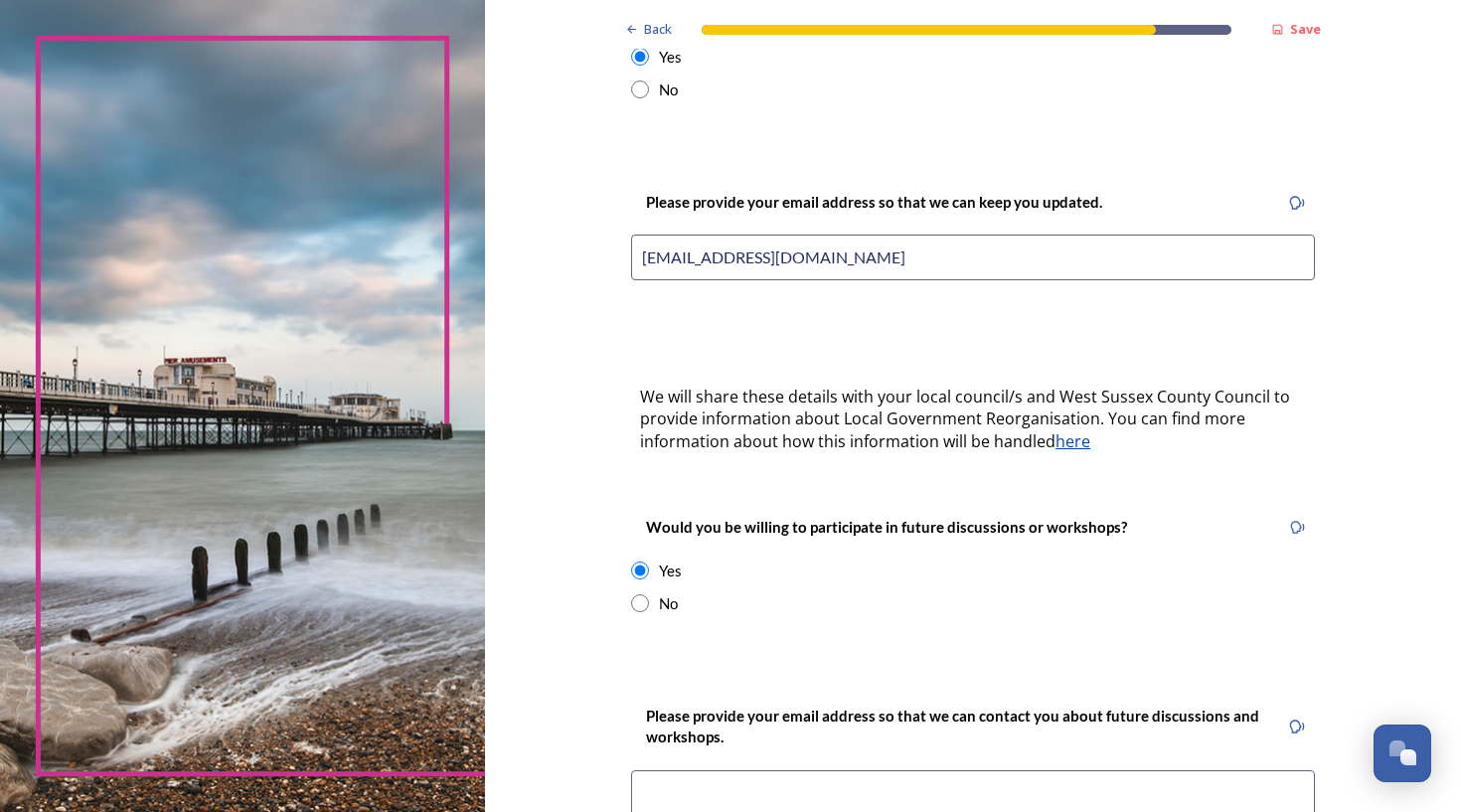 click on "Please provide your email address so that we can contact you about future discussions and workshops." at bounding box center (955, 727) 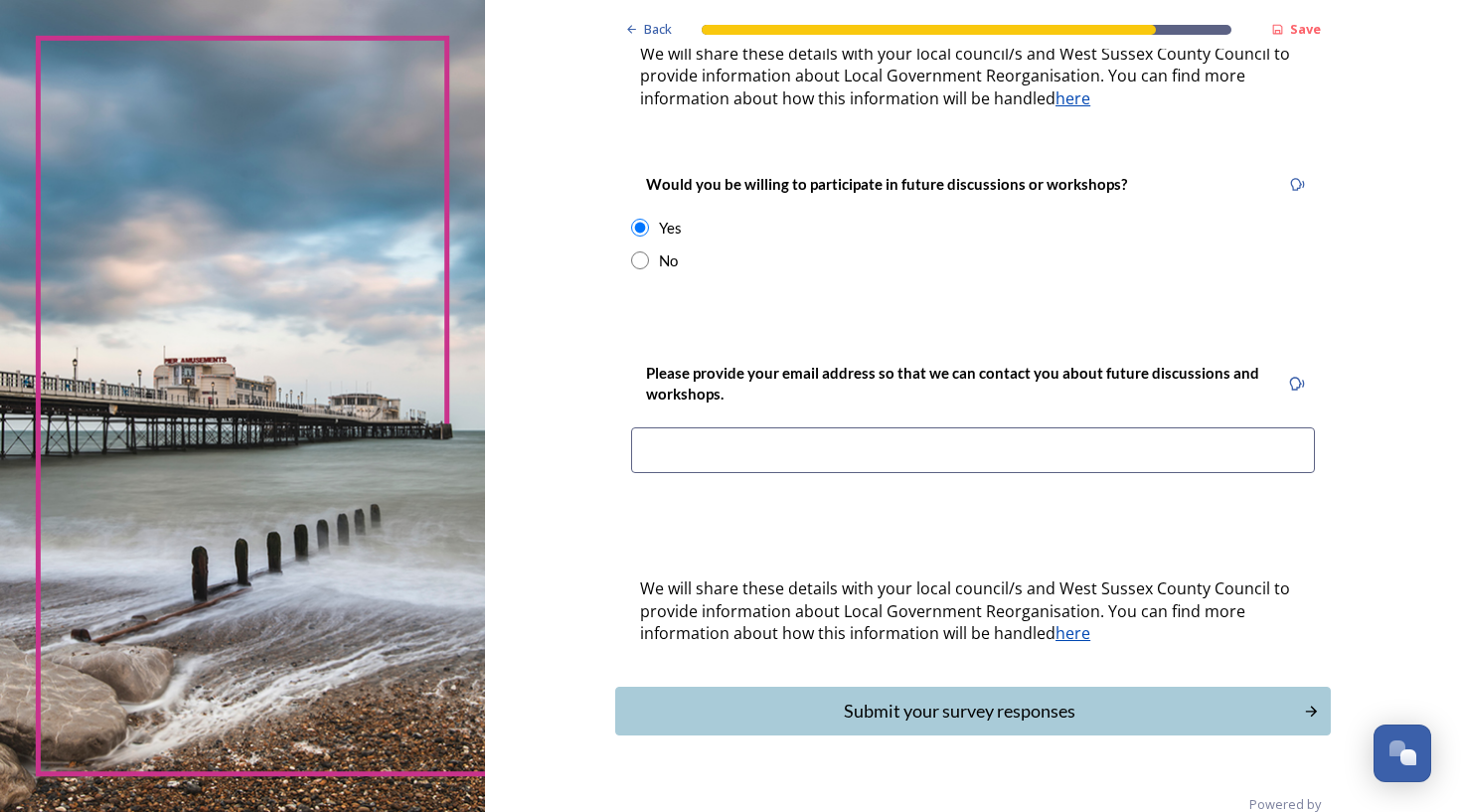 scroll, scrollTop: 723, scrollLeft: 0, axis: vertical 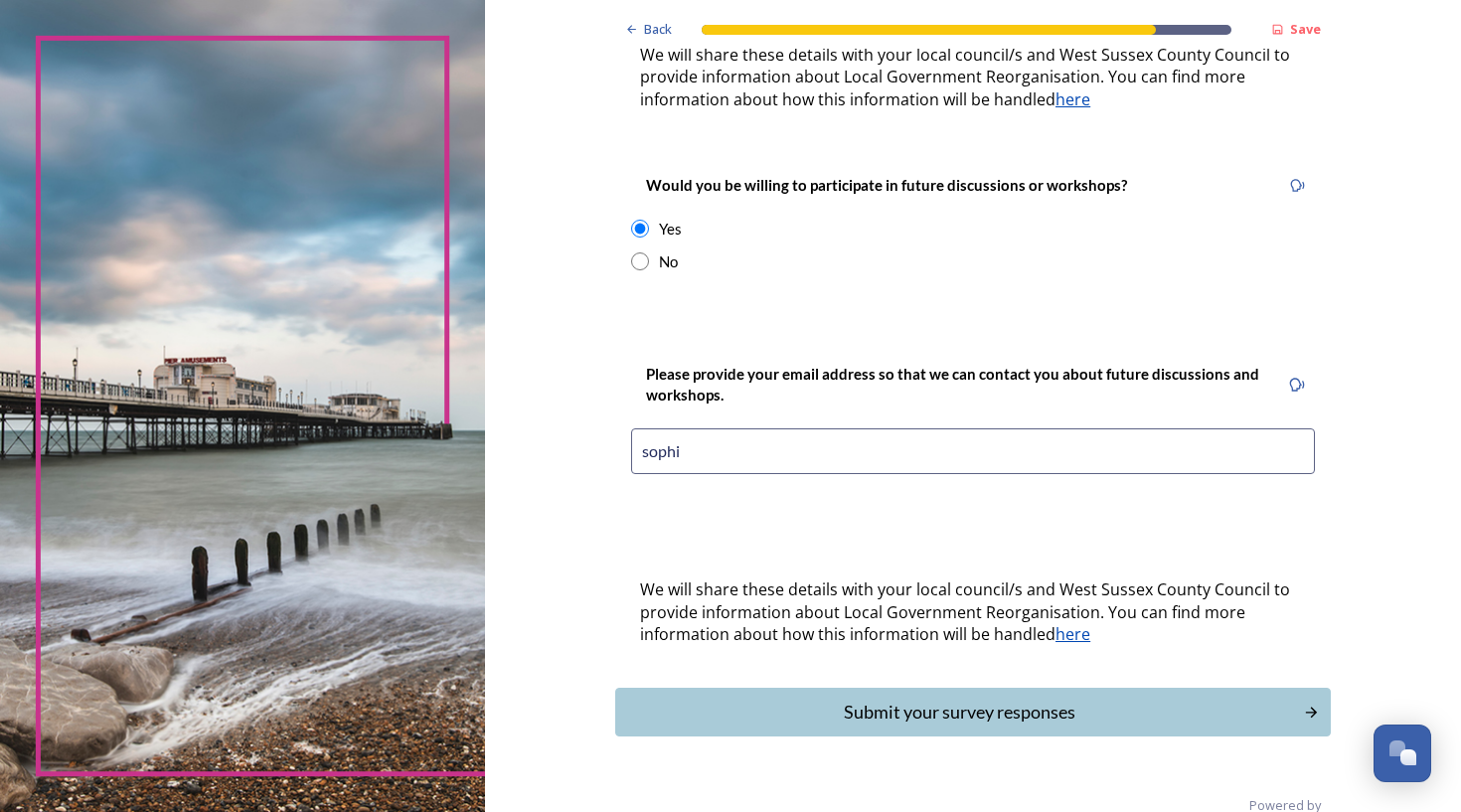 type on "sophie" 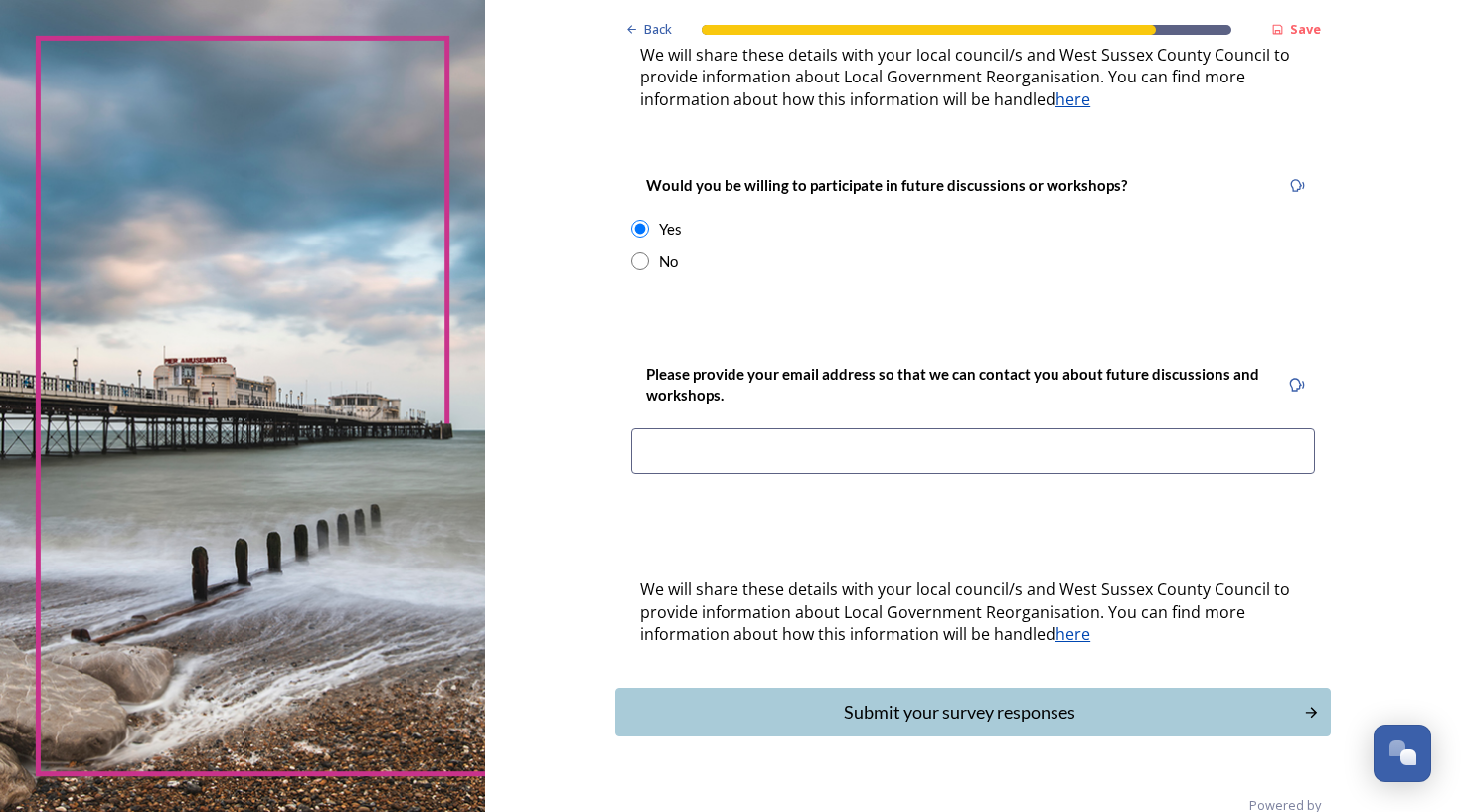 type on "sophiewinship1@mac.com" 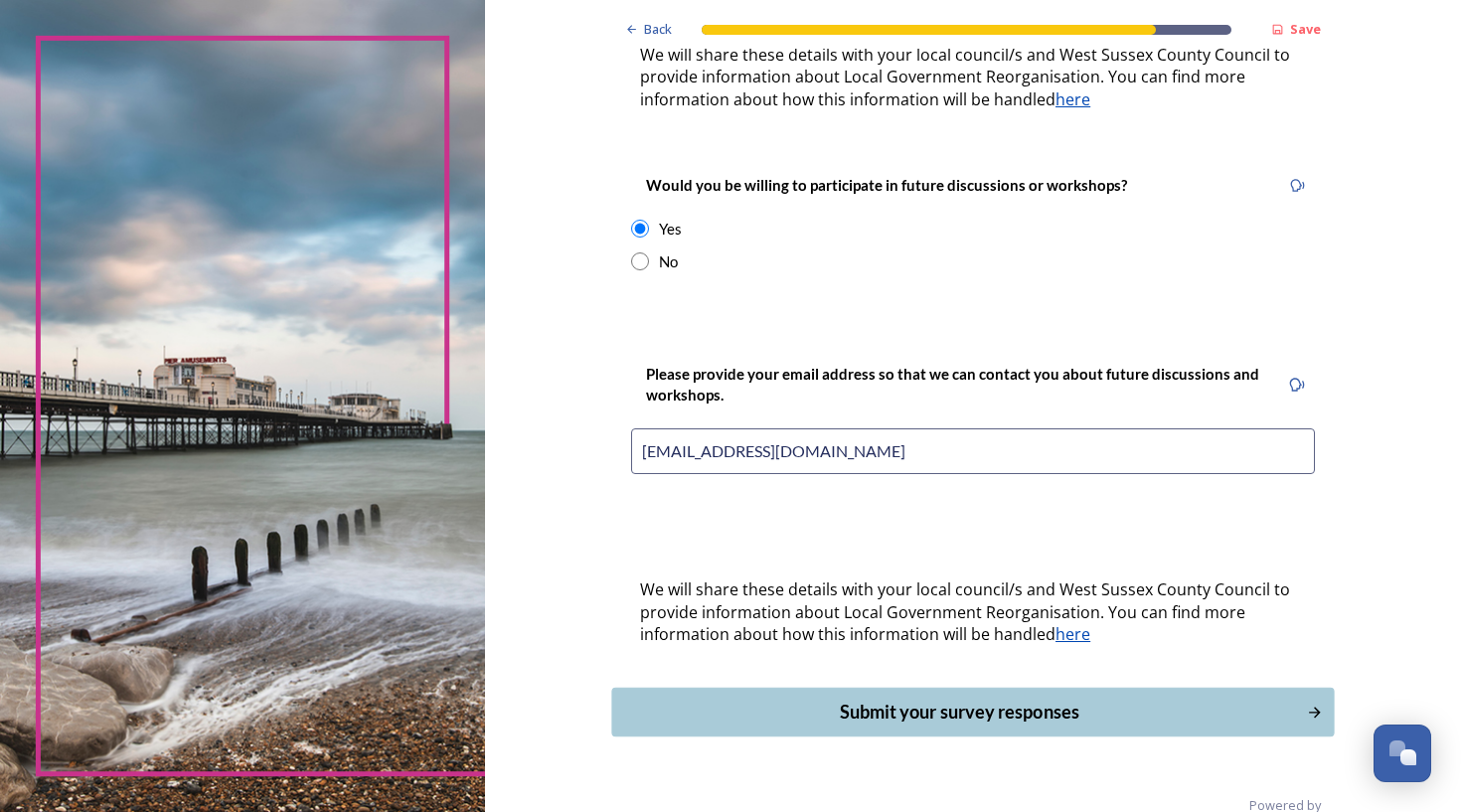 click on "Submit your survey responses" at bounding box center (959, 712) 